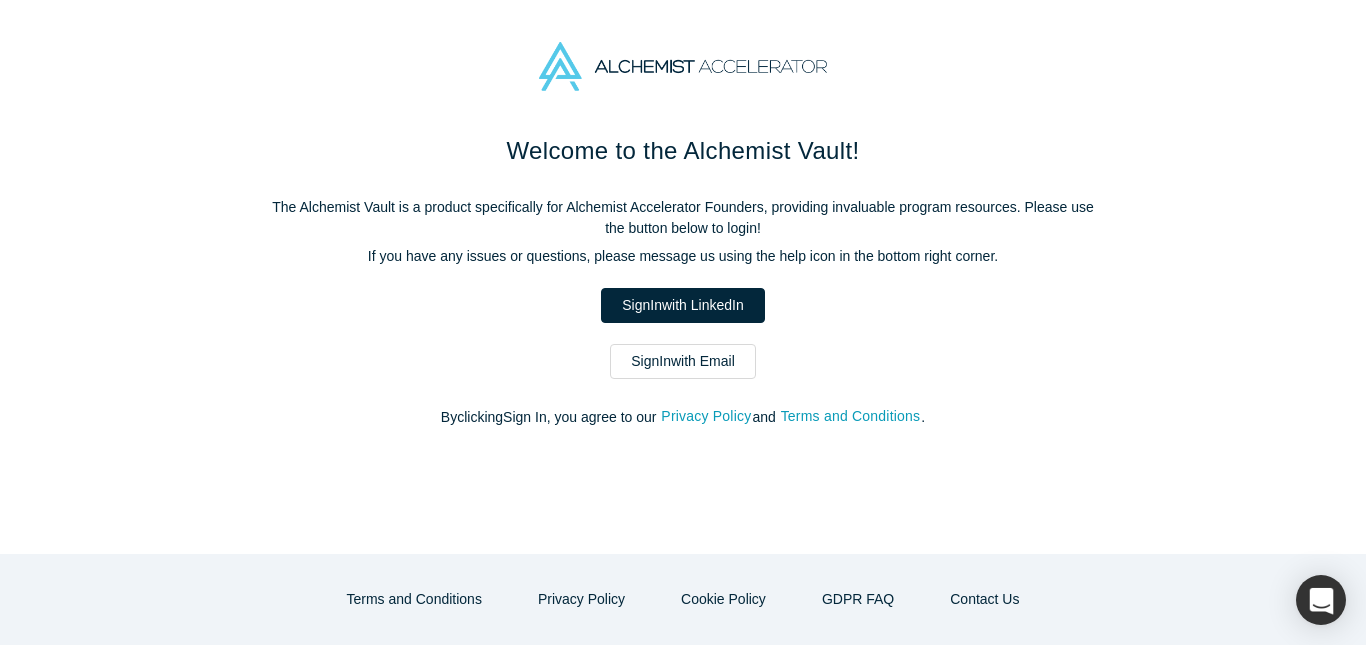 scroll, scrollTop: 0, scrollLeft: 0, axis: both 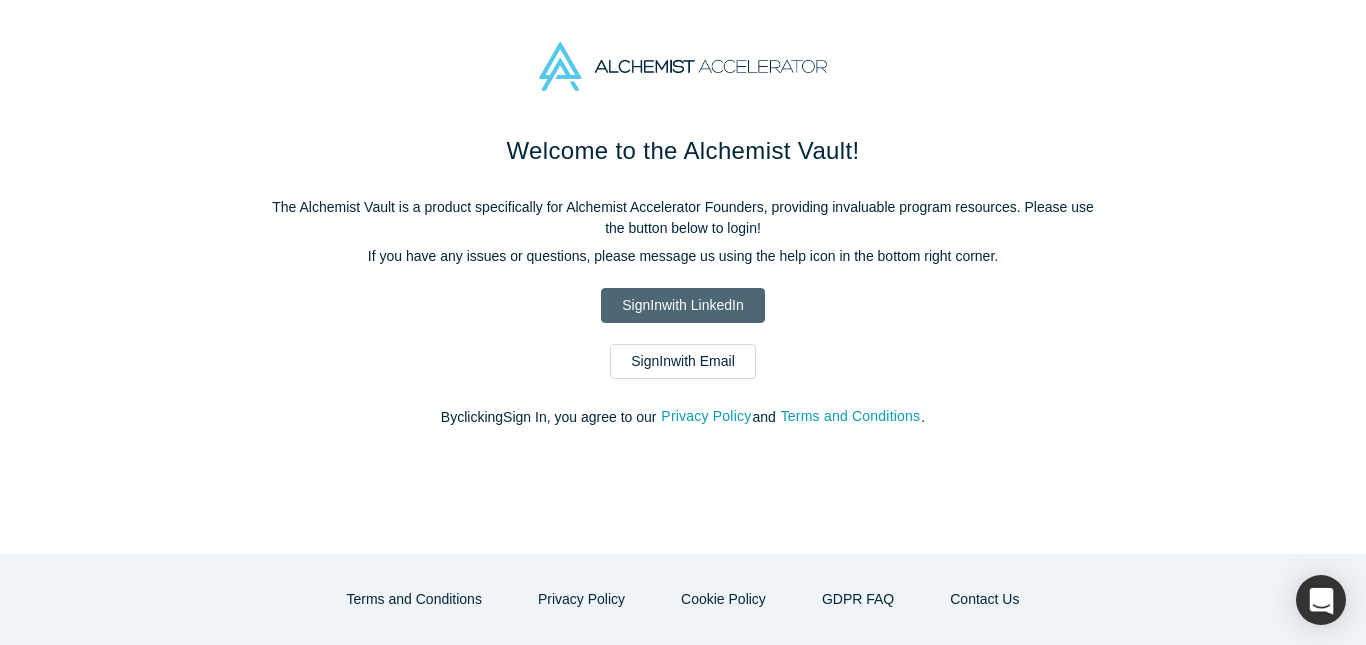 click on "Sign  In  with LinkedIn" at bounding box center (682, 305) 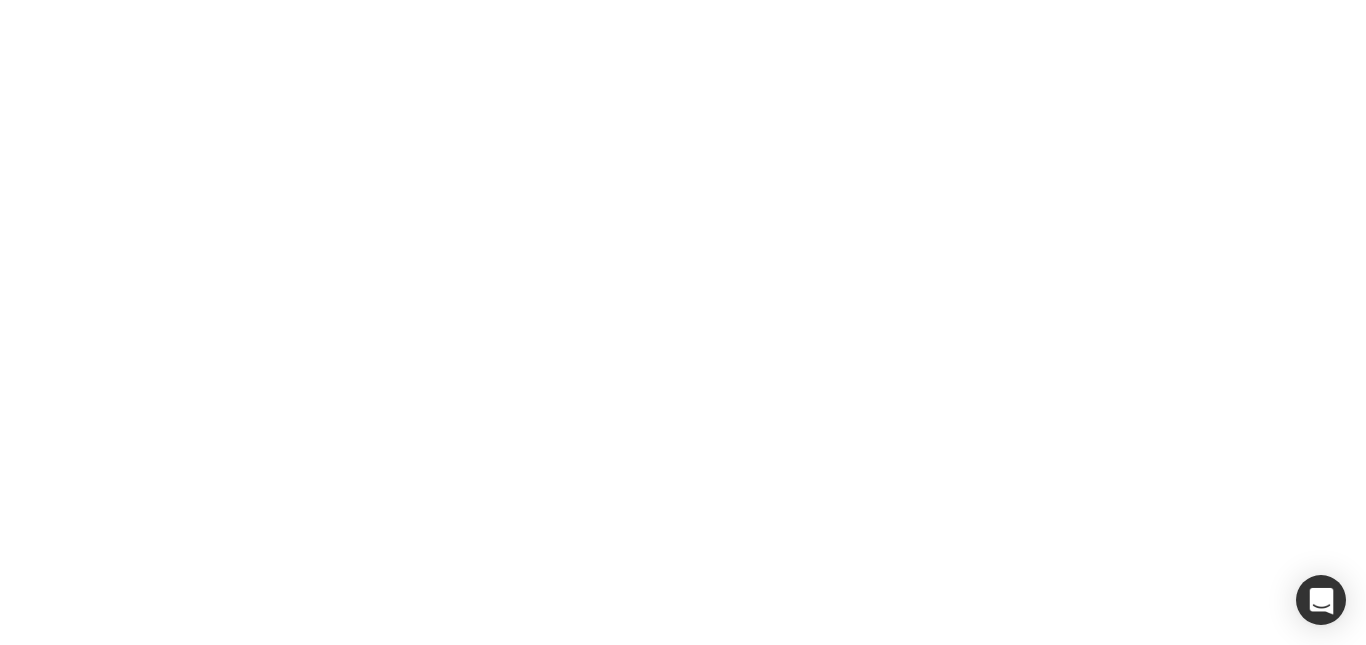 scroll, scrollTop: 0, scrollLeft: 0, axis: both 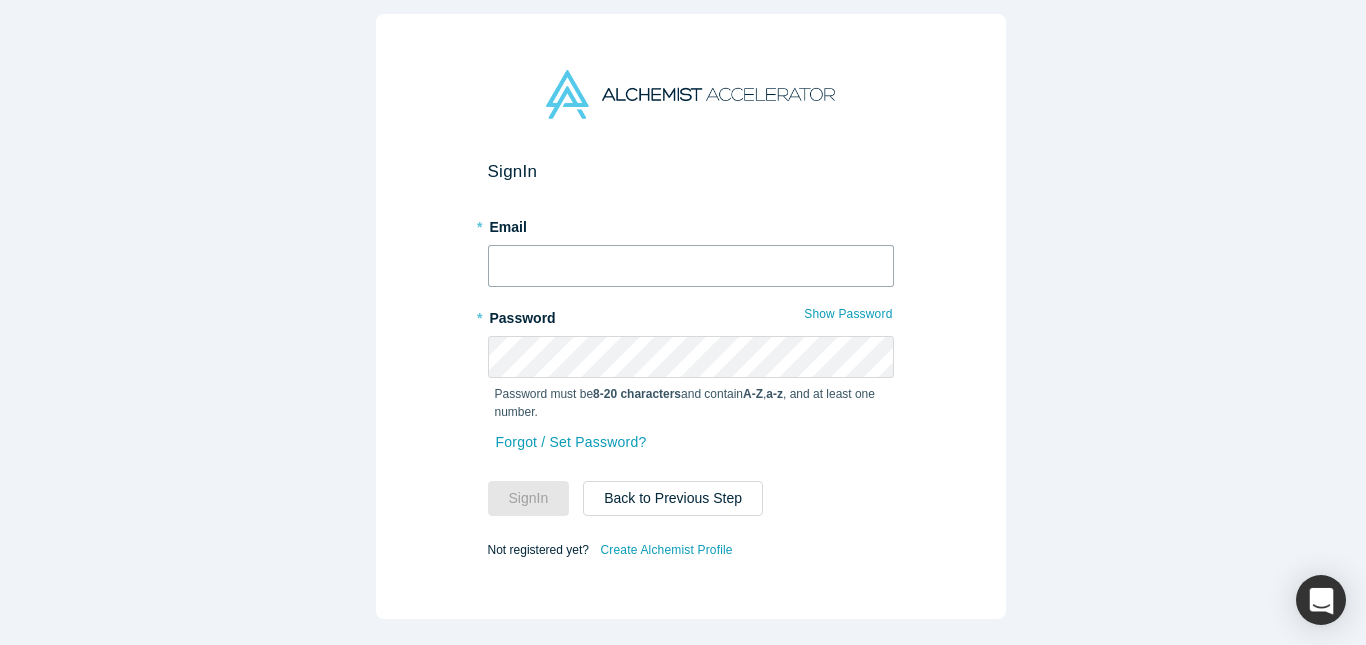 click at bounding box center [691, 266] 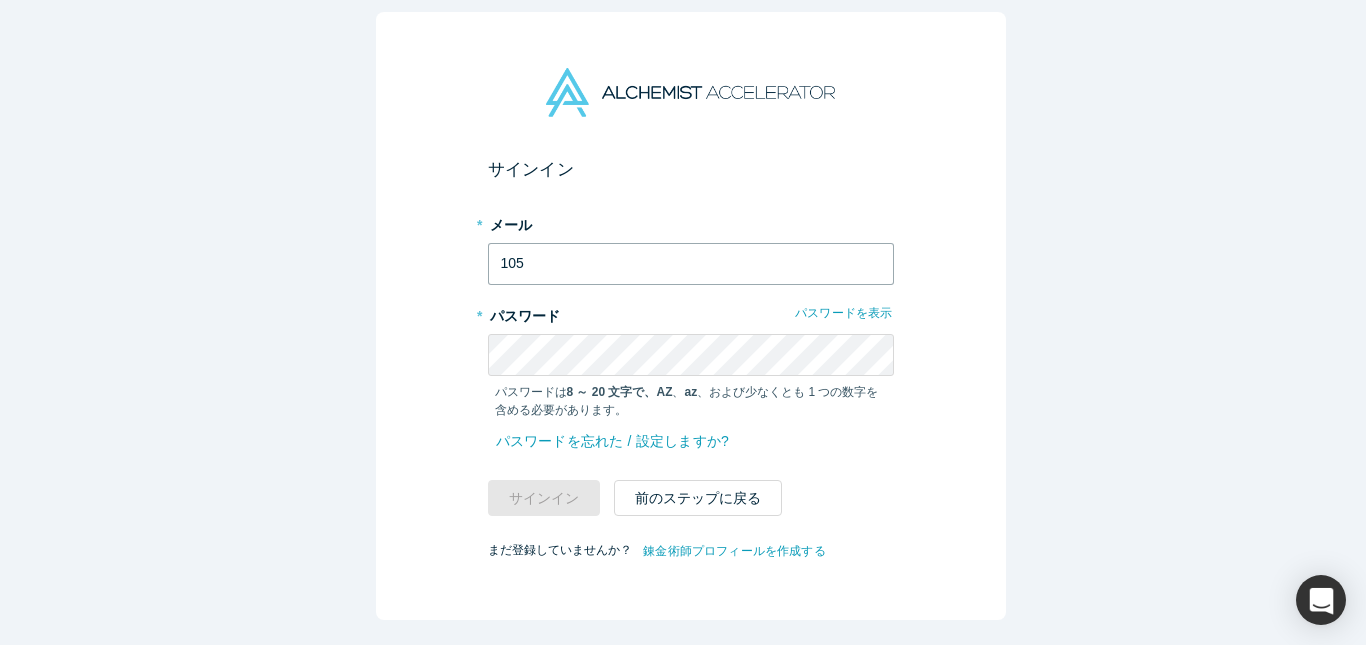 type on "[EMAIL_ADDRESS][DOMAIN_NAME]" 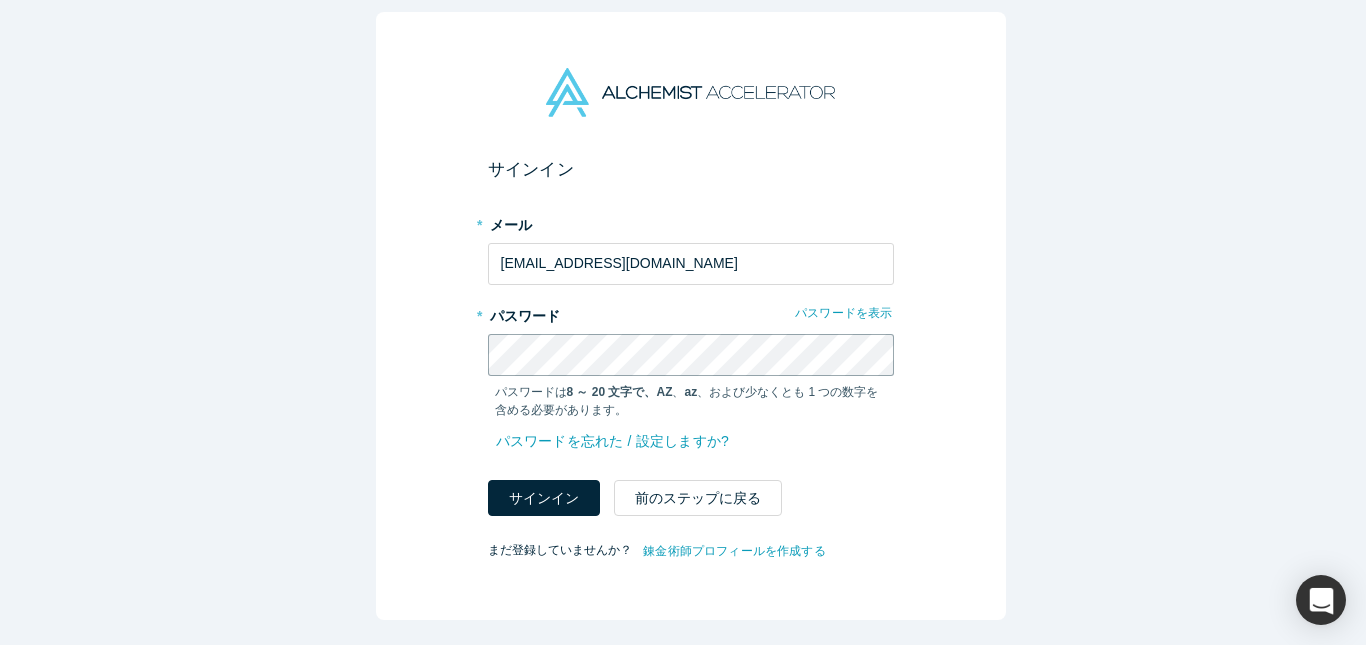 click on "サイン イン" at bounding box center [544, 498] 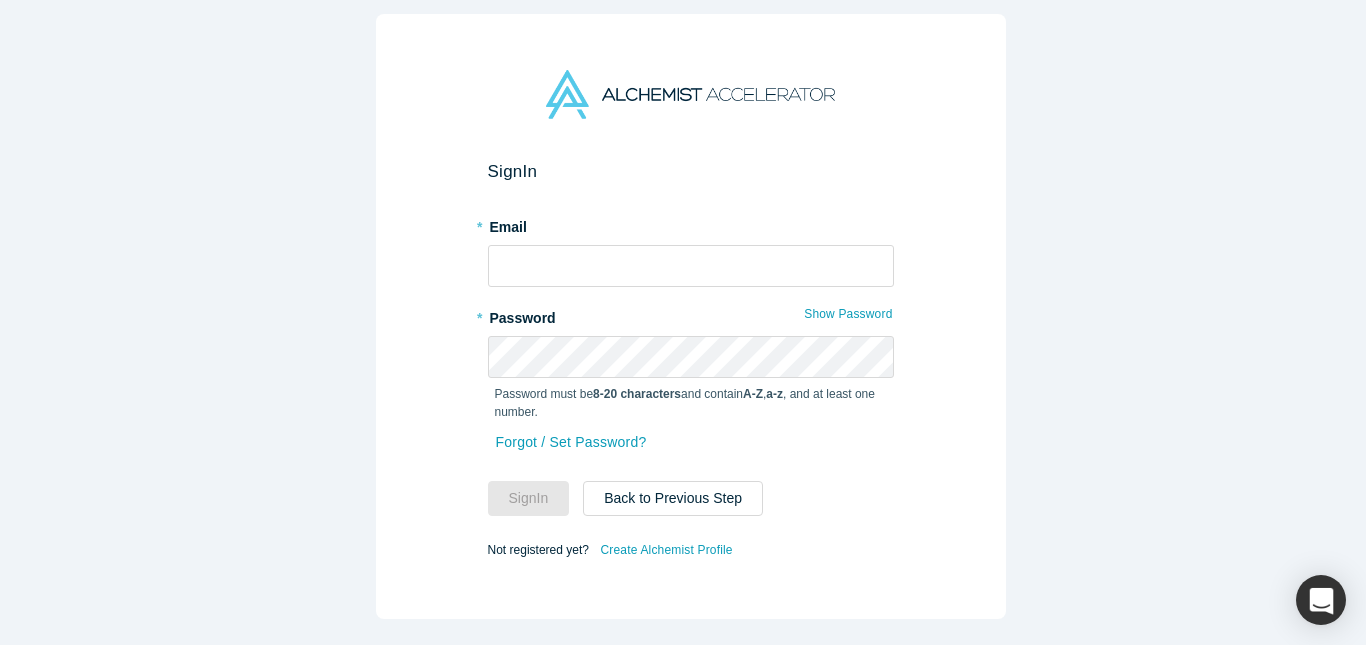 scroll, scrollTop: 0, scrollLeft: 0, axis: both 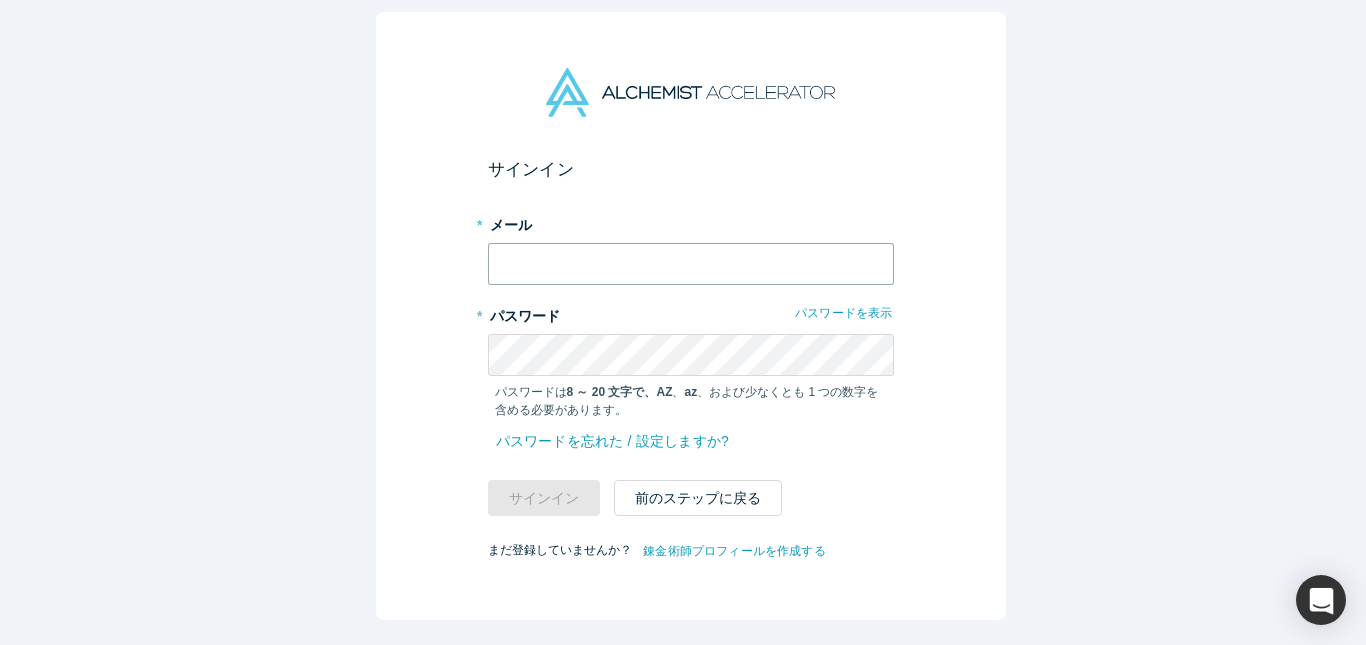 click at bounding box center (691, 264) 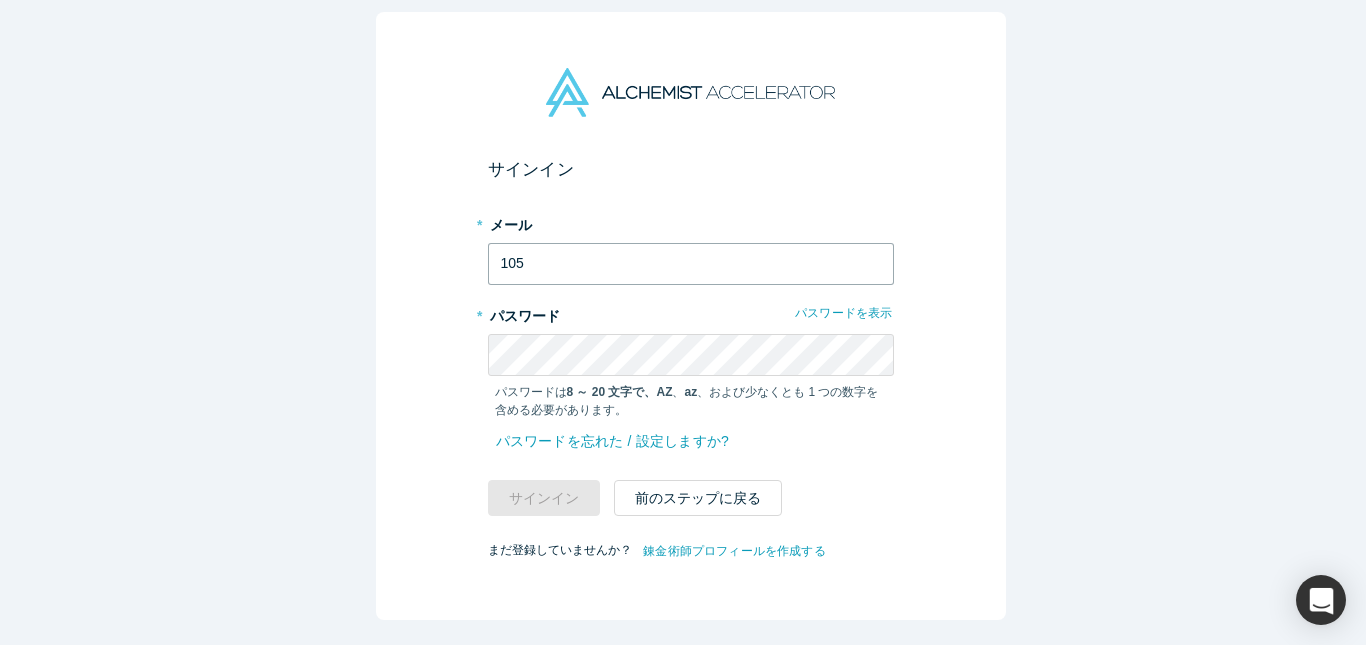 type on "[EMAIL_ADDRESS][DOMAIN_NAME]" 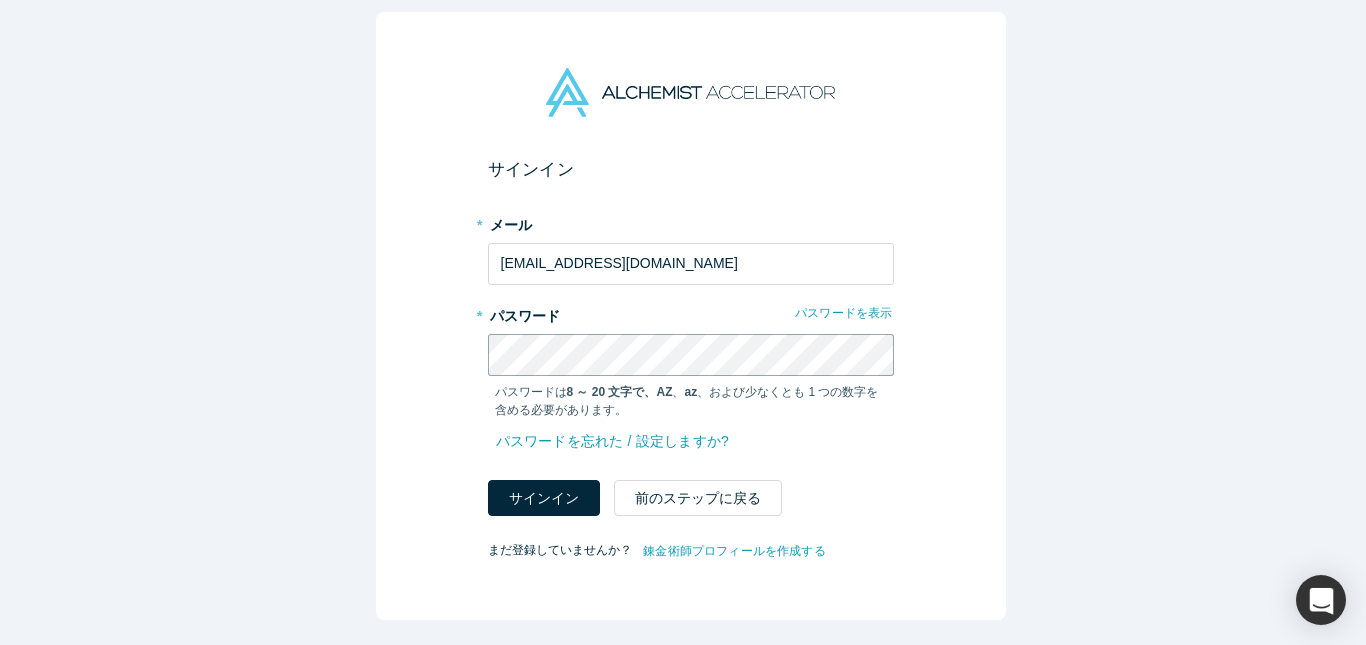 click on "サイン イン" at bounding box center [544, 498] 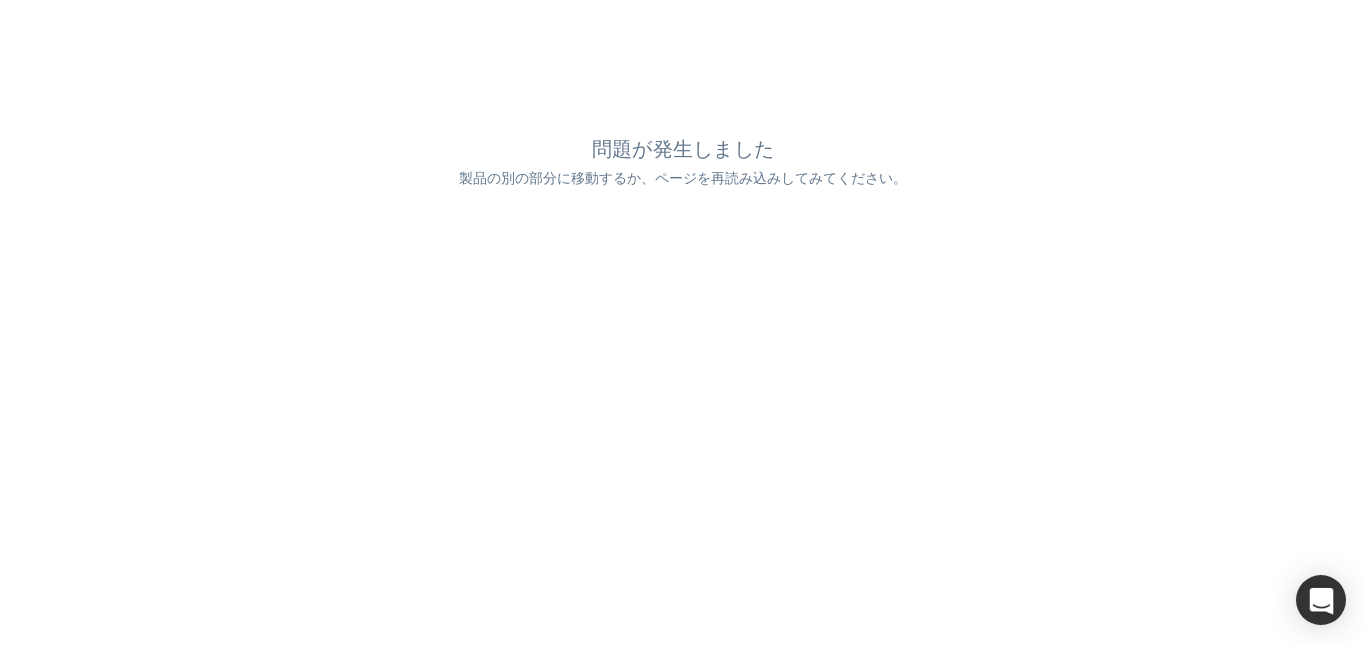click on "製品の別の部分に移動するか、ページを再読み込みしてみてください。" at bounding box center (683, 178) 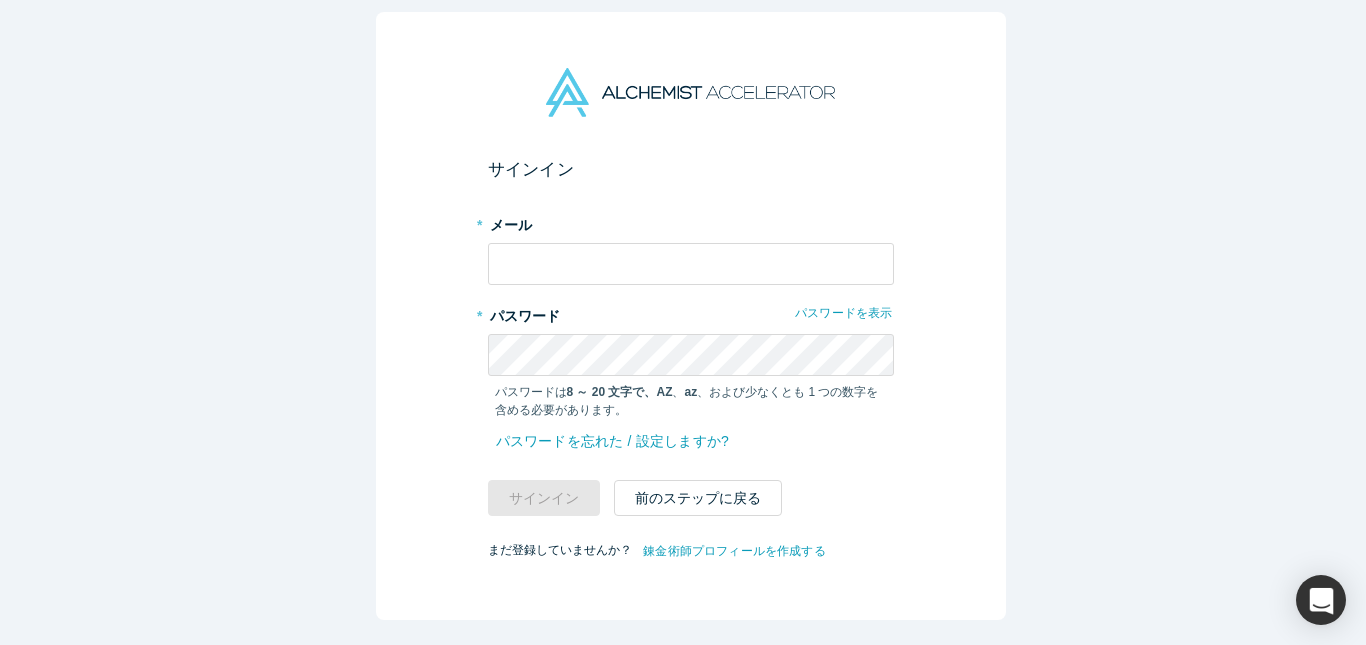 scroll, scrollTop: 0, scrollLeft: 0, axis: both 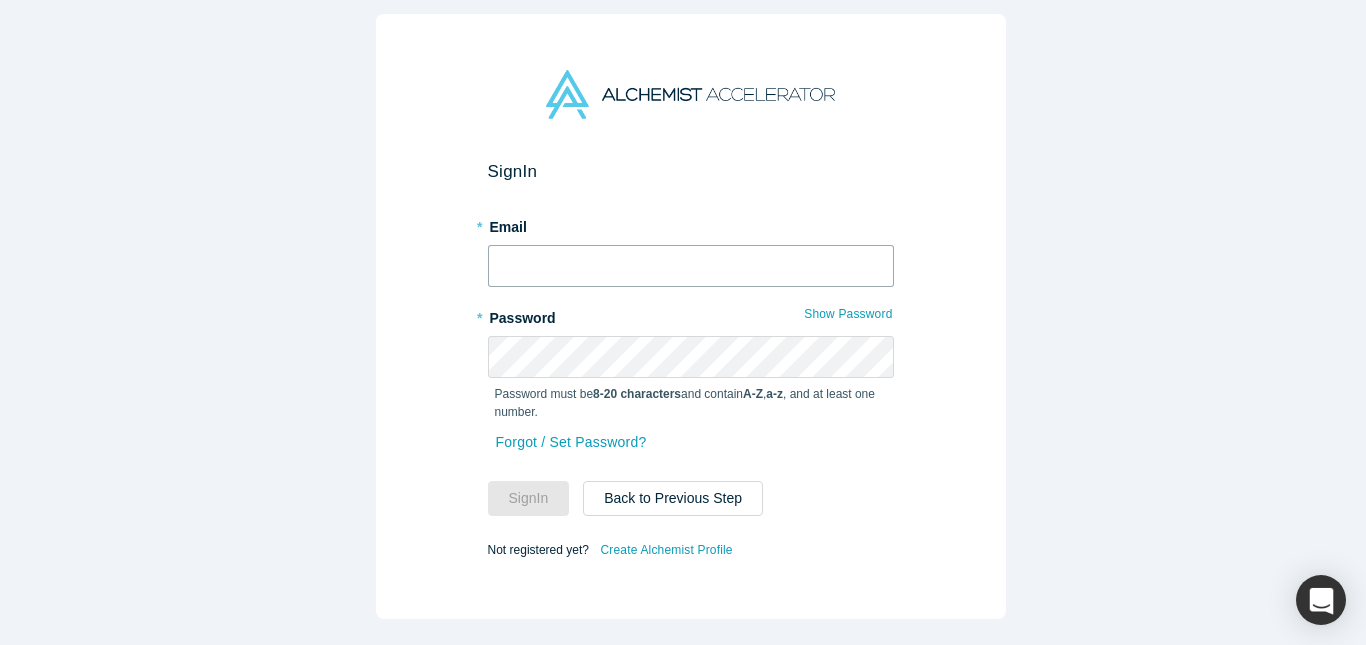 click at bounding box center [691, 266] 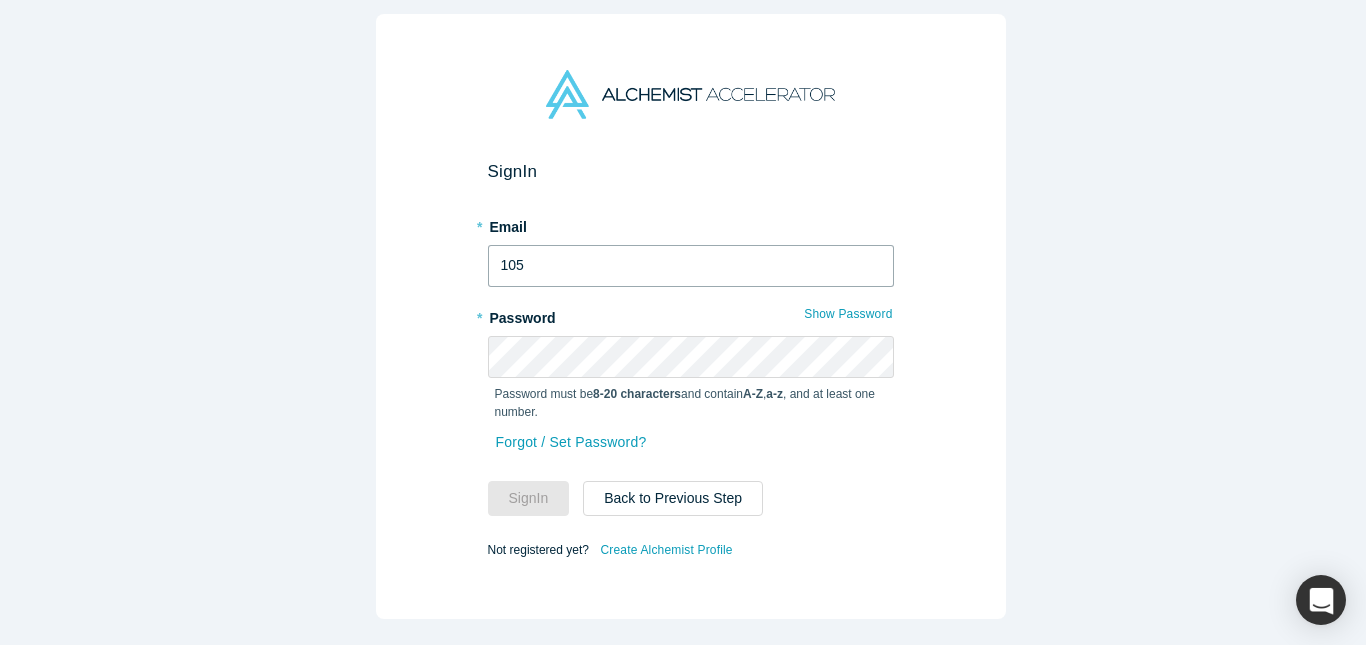 type on "[EMAIL_ADDRESS][DOMAIN_NAME]" 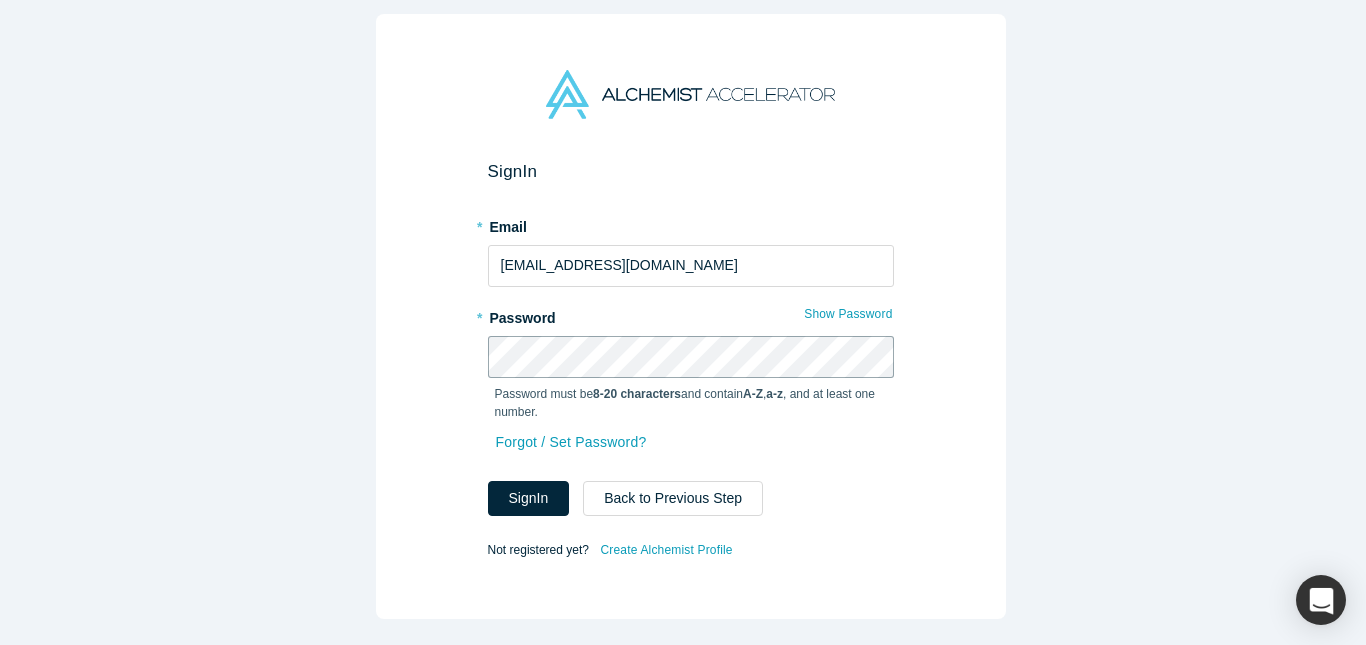 click on "Sign  In" at bounding box center (529, 498) 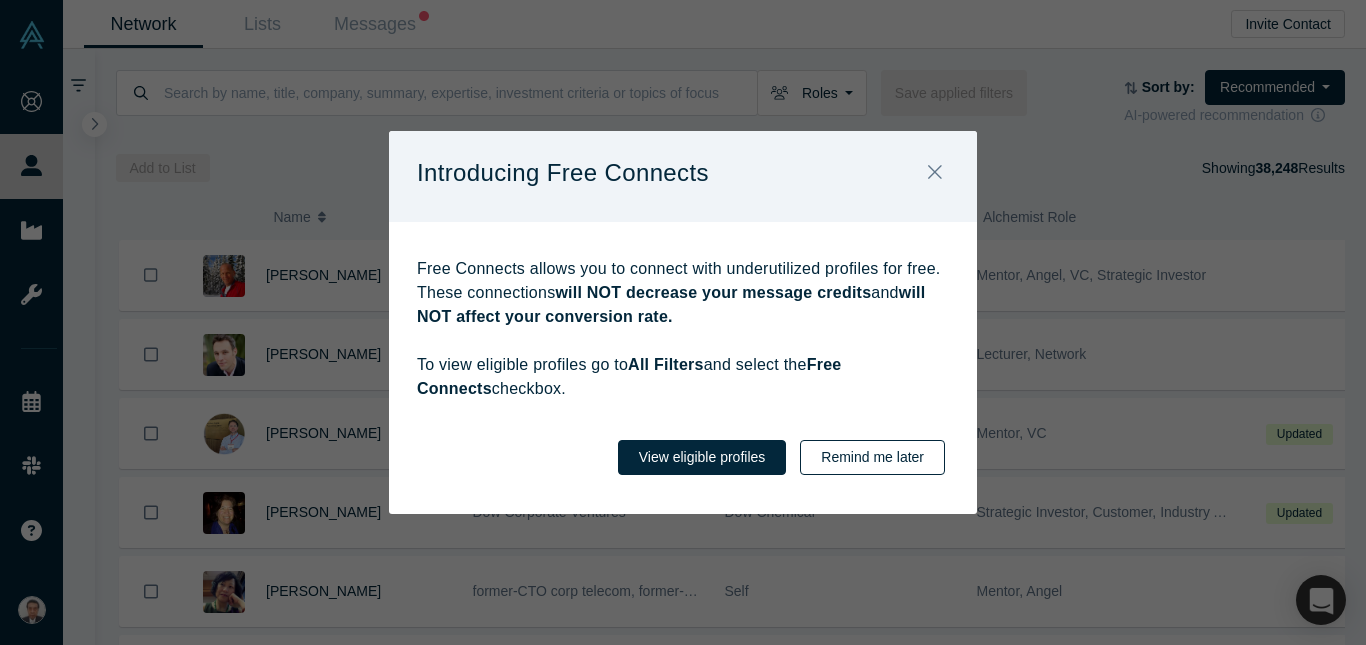 click on "Remind me later" at bounding box center (872, 457) 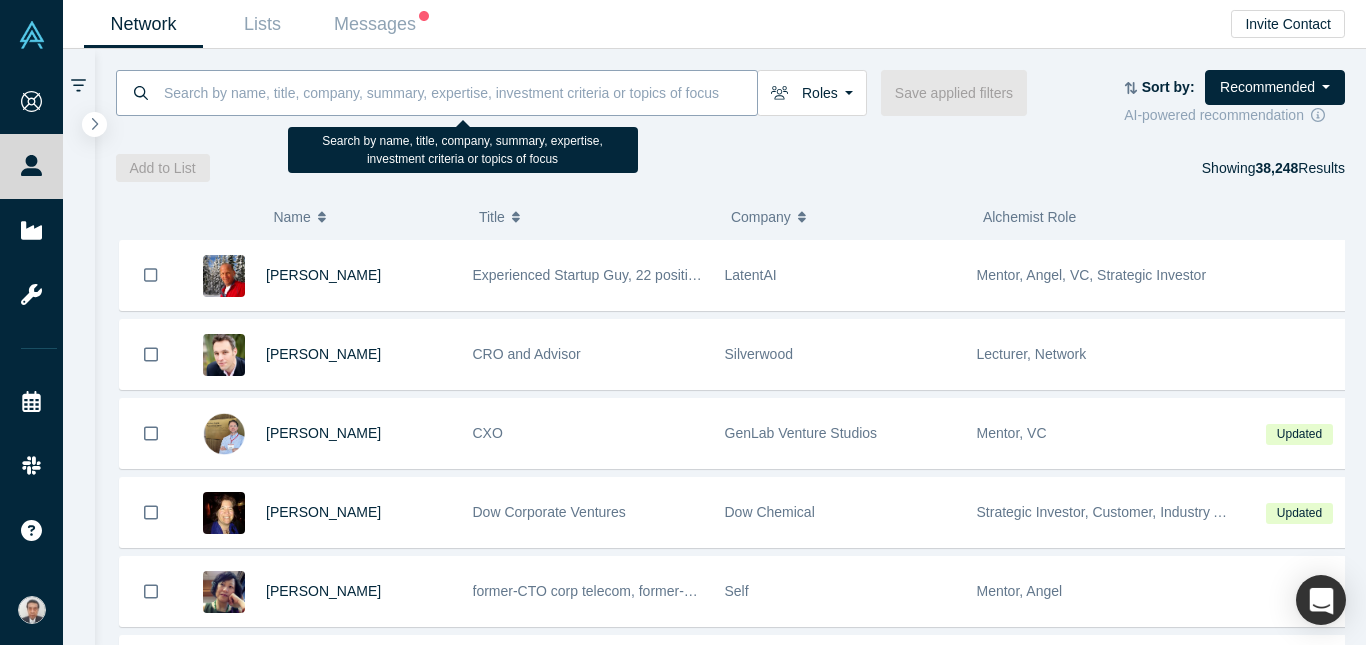 click at bounding box center (459, 92) 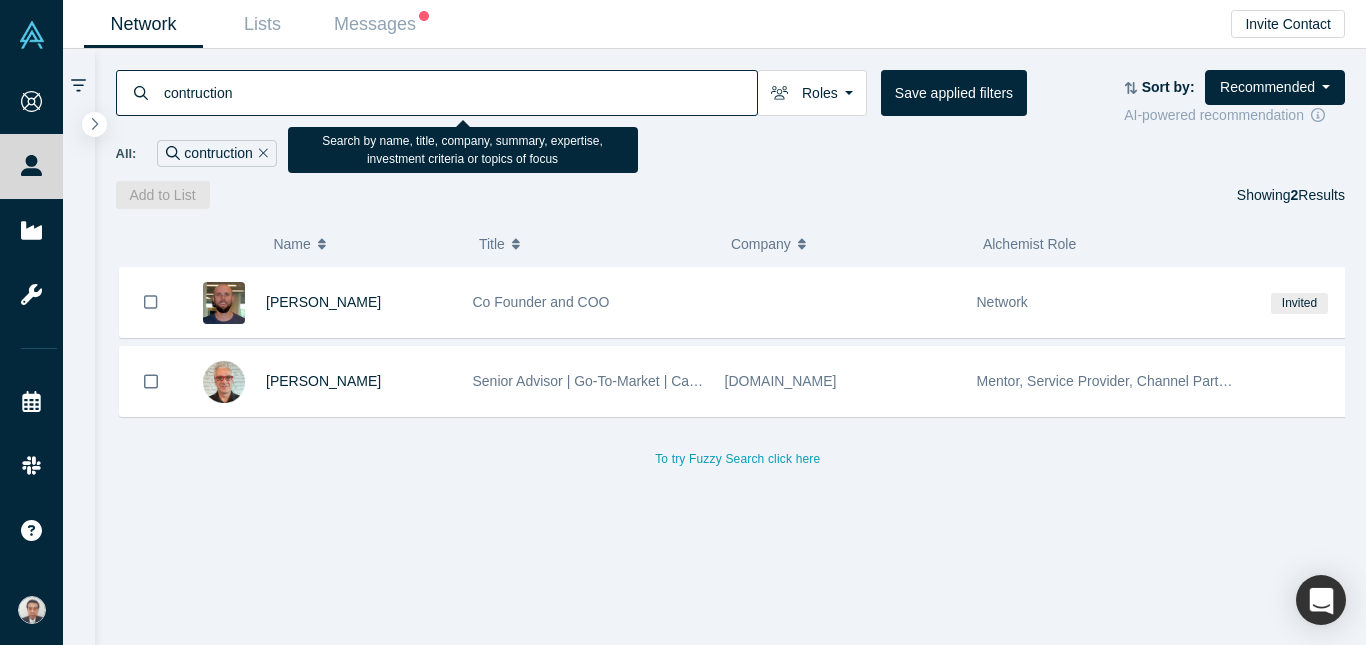 type on "contruction" 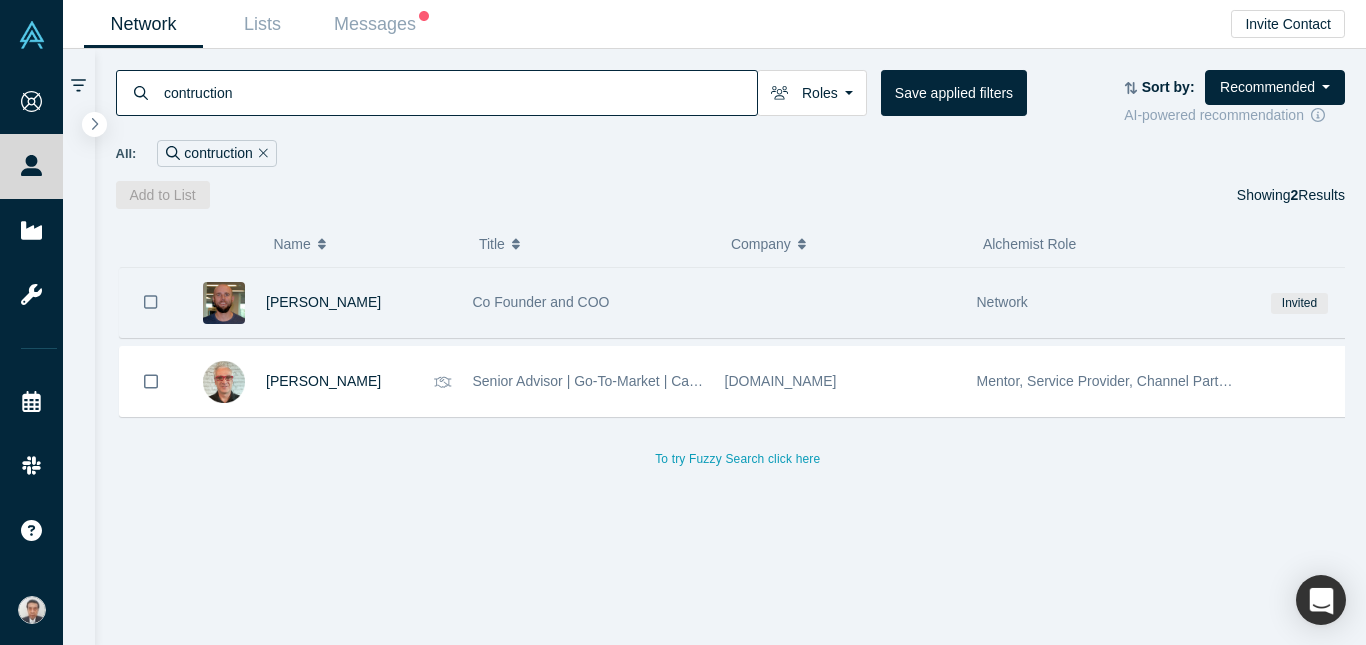 click on "Network" at bounding box center [1002, 302] 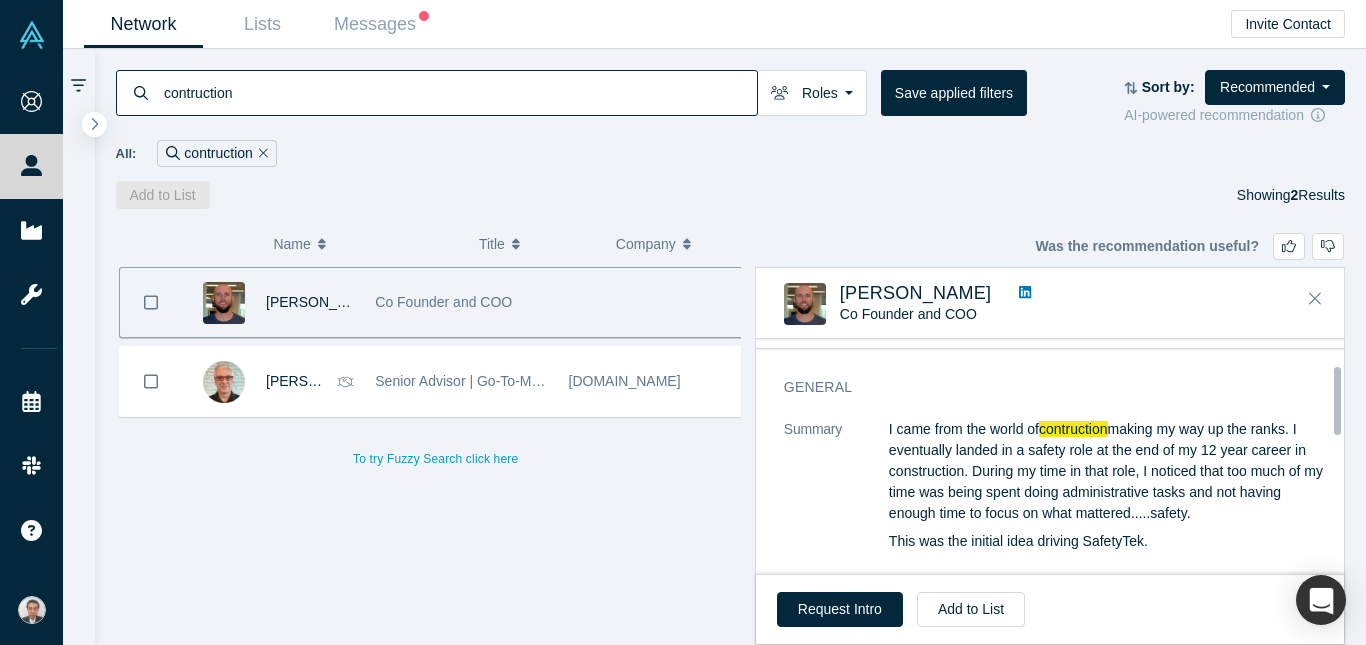 scroll, scrollTop: 100, scrollLeft: 0, axis: vertical 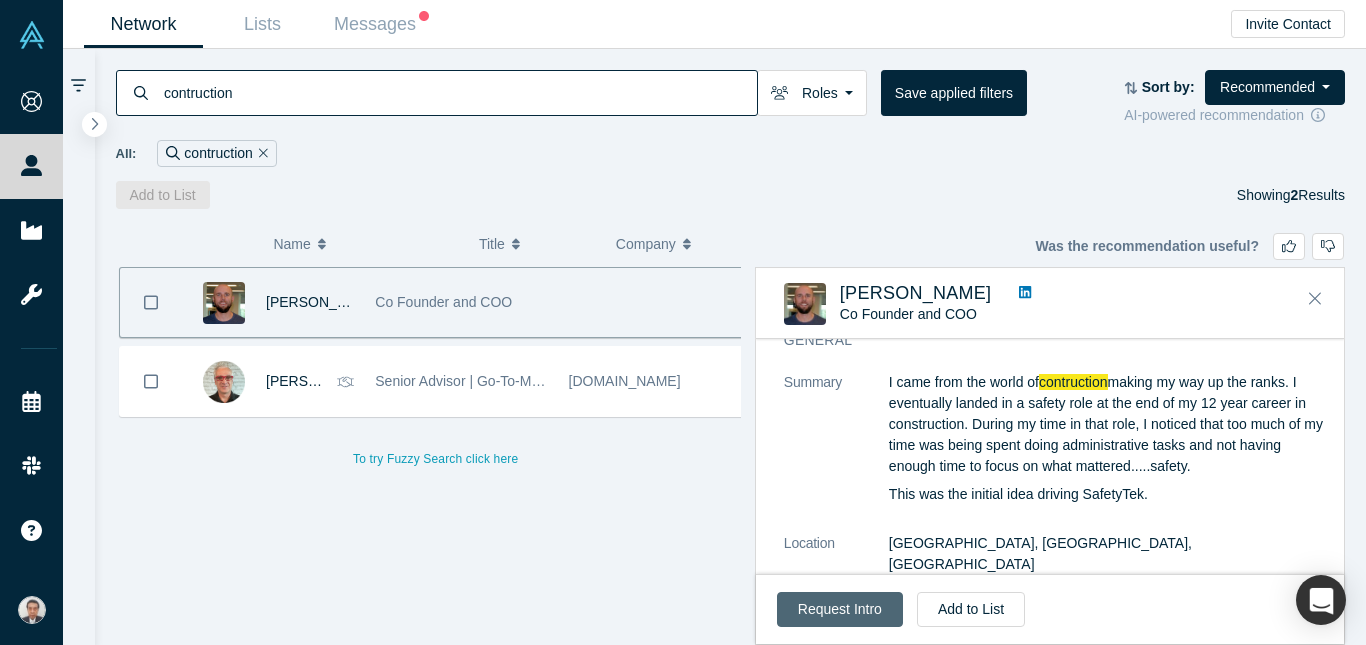 click on "Request Intro" at bounding box center [840, 609] 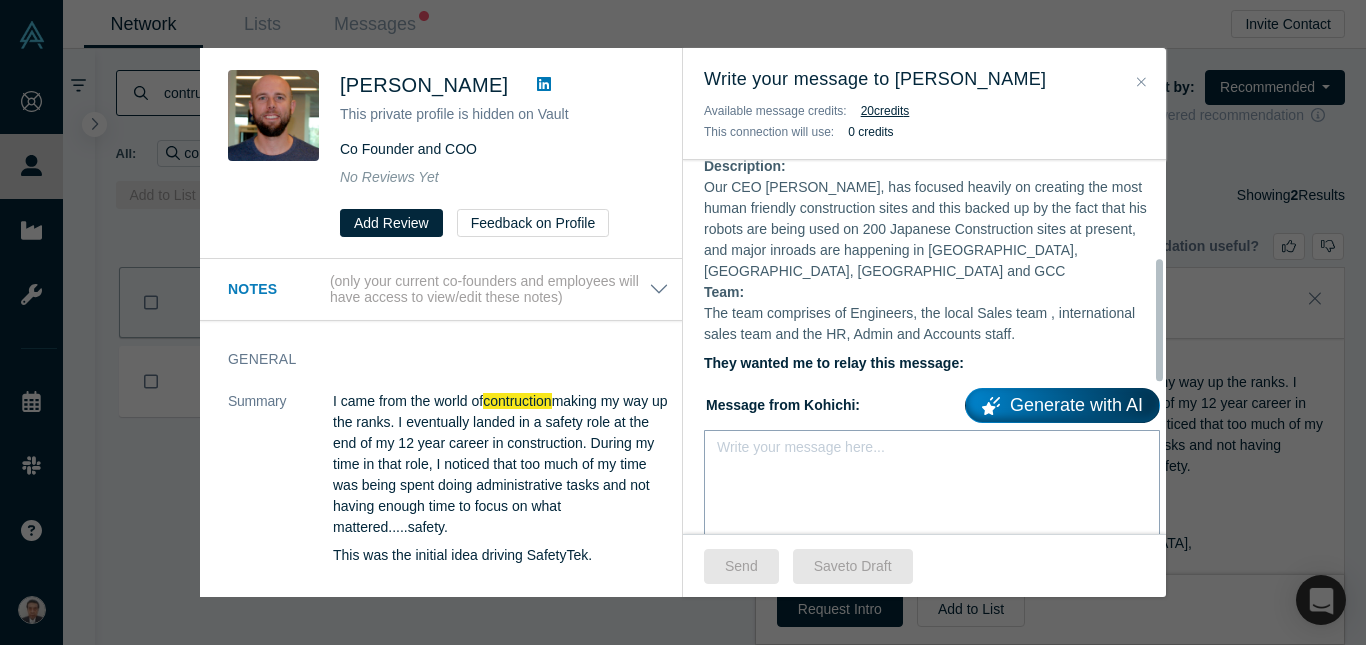 scroll, scrollTop: 500, scrollLeft: 0, axis: vertical 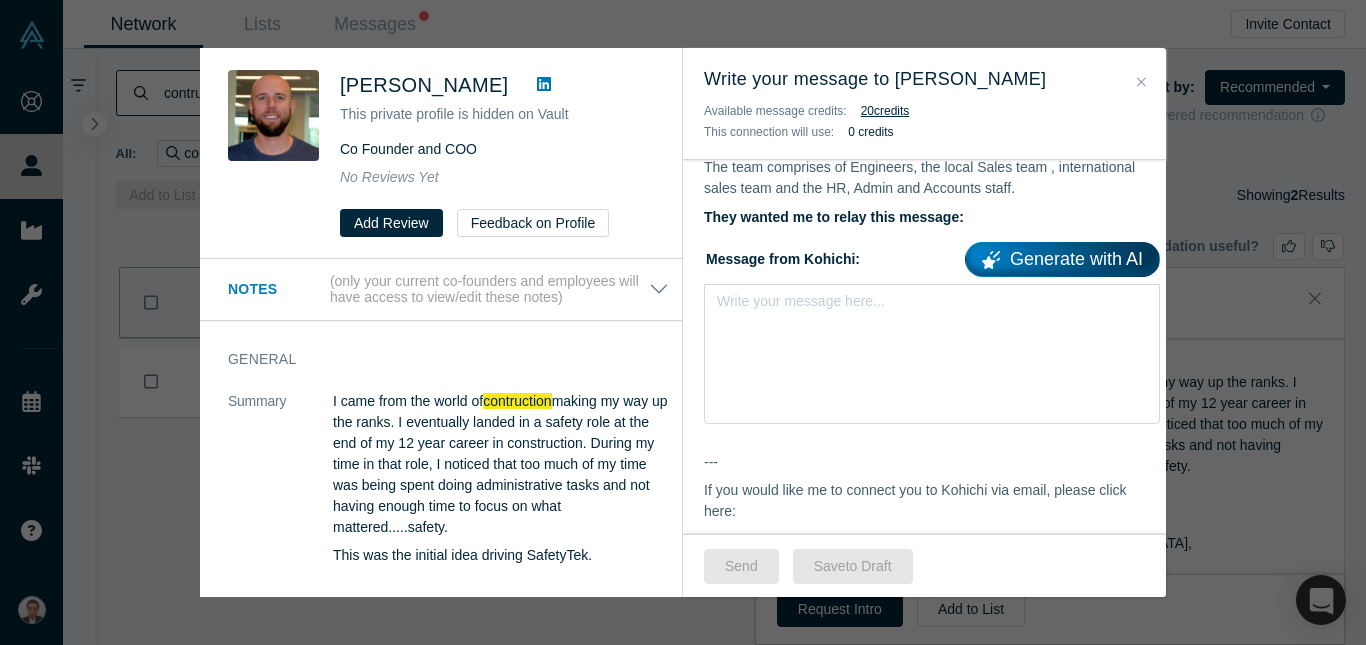 click on "Generate with AI" at bounding box center [1062, 259] 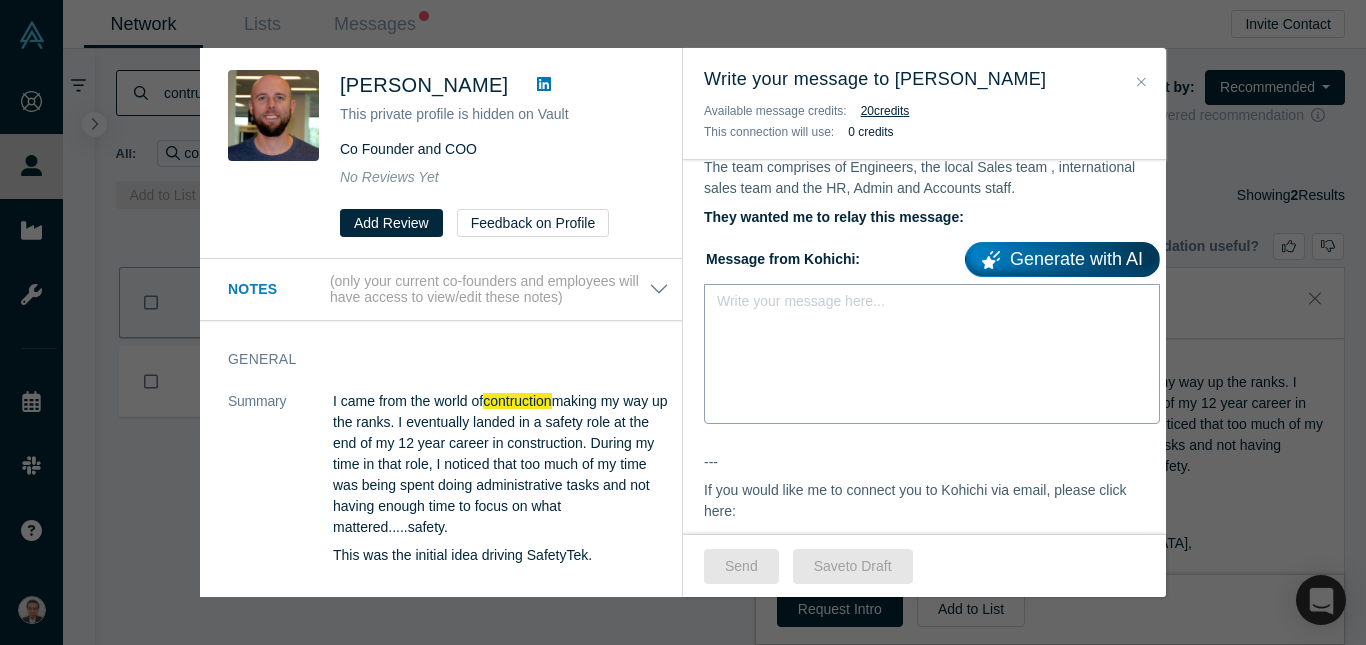 click on "Write your message here..." at bounding box center (932, 354) 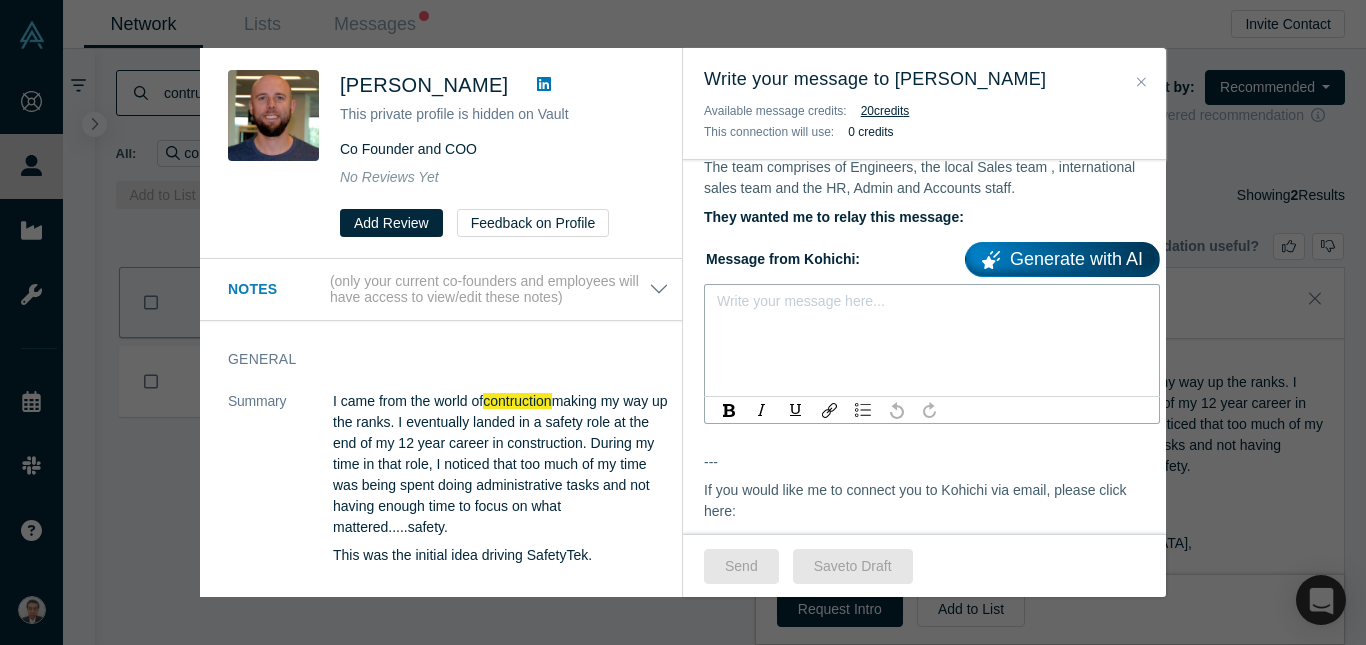 drag, startPoint x: 793, startPoint y: 304, endPoint x: 741, endPoint y: 291, distance: 53.600372 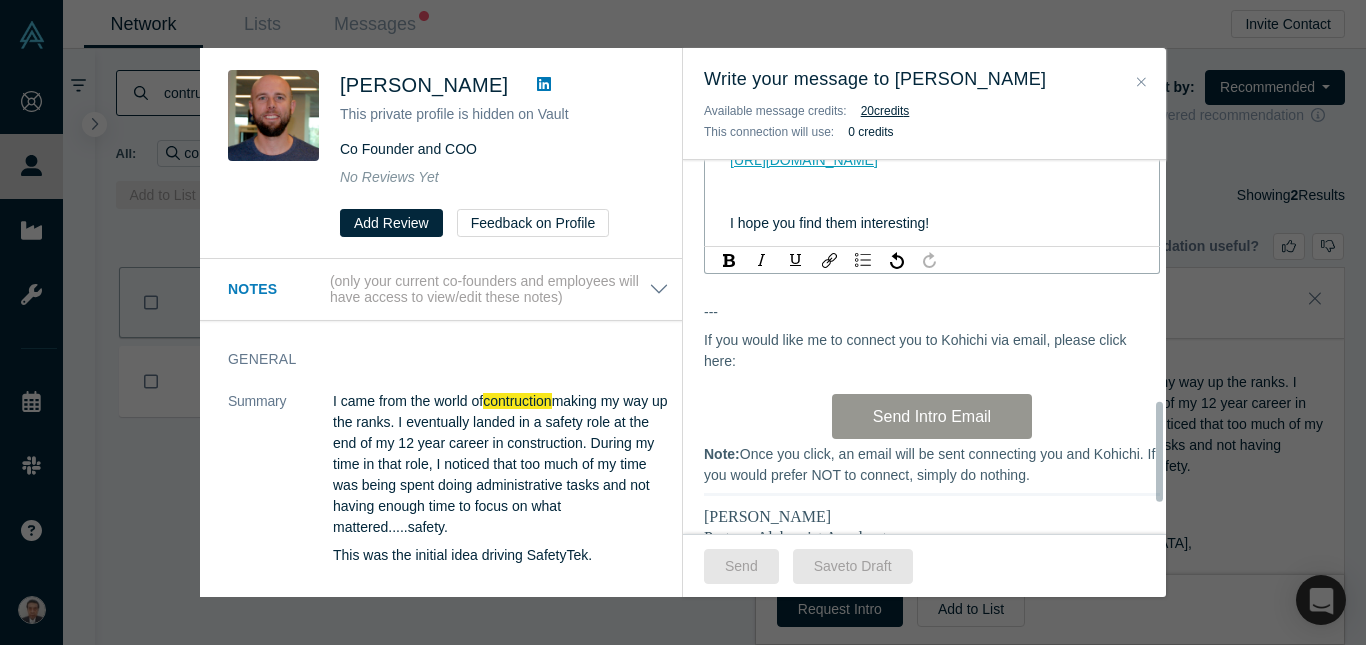 scroll, scrollTop: 900, scrollLeft: 0, axis: vertical 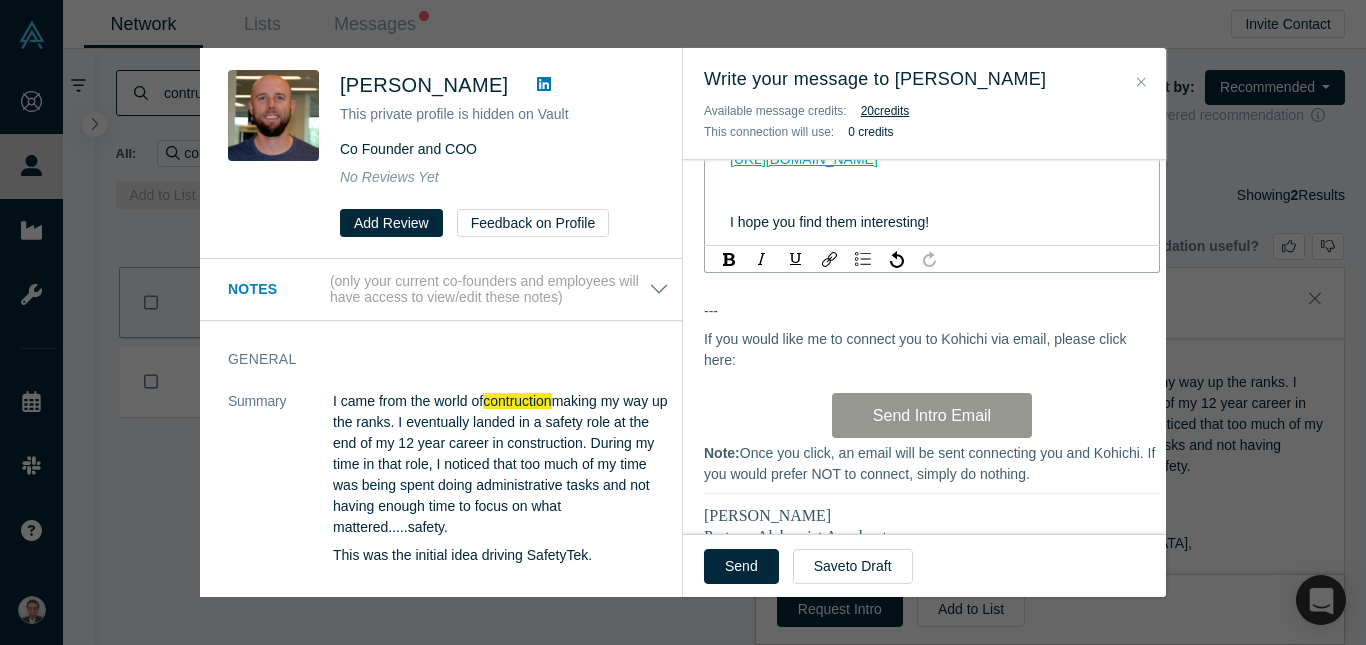 type 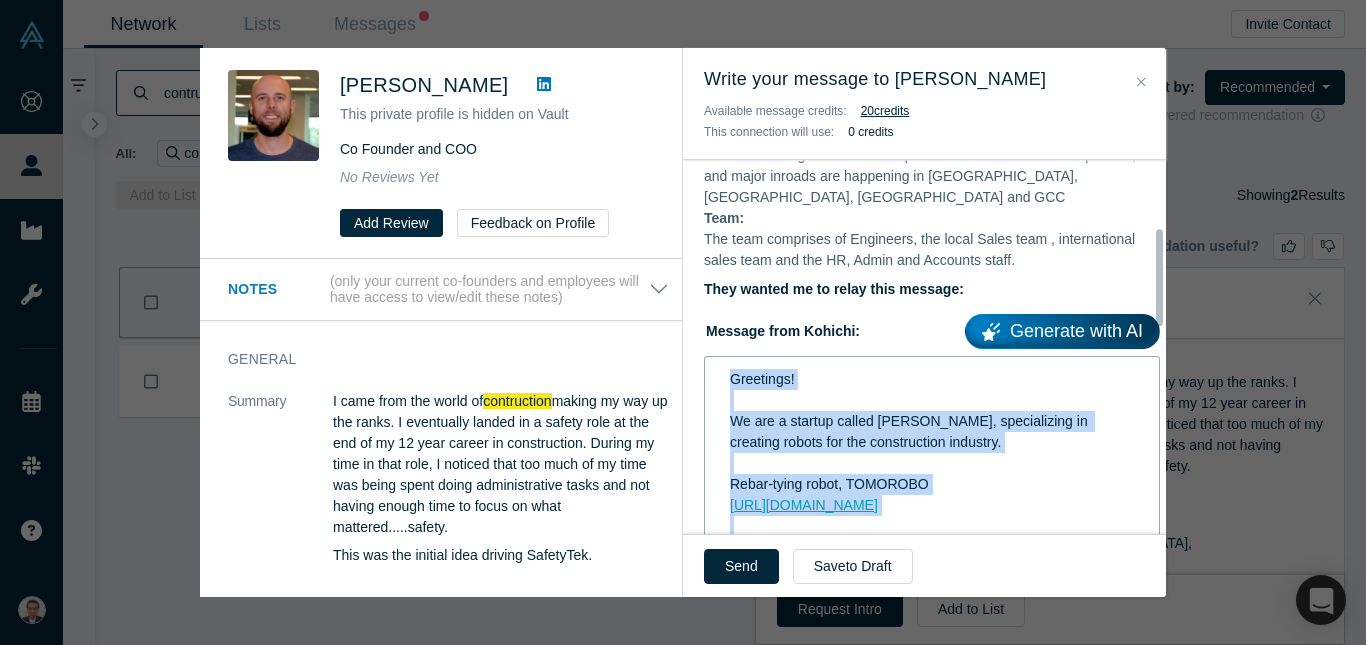 scroll, scrollTop: 0, scrollLeft: 0, axis: both 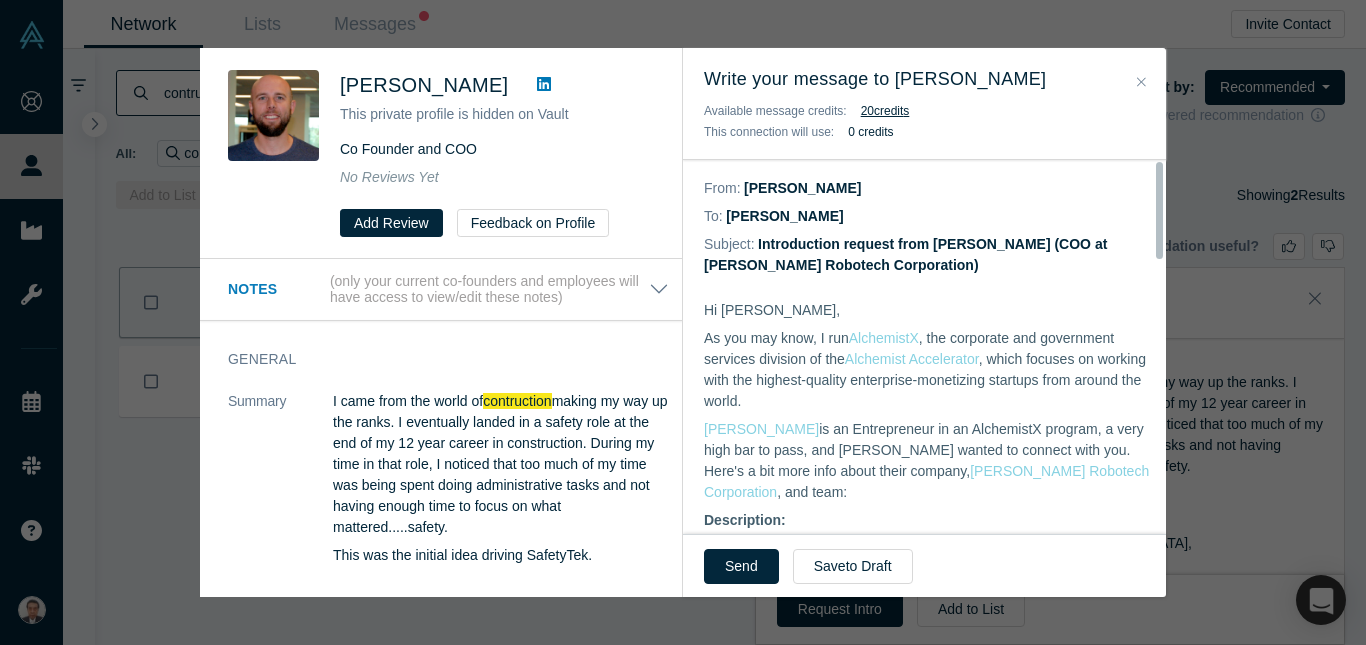 drag, startPoint x: 979, startPoint y: 243, endPoint x: 666, endPoint y: 502, distance: 406.26346 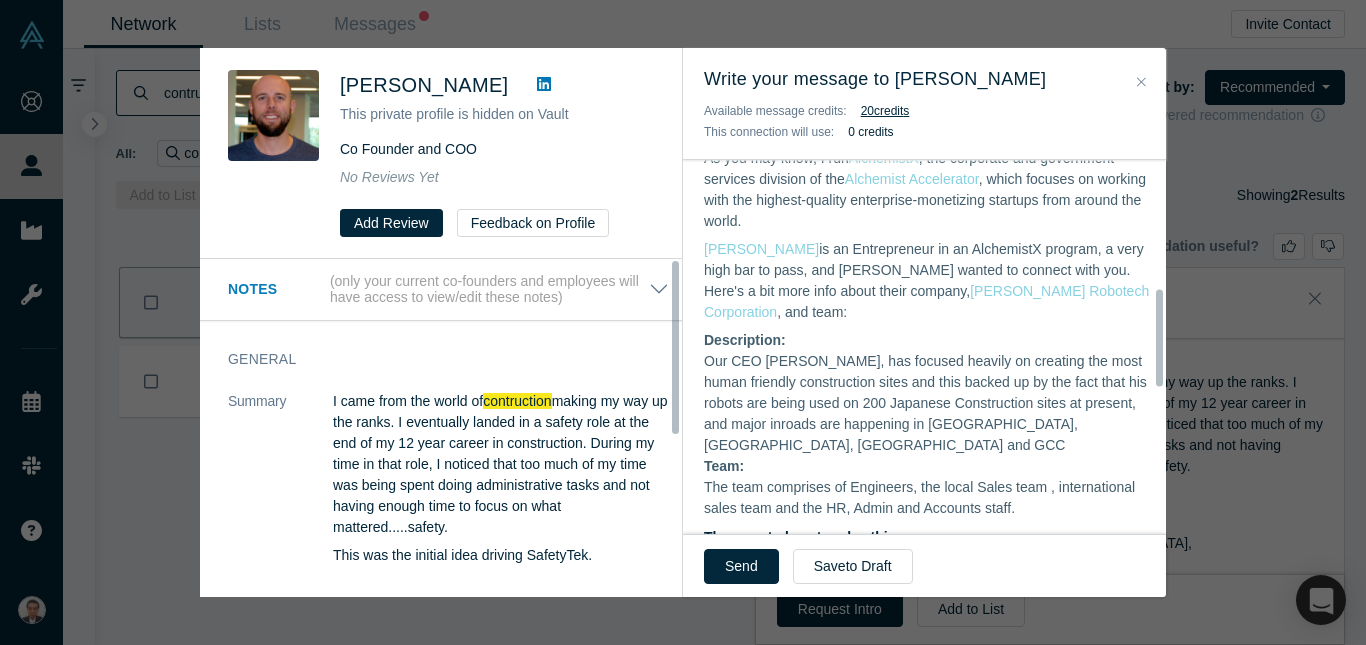 scroll, scrollTop: 500, scrollLeft: 0, axis: vertical 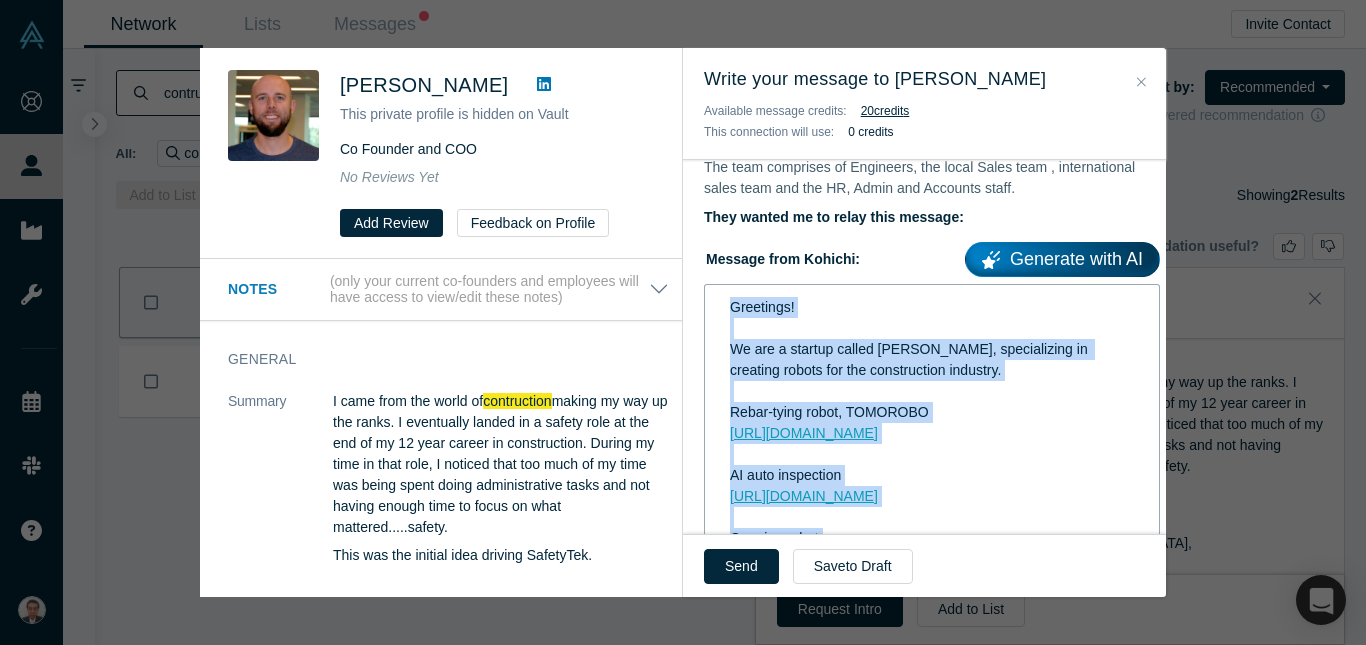 copy on "Greetings! We are a startup called KEN ROBOTECH, specializing in creating robots for the construction industry. Rebar-tying robot, TOMOROBO https://lnkd.in/e_dR8-_6 AI auto inspection https://lnkd.in/ejzRE2gx Carrying robot https://lnkd.in/e9pnFX79 I hope you find them interesting!
We are looking for partners in the US" 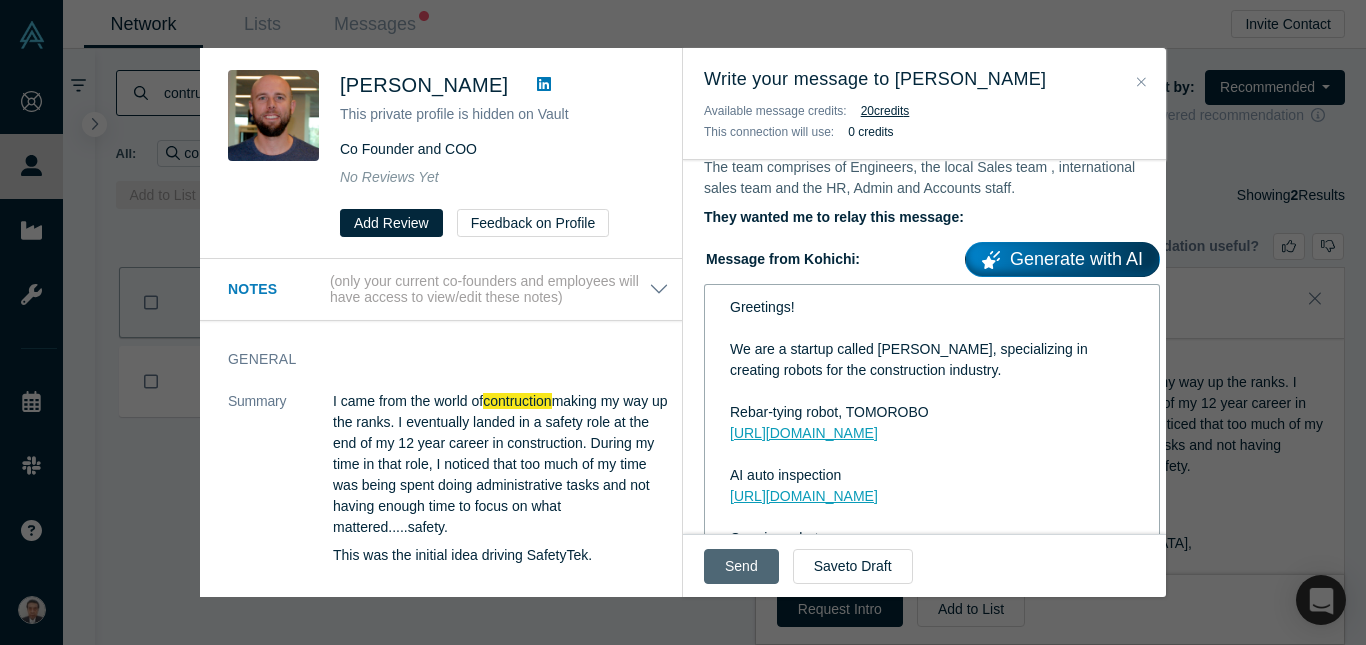 click on "Send" at bounding box center [741, 566] 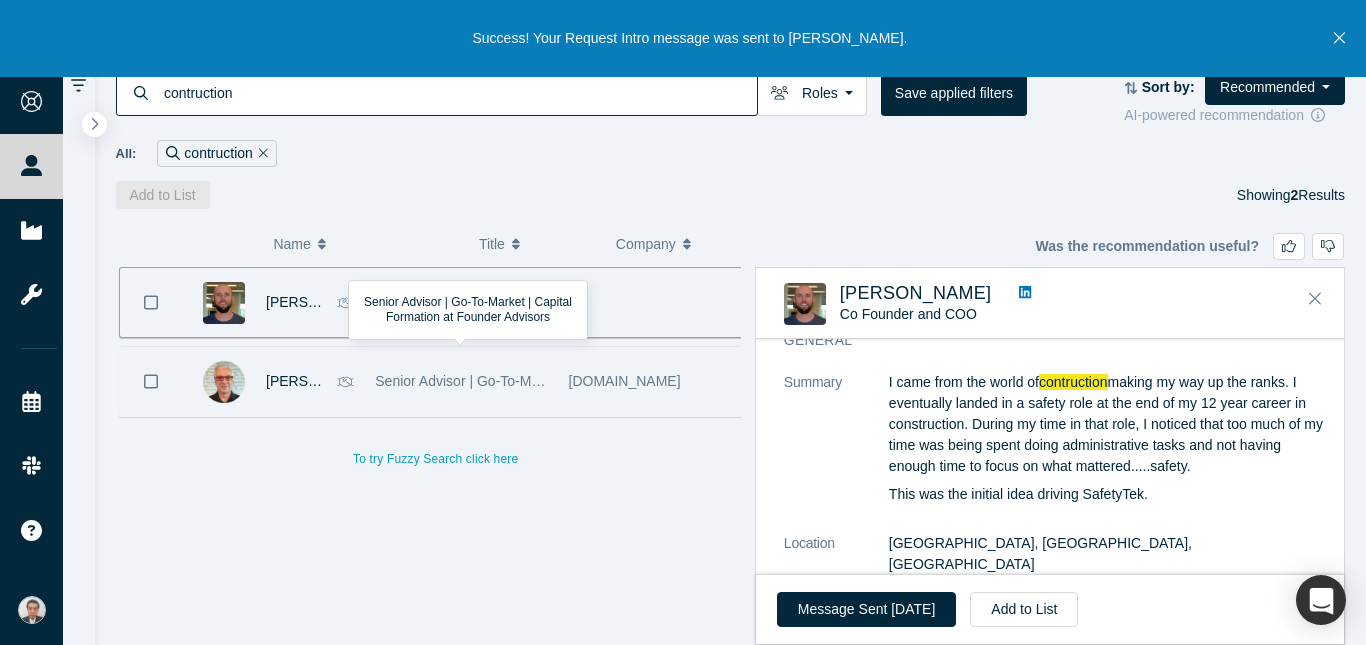 click on "Senior Advisor | Go-To-Market | Capital Formation at Founder Advisors" at bounding box center (594, 381) 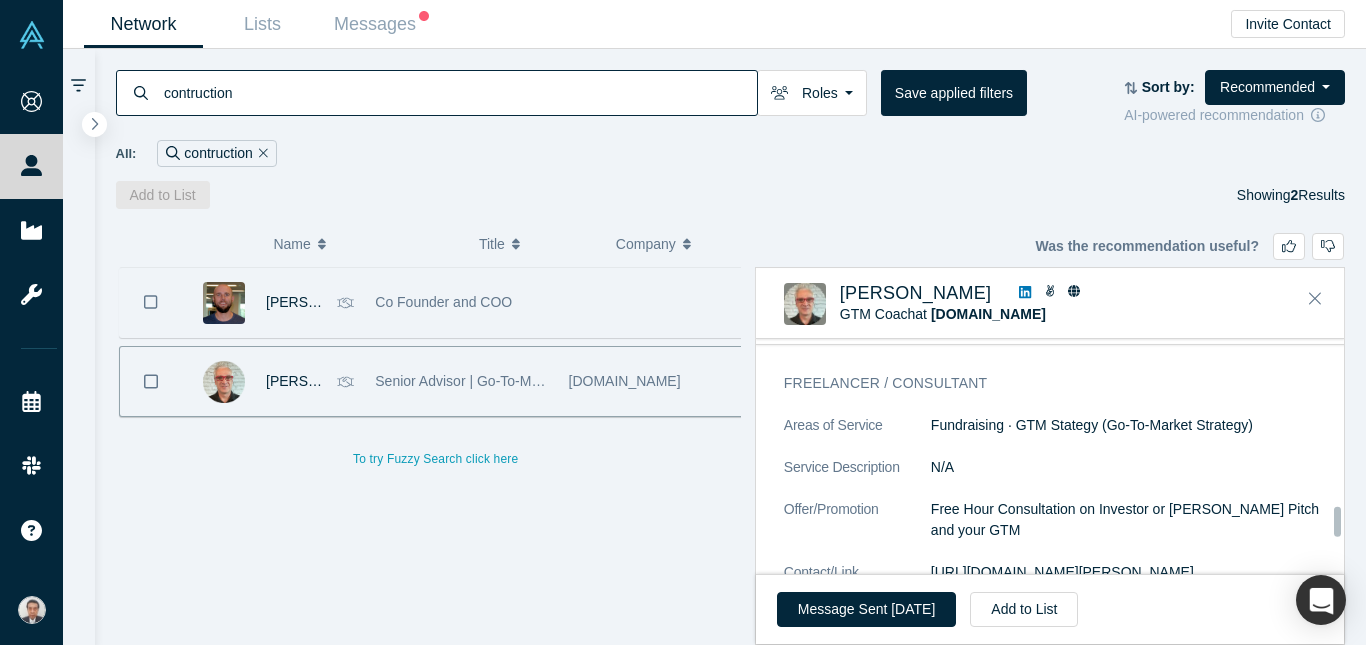 scroll, scrollTop: 1594, scrollLeft: 0, axis: vertical 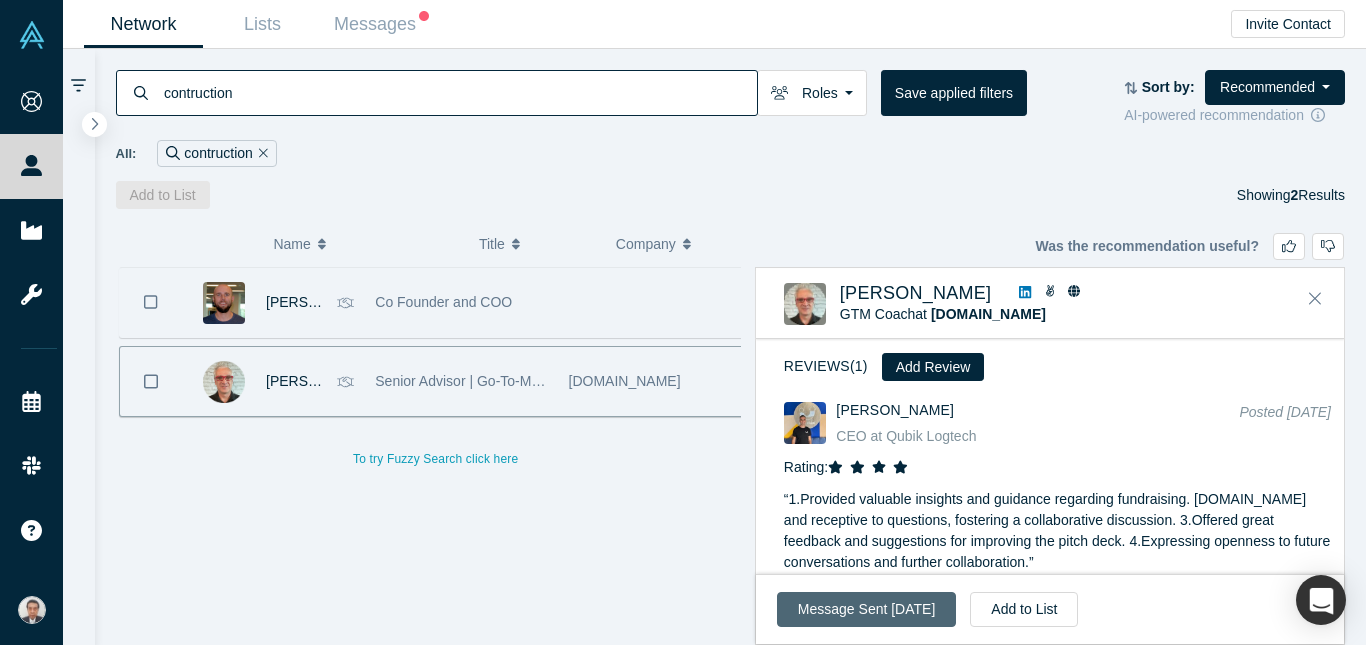 click on "Message Sent Jul 7, 2025" at bounding box center (866, 609) 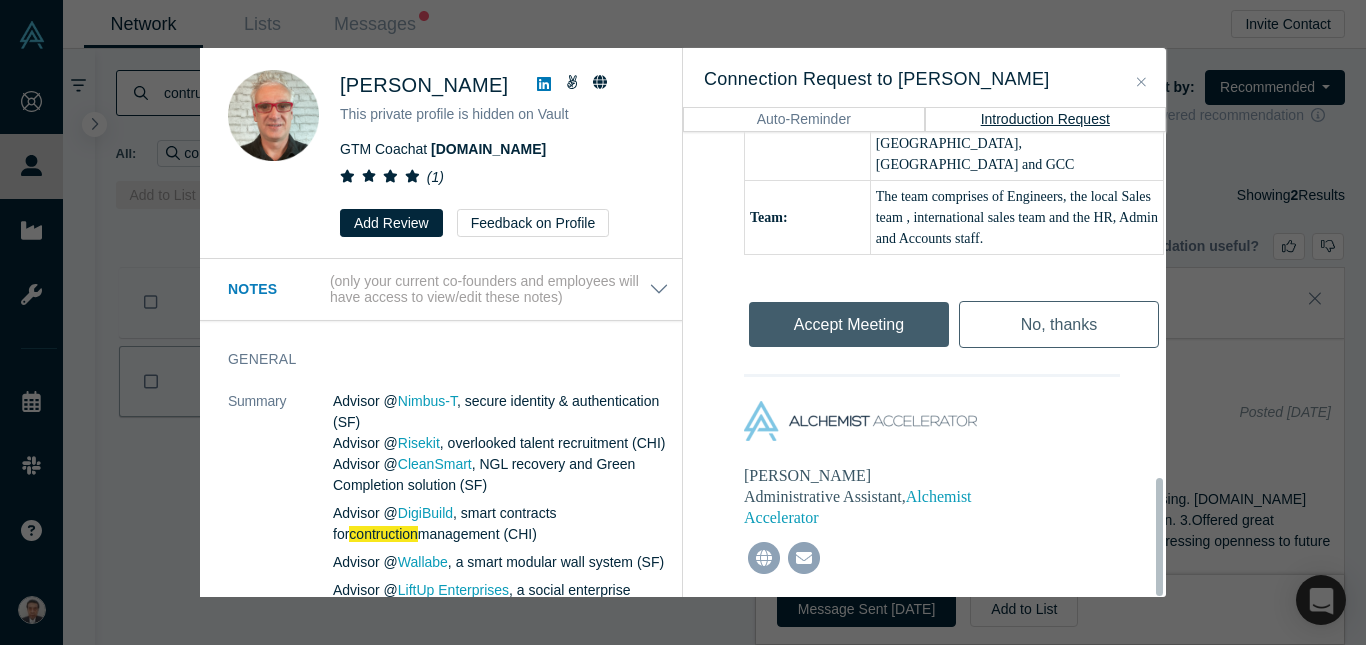 scroll, scrollTop: 1163, scrollLeft: 0, axis: vertical 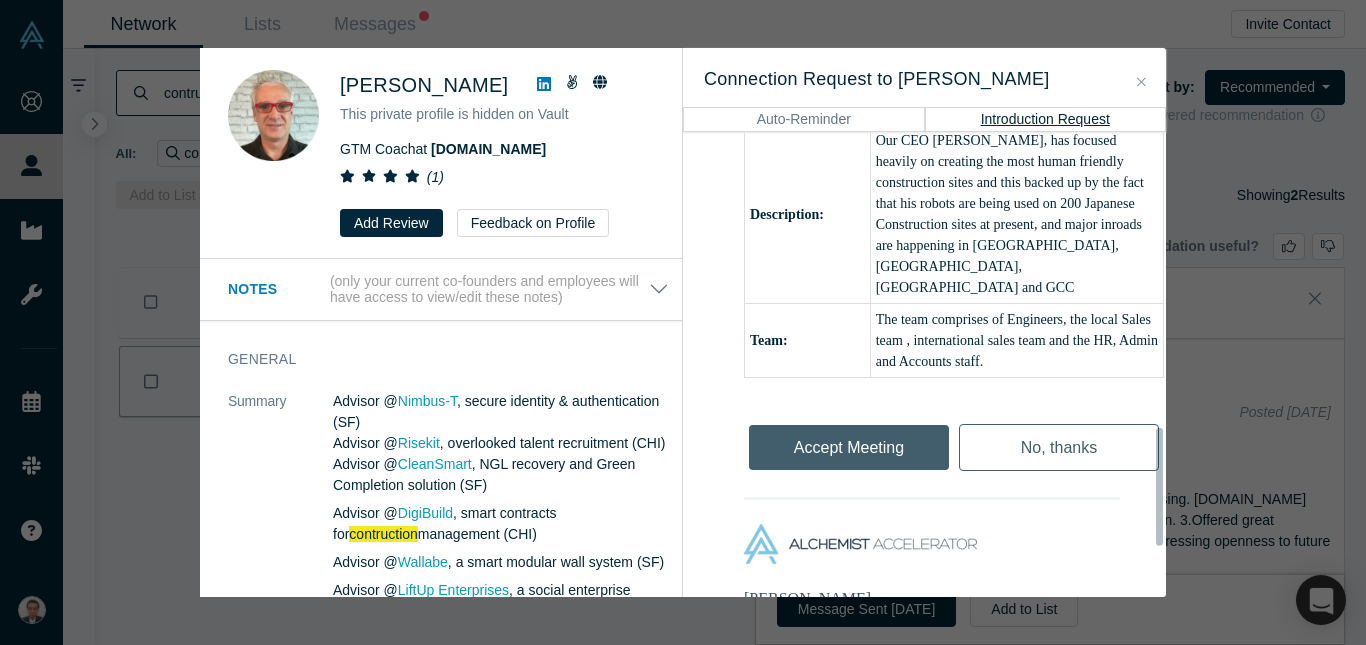 click on "Accept Meeting" at bounding box center (849, 442) 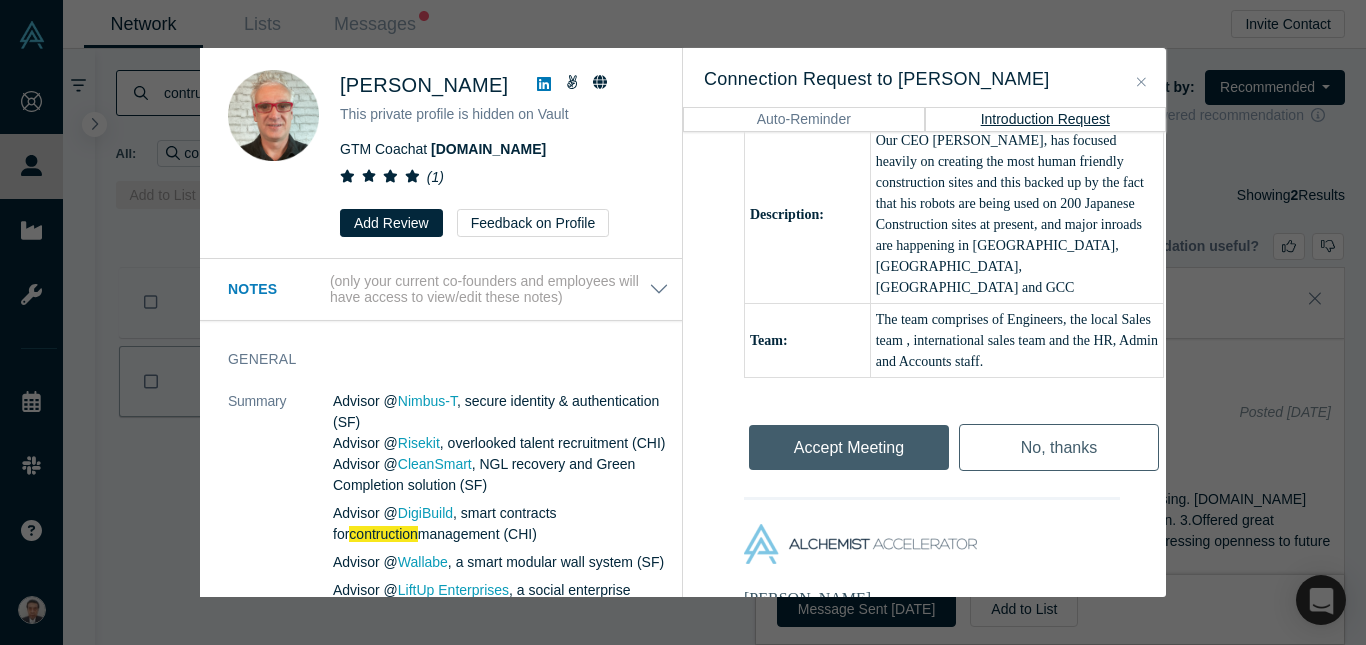click on "Accept Meeting" at bounding box center (849, 442) 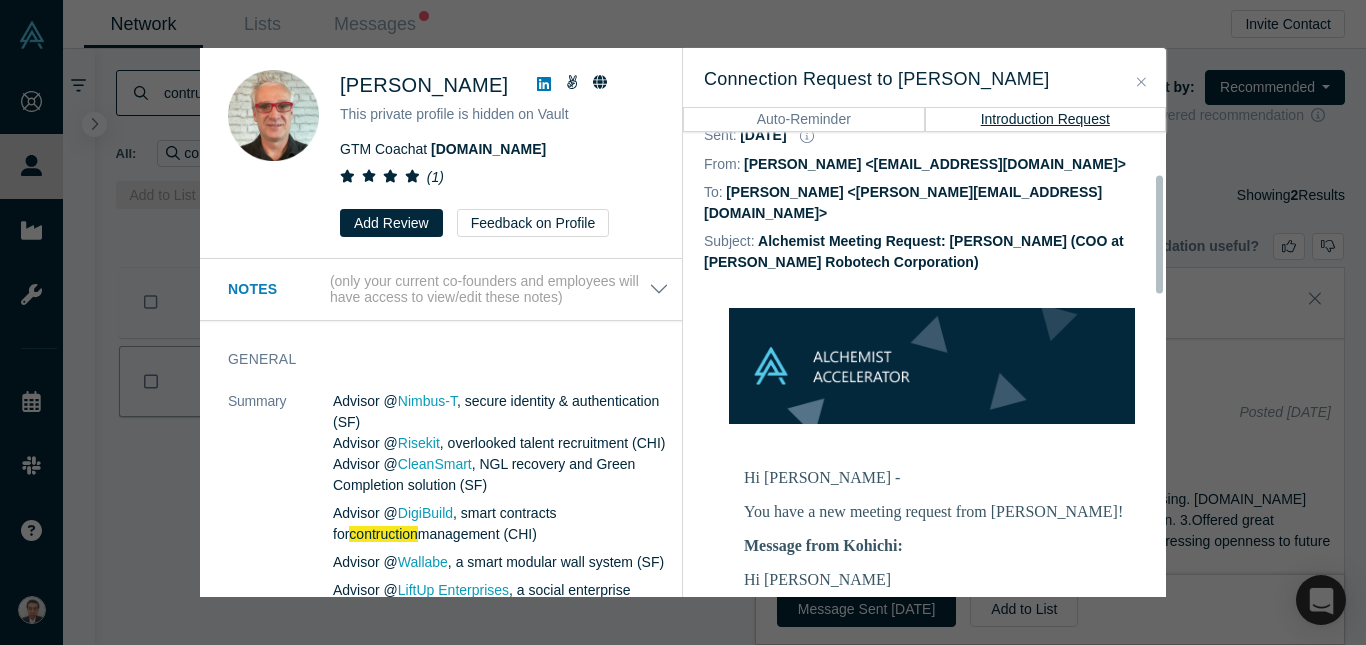 scroll, scrollTop: 0, scrollLeft: 0, axis: both 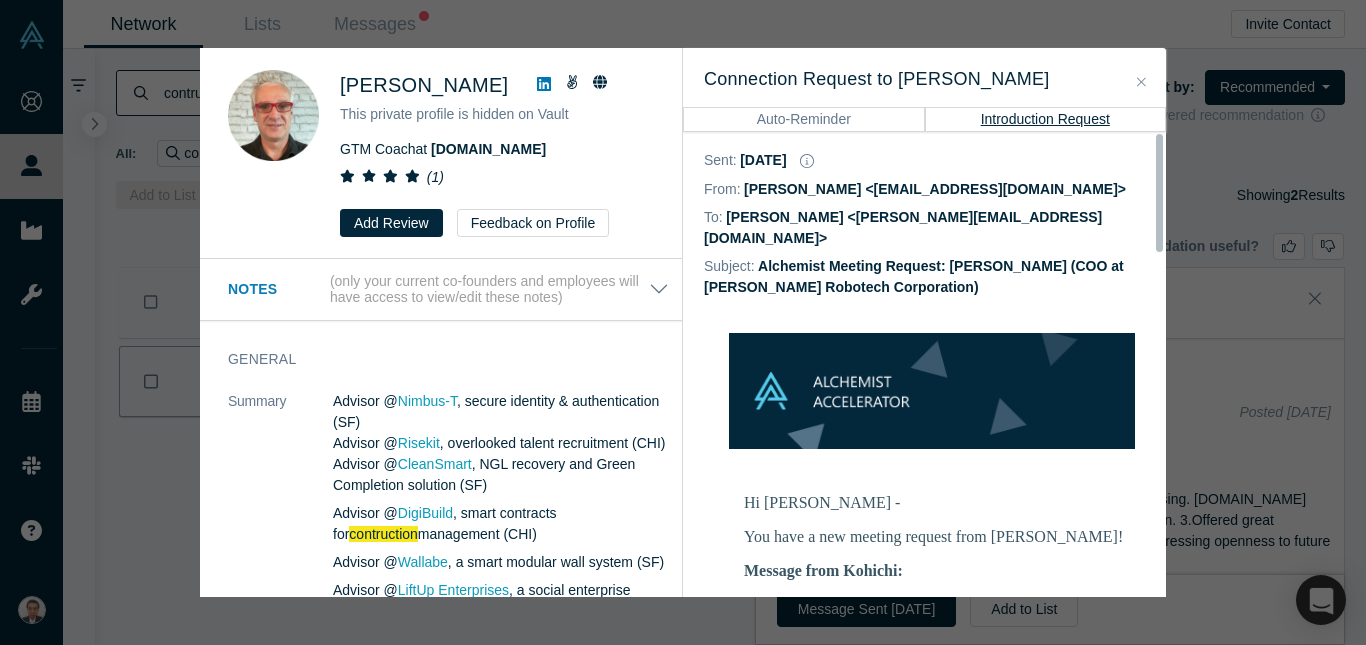 click on "Auto-Reminder" at bounding box center [804, 119] 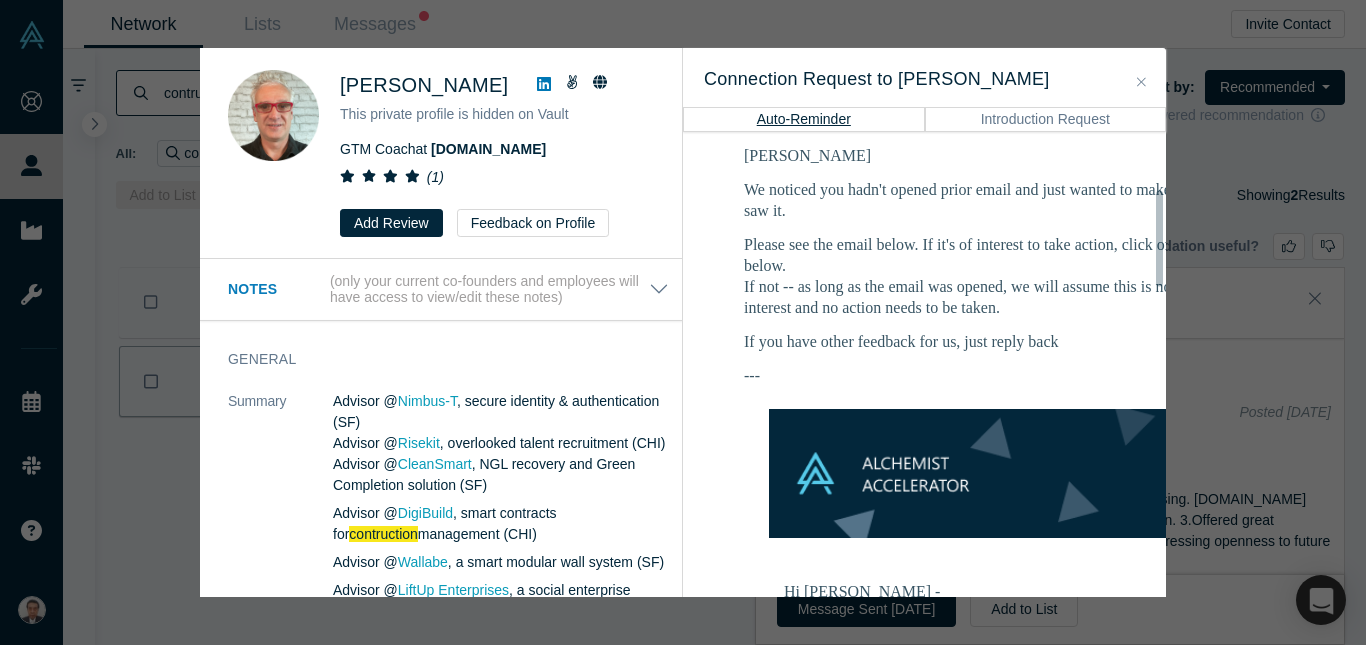 scroll, scrollTop: 0, scrollLeft: 0, axis: both 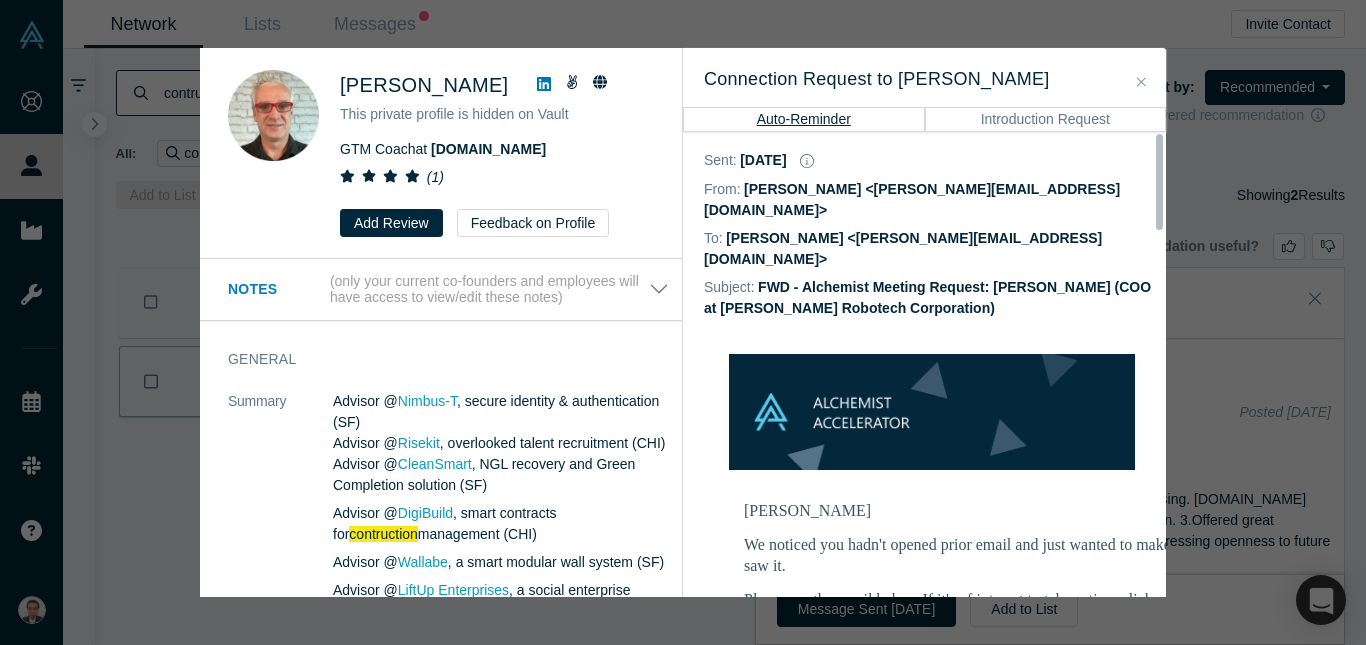 click 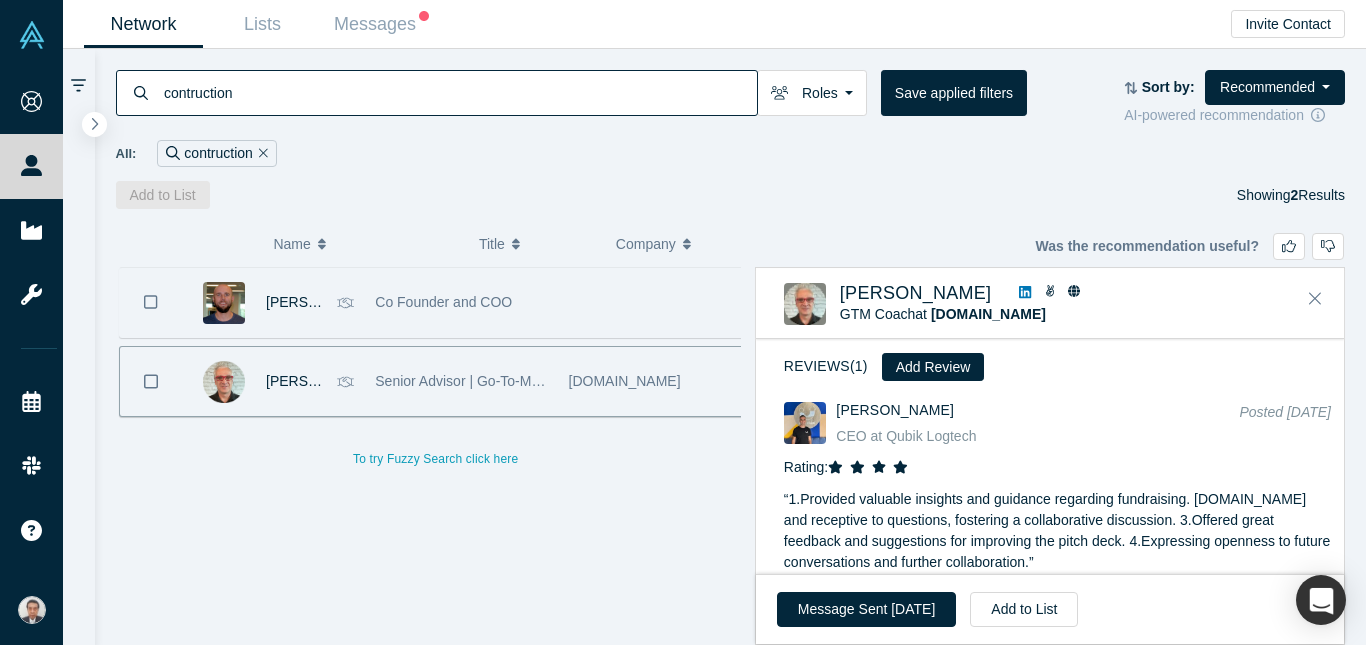 click on "Co Founder and COO" at bounding box center [461, 302] 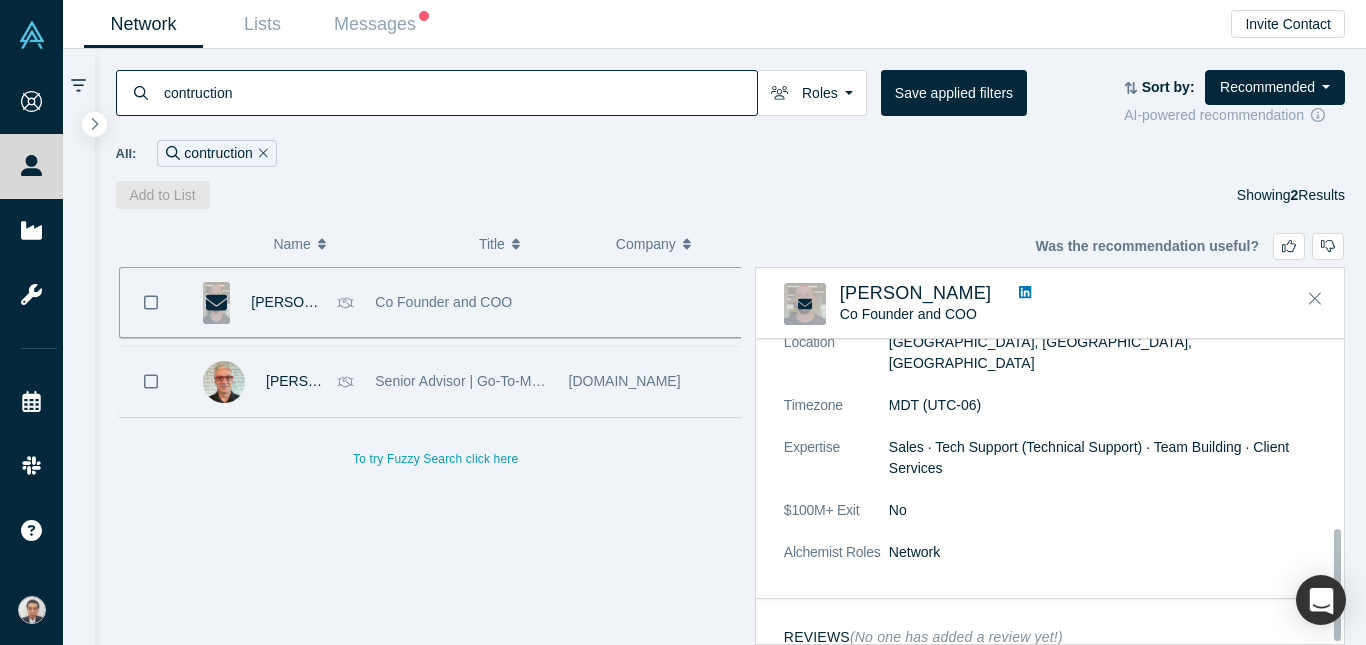 scroll, scrollTop: 517, scrollLeft: 0, axis: vertical 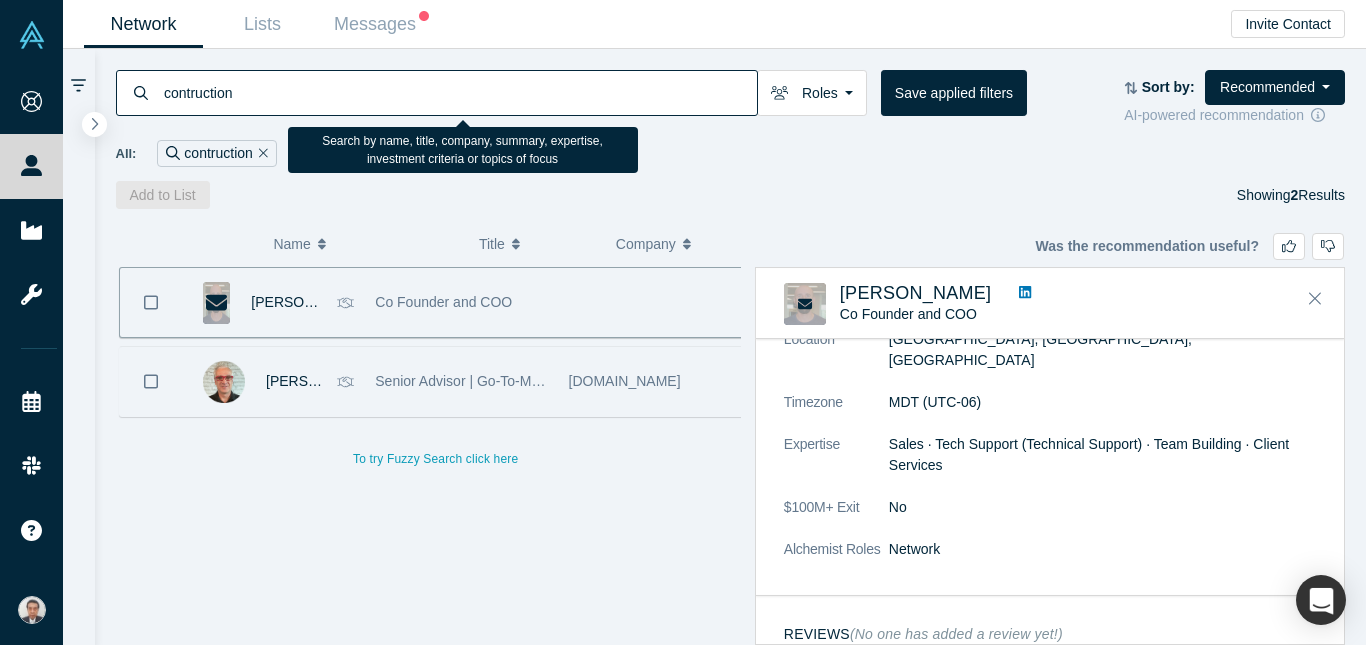 click on "contruction" at bounding box center (459, 92) 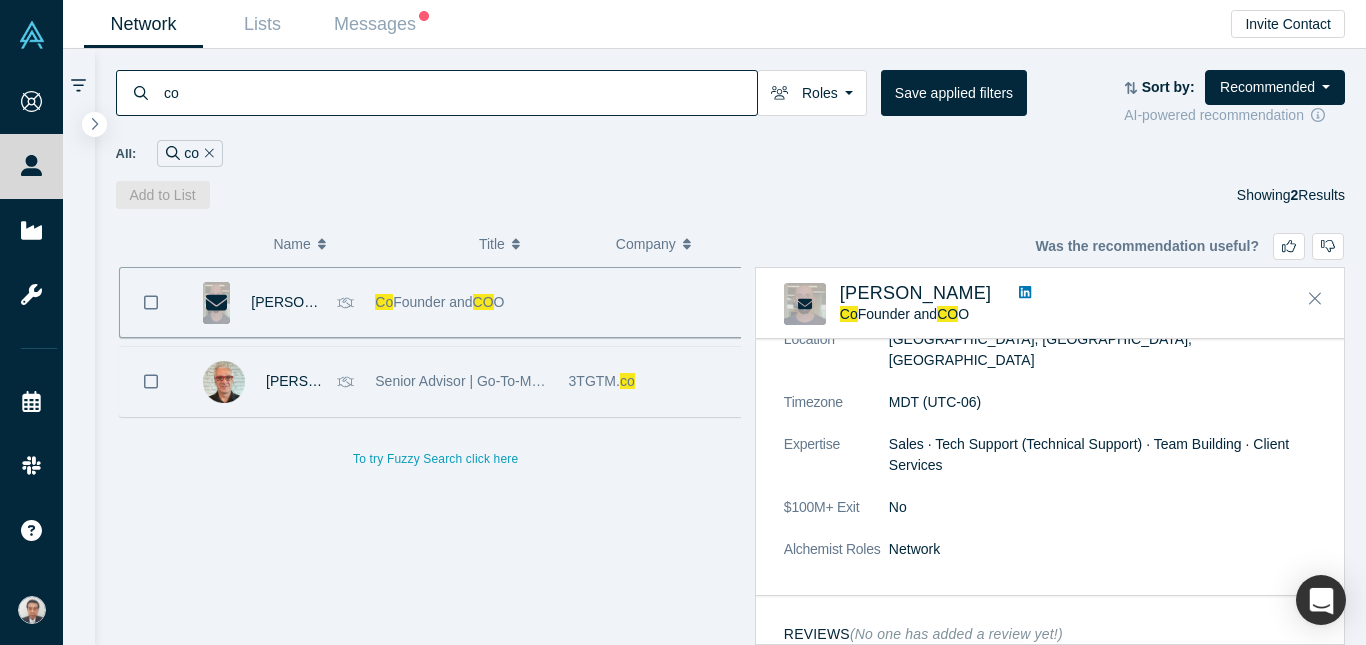 type on "c" 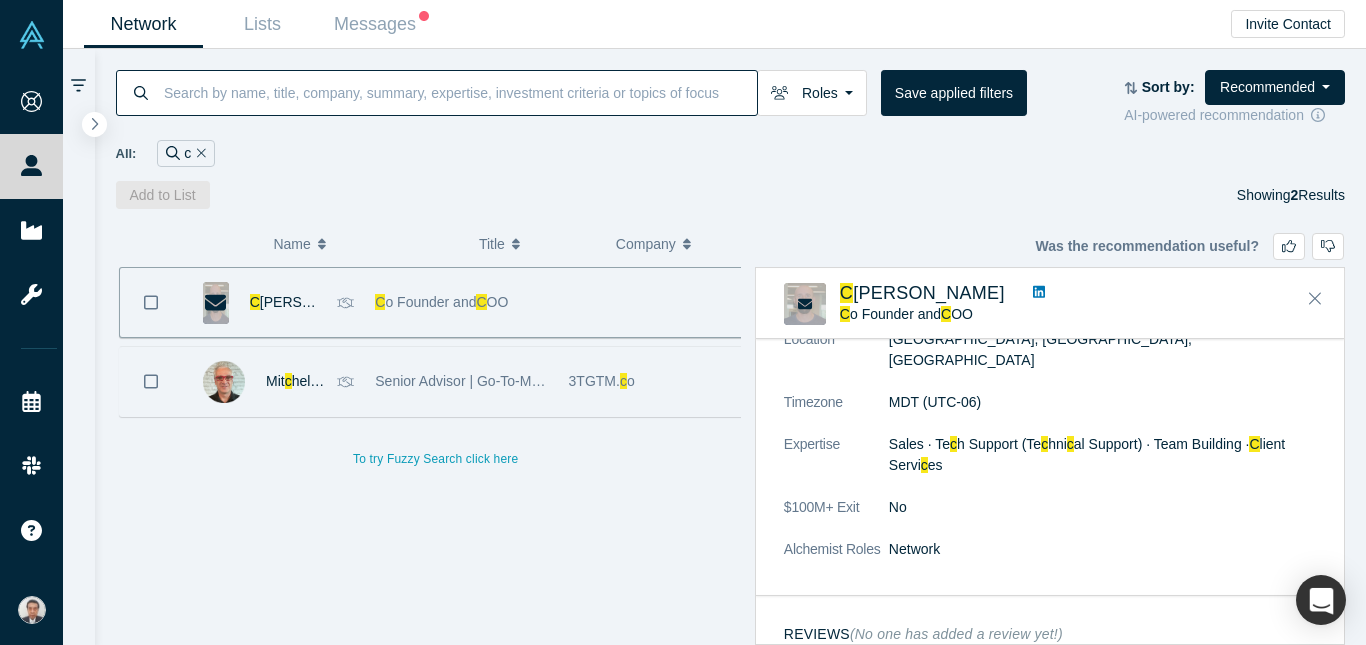 scroll, scrollTop: 490, scrollLeft: 0, axis: vertical 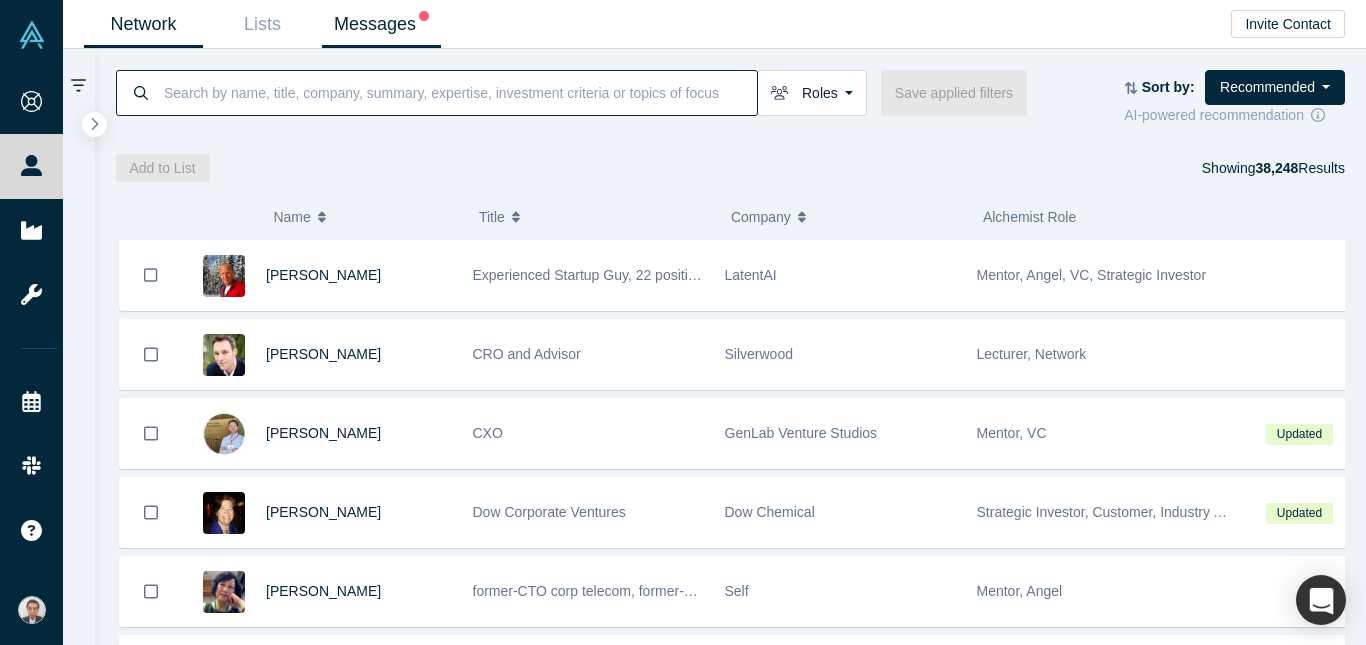 type 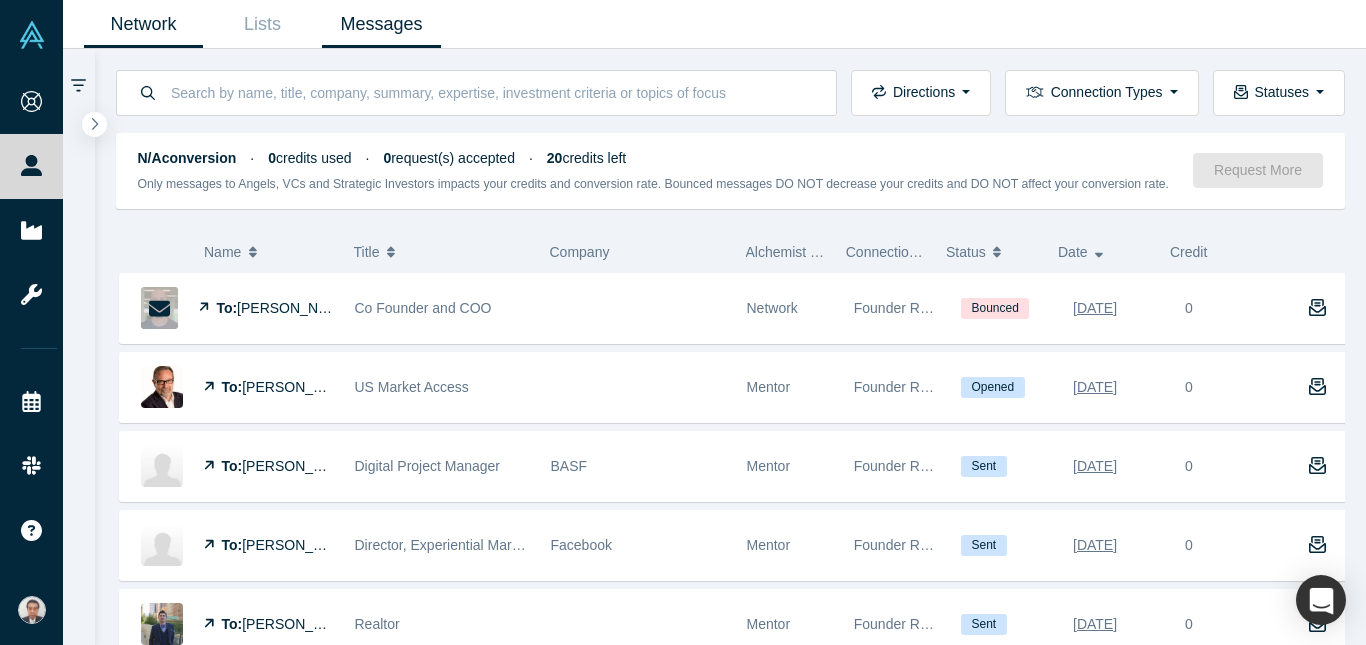click on "Network" at bounding box center [143, 24] 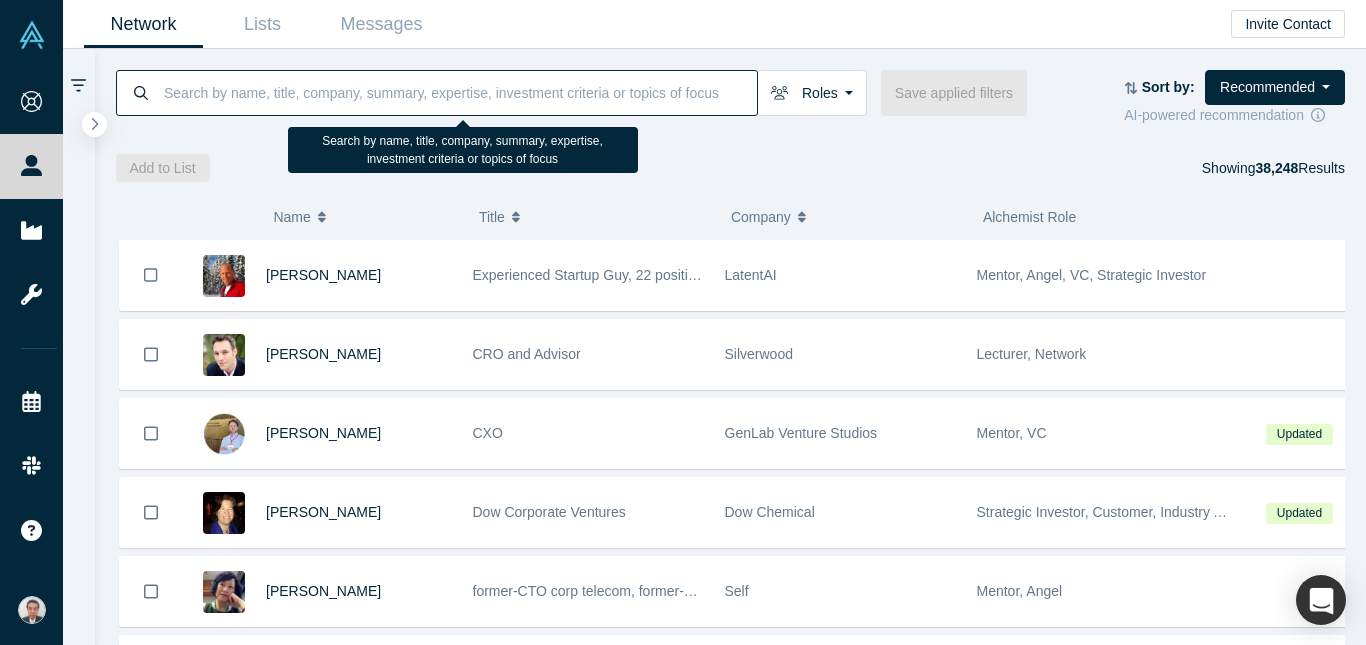 click at bounding box center [459, 92] 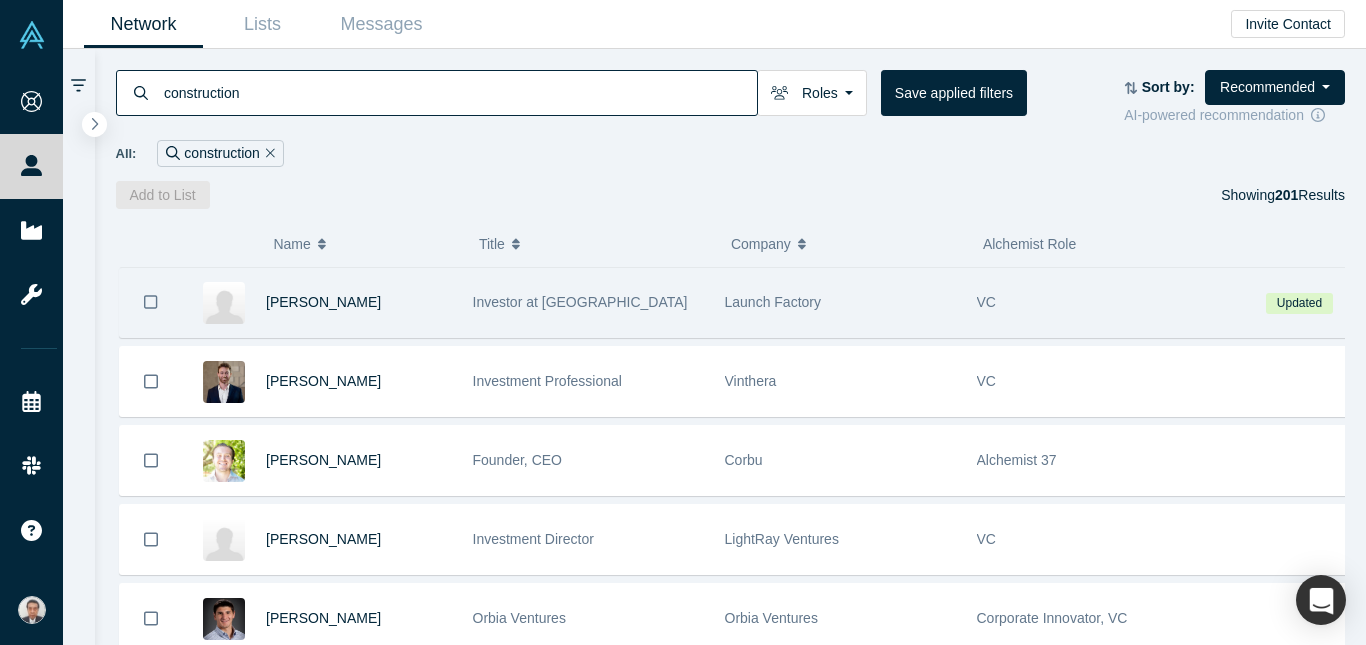 click on "Launch Factory" at bounding box center (840, 302) 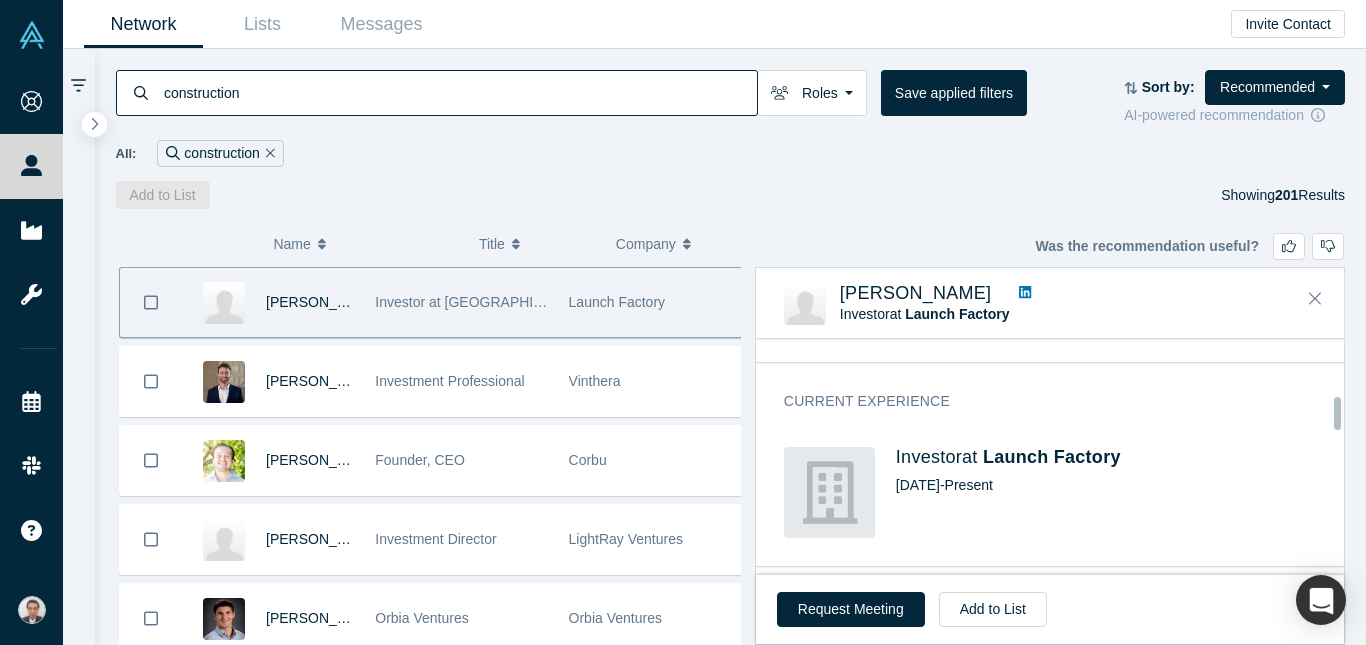 scroll, scrollTop: 400, scrollLeft: 0, axis: vertical 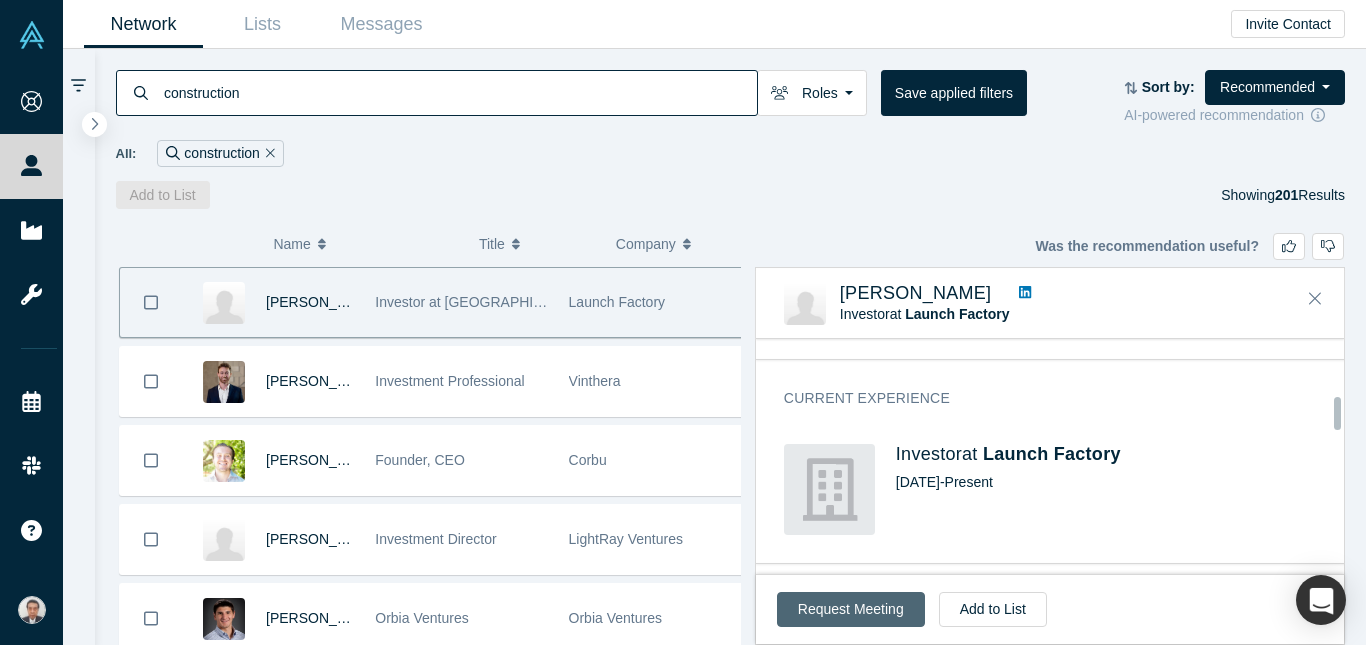 click on "Request Meeting" at bounding box center [851, 609] 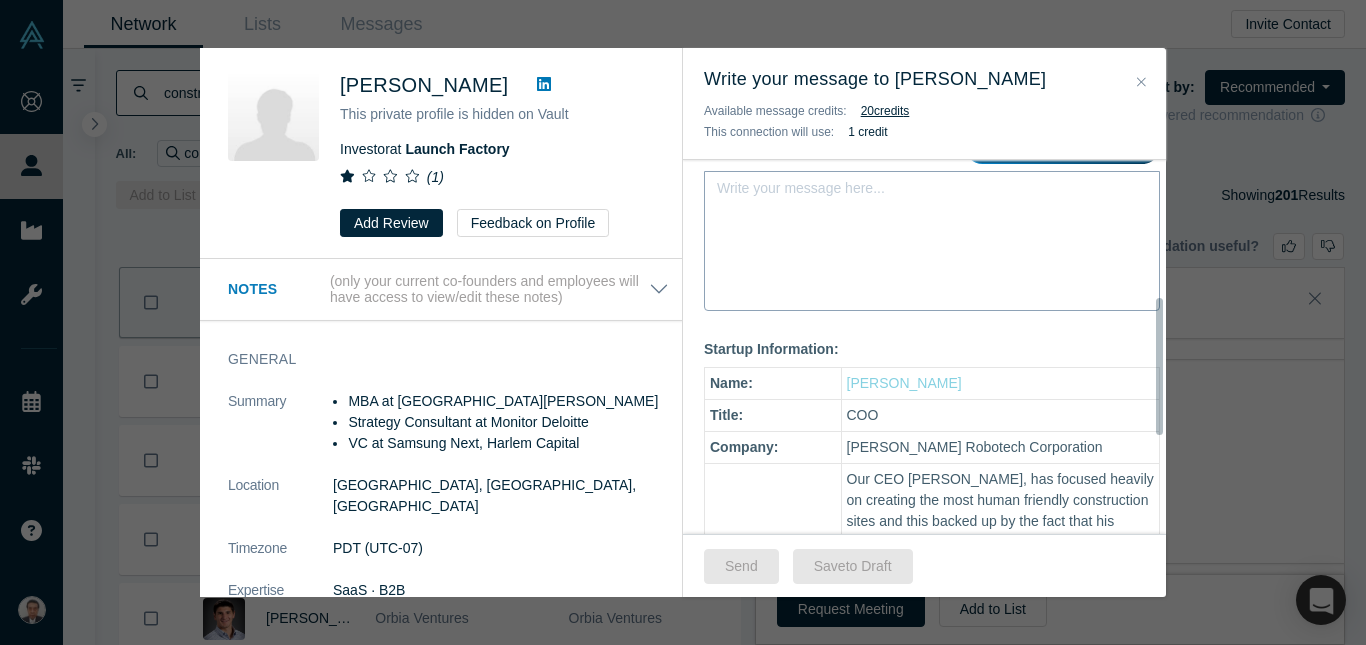scroll, scrollTop: 300, scrollLeft: 0, axis: vertical 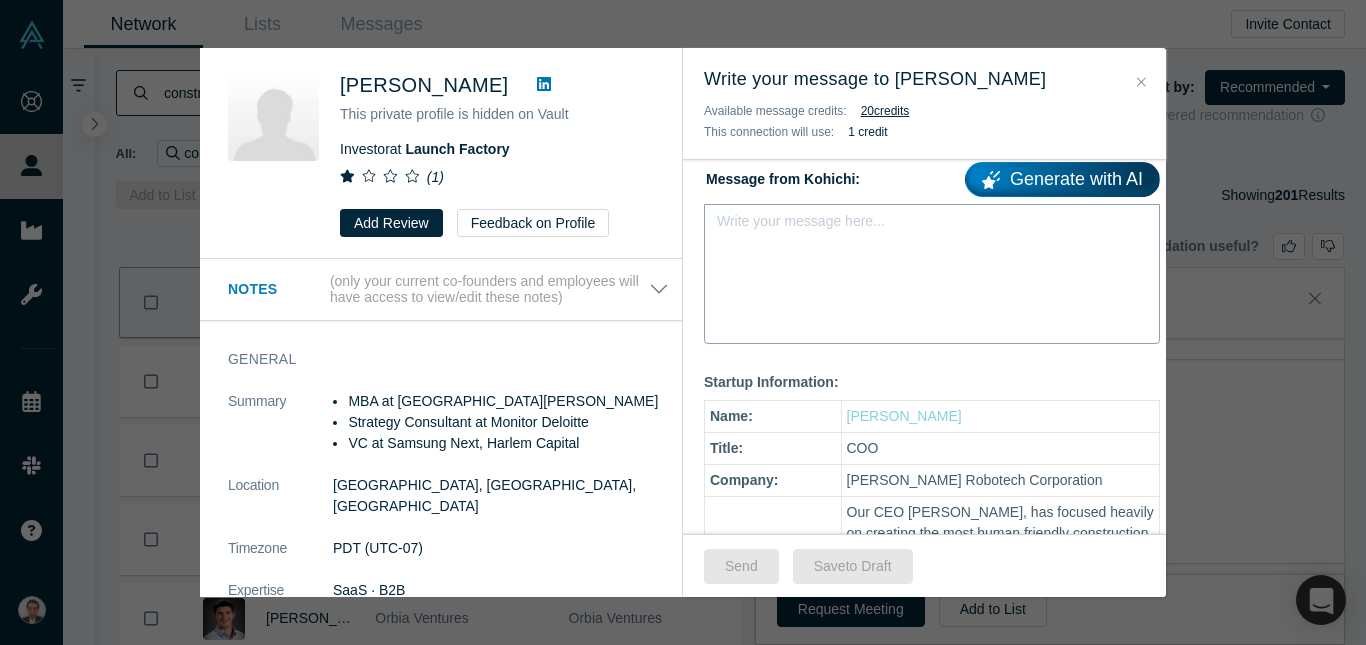 drag, startPoint x: 805, startPoint y: 272, endPoint x: 752, endPoint y: 248, distance: 58.18075 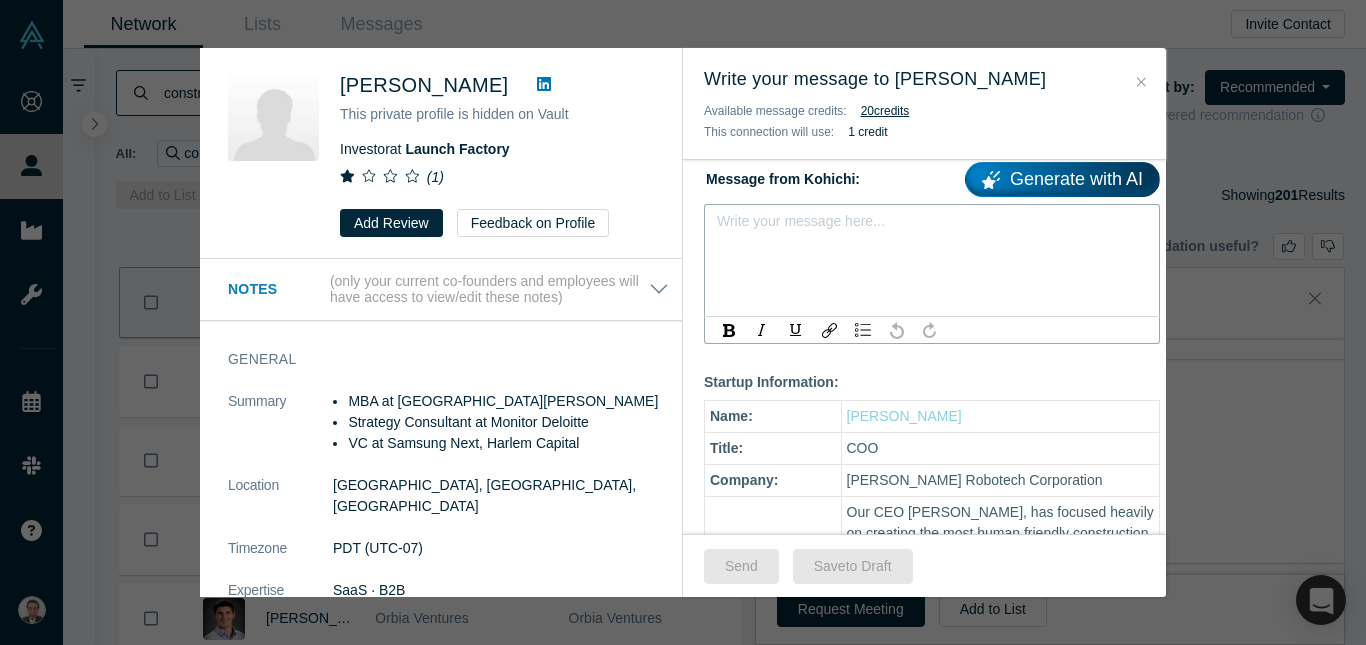 drag, startPoint x: 752, startPoint y: 248, endPoint x: 718, endPoint y: 222, distance: 42.80187 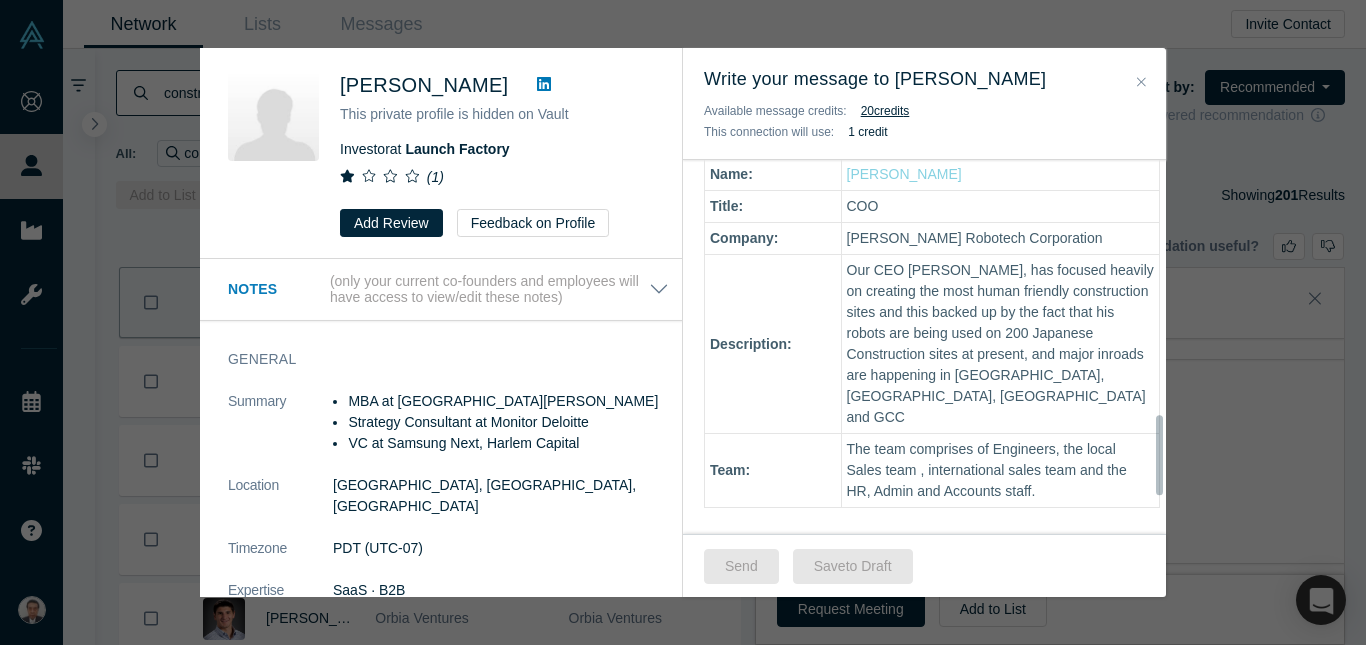 scroll, scrollTop: 1374, scrollLeft: 0, axis: vertical 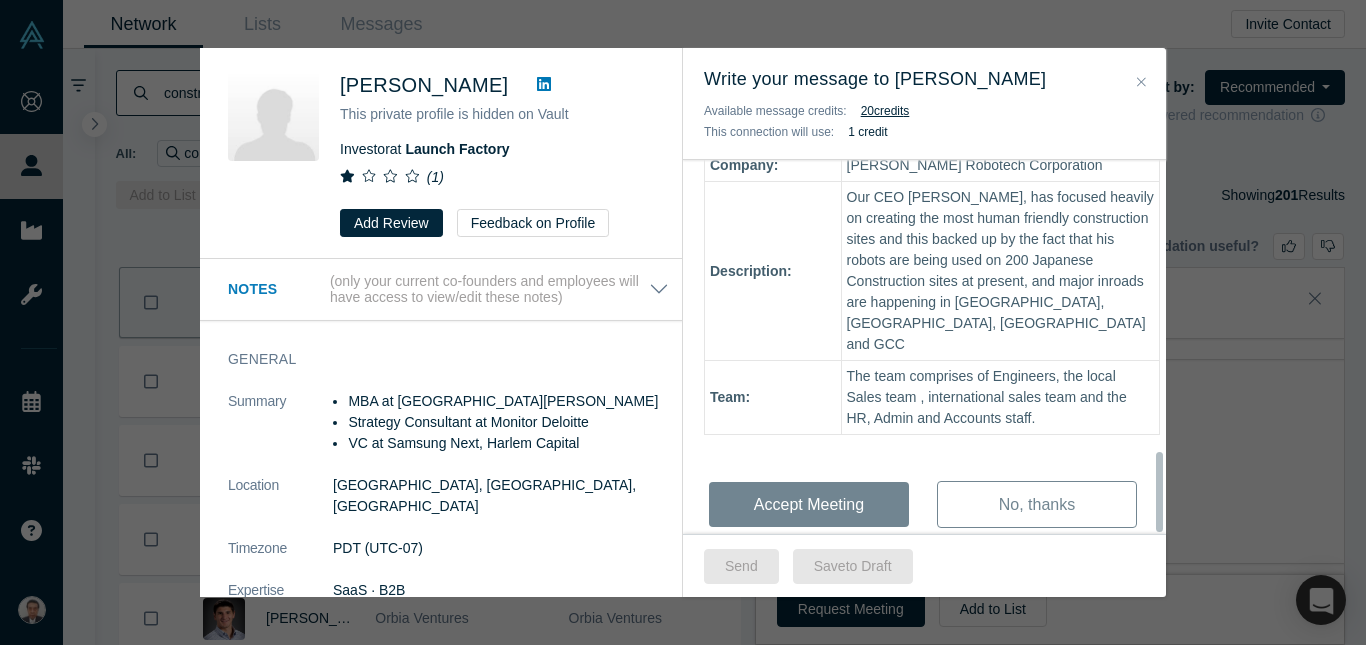 click on "Hi Patrick -
You have a new meeting request from Kohichi Matsui! Discussion Topics: Message from Kohichi: Generate with AI Greetings! We are a startup called KEN ROBOTECH, specializing in creating robots for the construction industry. Rebar-tying robot, TOMOROBO https://lnkd.in/e_dR8-_6 AI auto inspection https://lnkd.in/ejzRE2gx Carrying robot https://lnkd.in/e9pnFX79 I hope you find them interesting! We are looking for partners in the US
Startup Information:
Name:
Kohichi Matsui
Title:
COO
Company:
Ken Robotech Corporation
Description:" at bounding box center (932, -243) 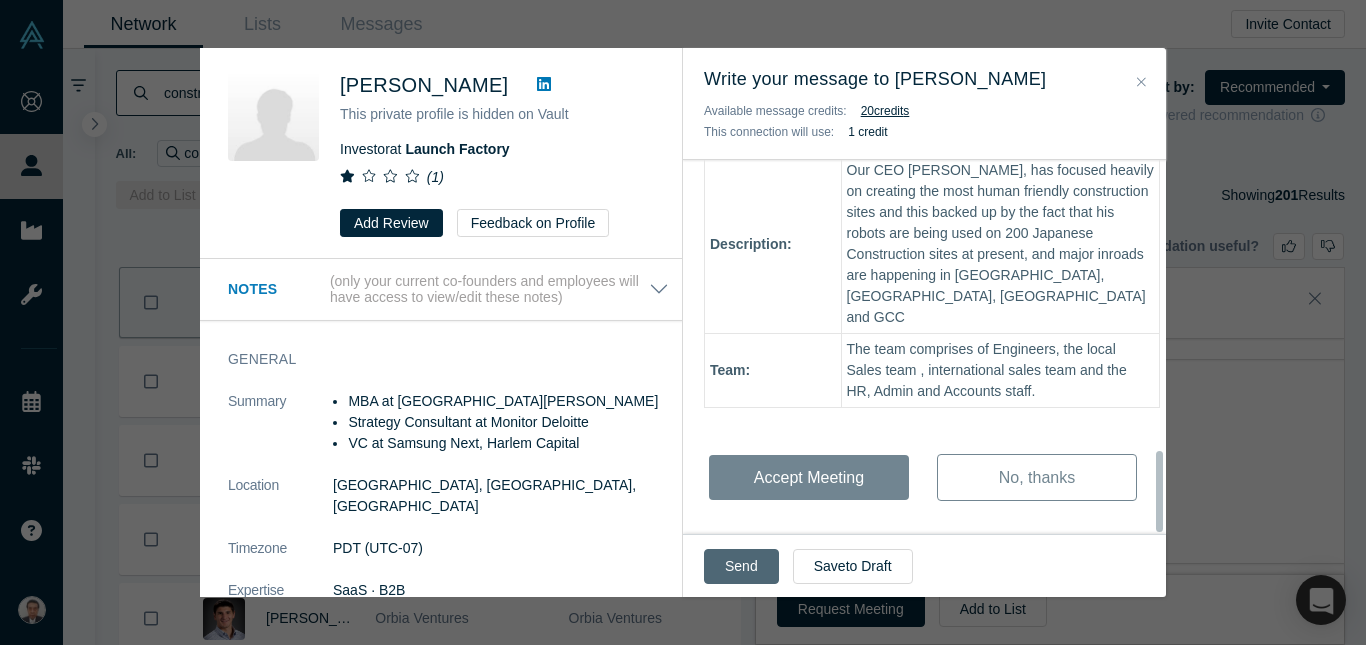 click on "Send" at bounding box center (741, 566) 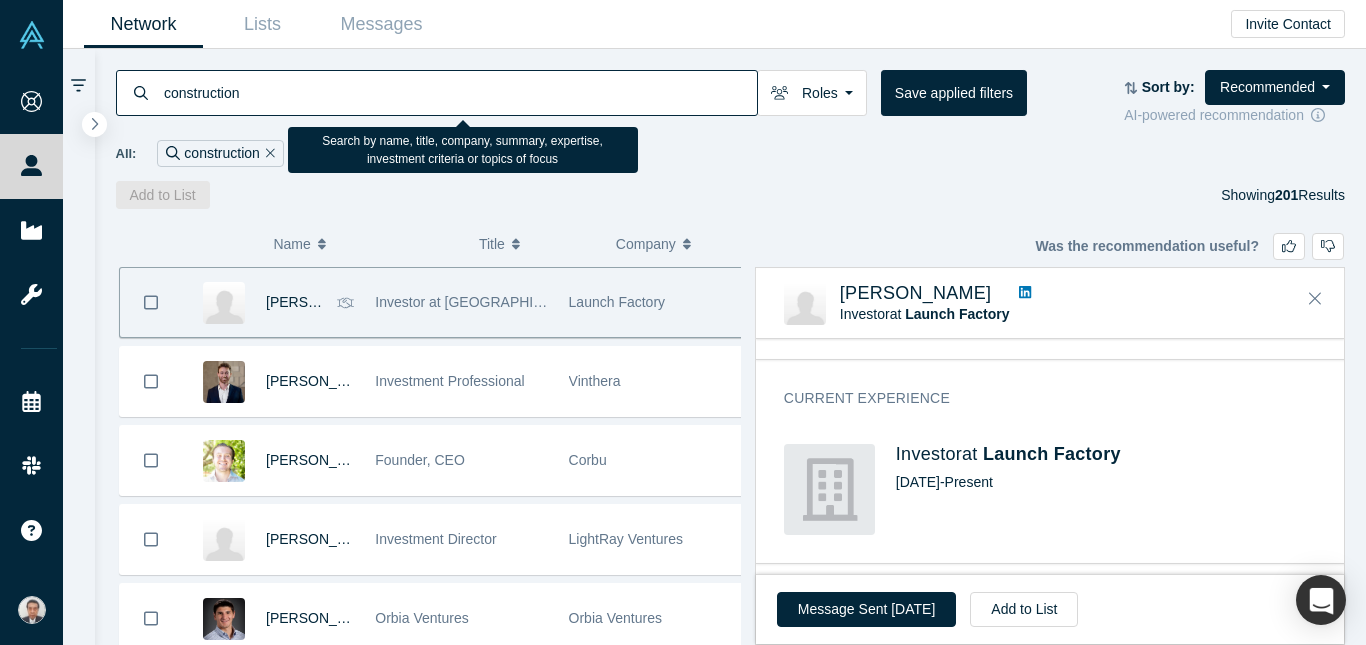 click on "construction" at bounding box center [459, 92] 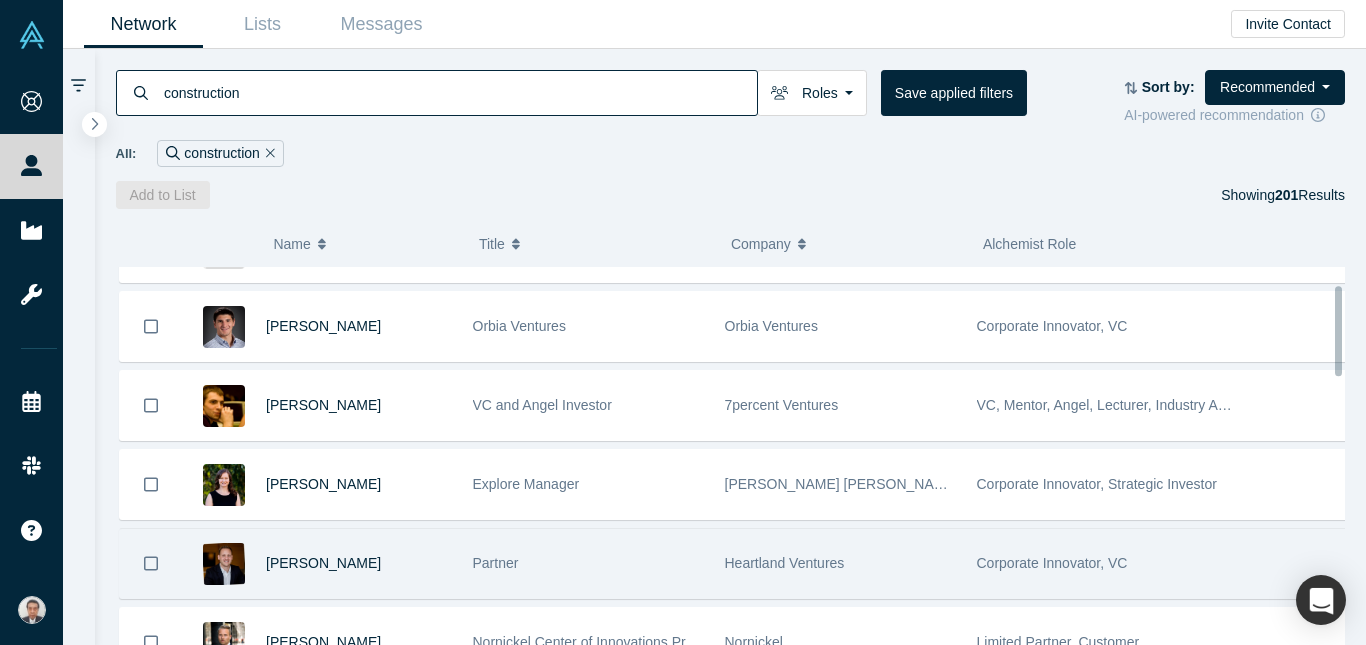 scroll, scrollTop: 0, scrollLeft: 0, axis: both 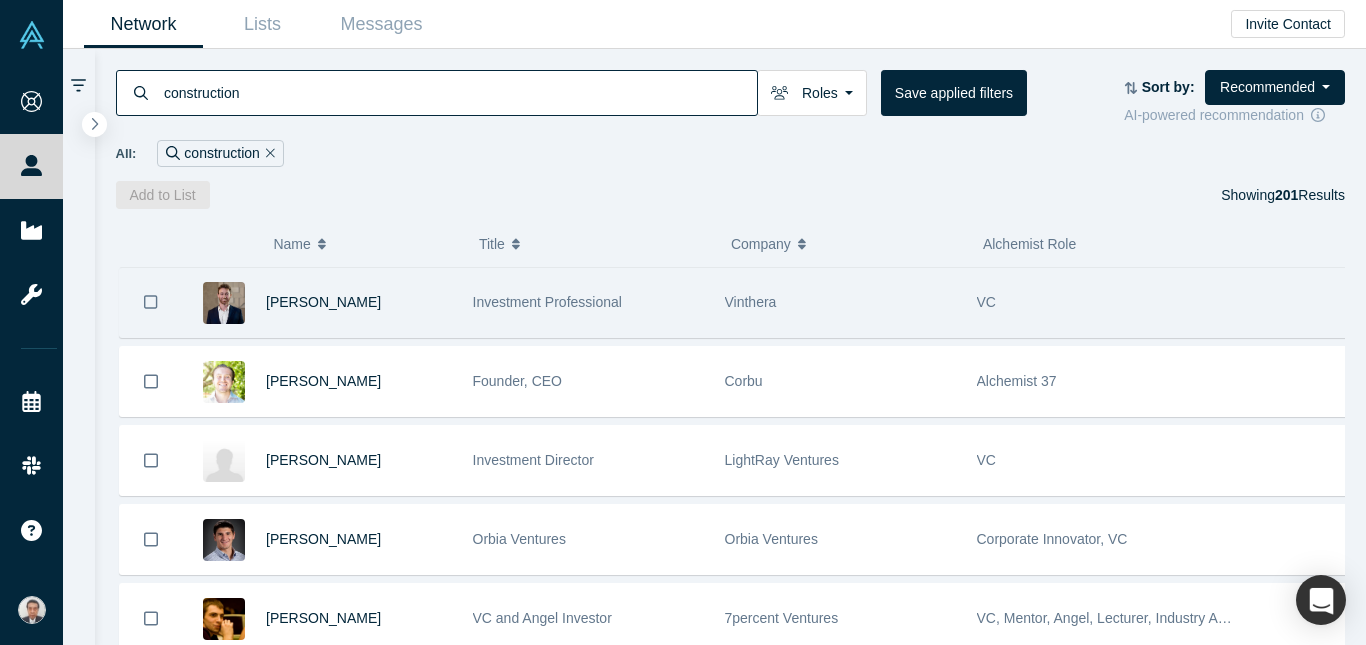 click 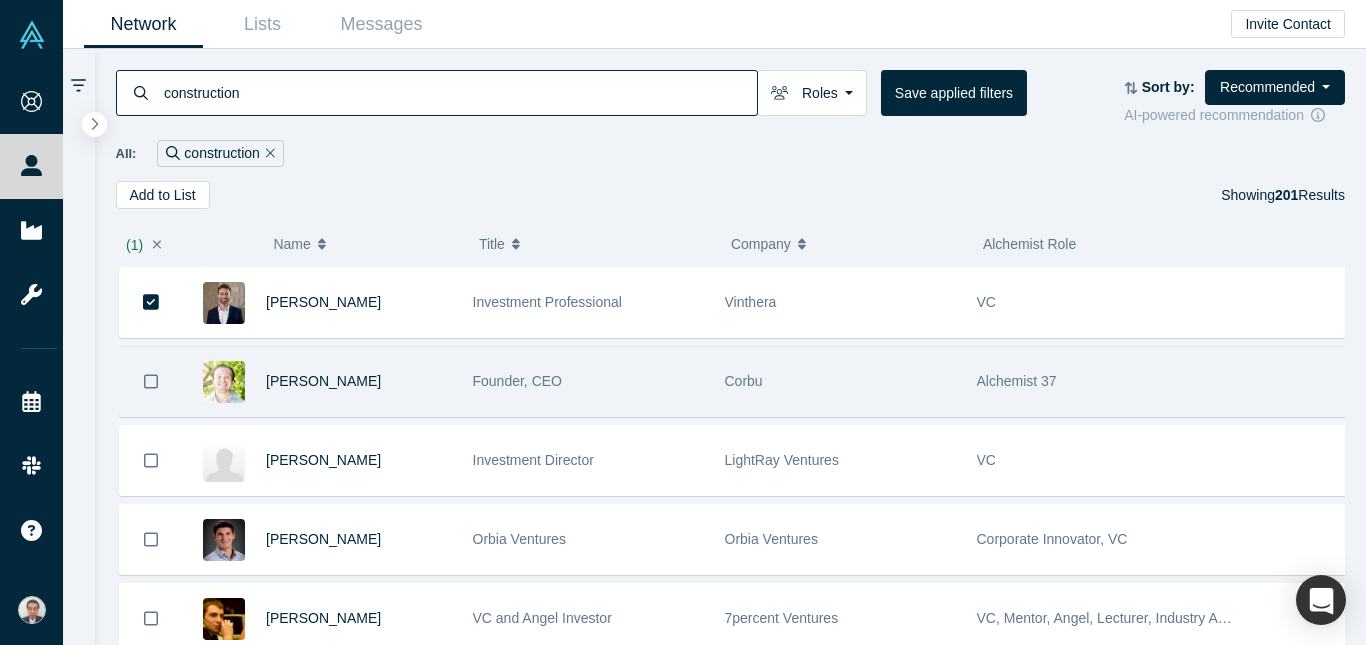 click at bounding box center [151, 381] 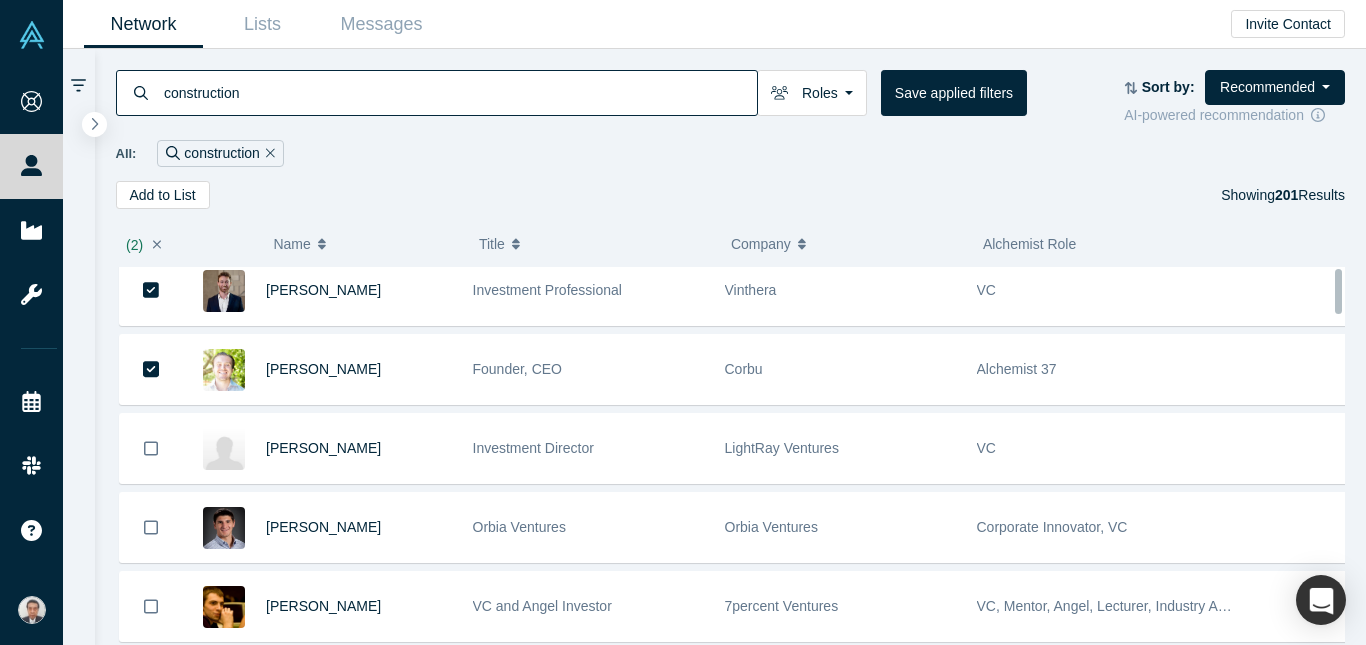 scroll, scrollTop: 0, scrollLeft: 0, axis: both 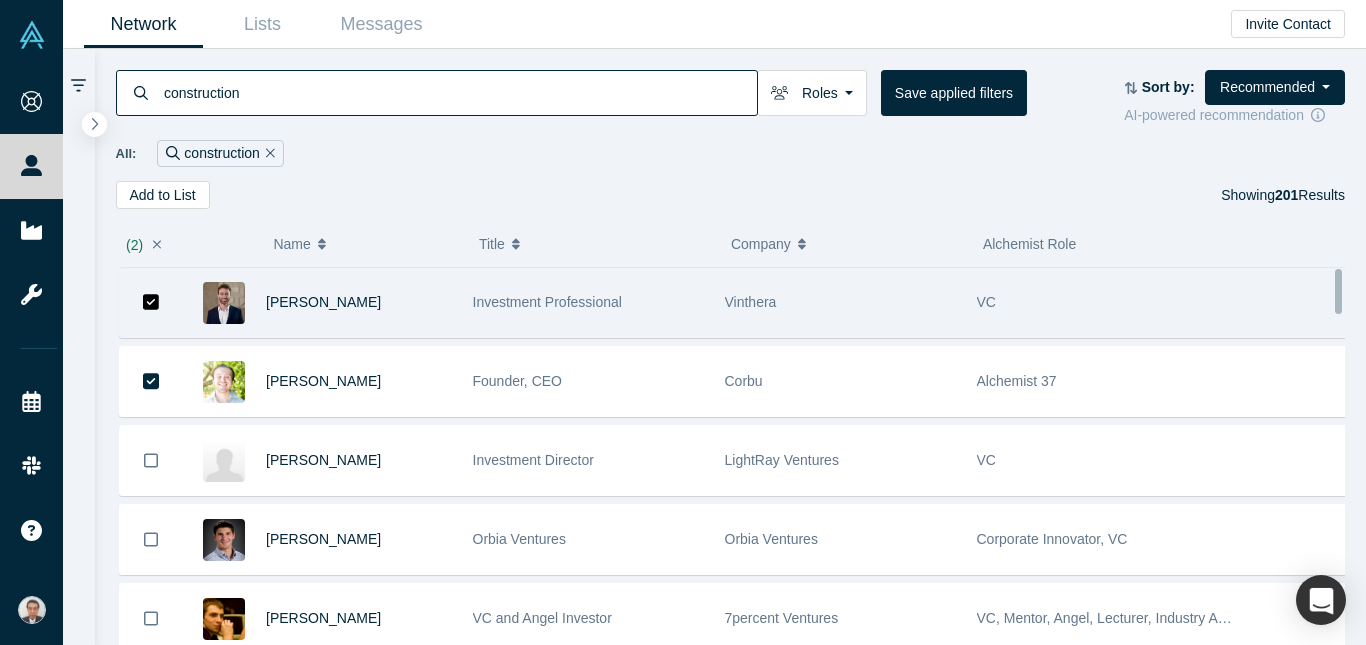 click 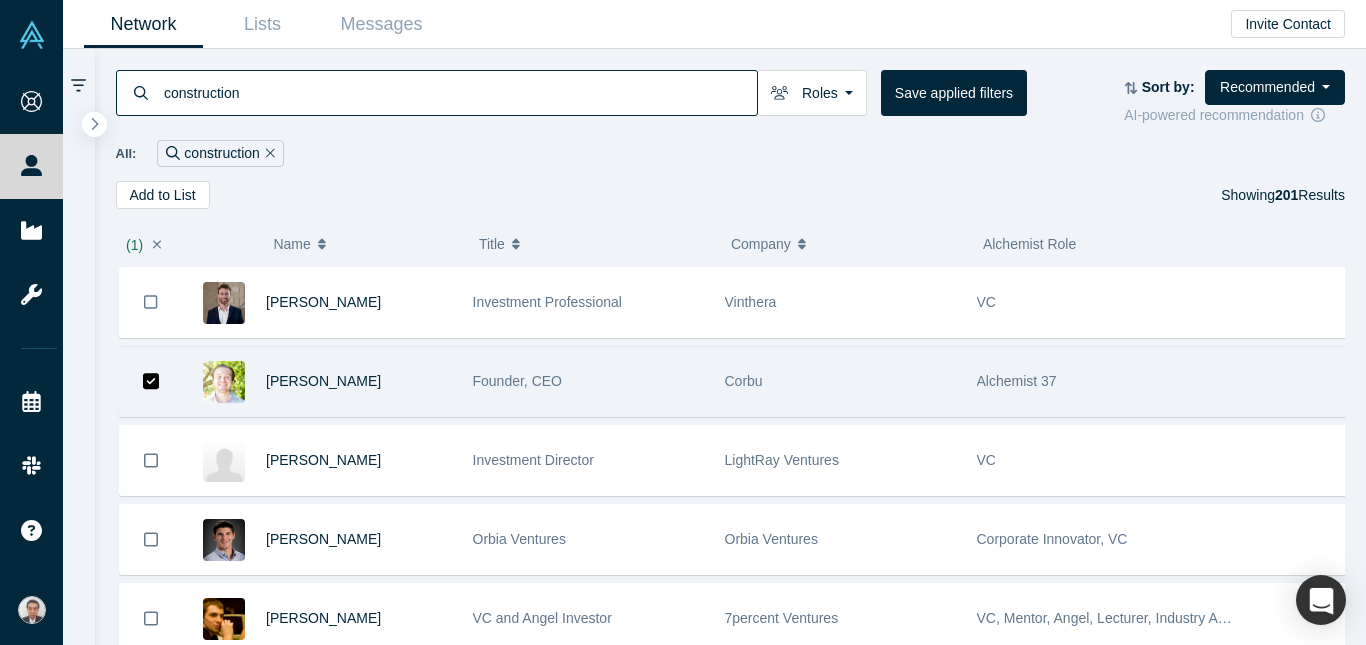 click 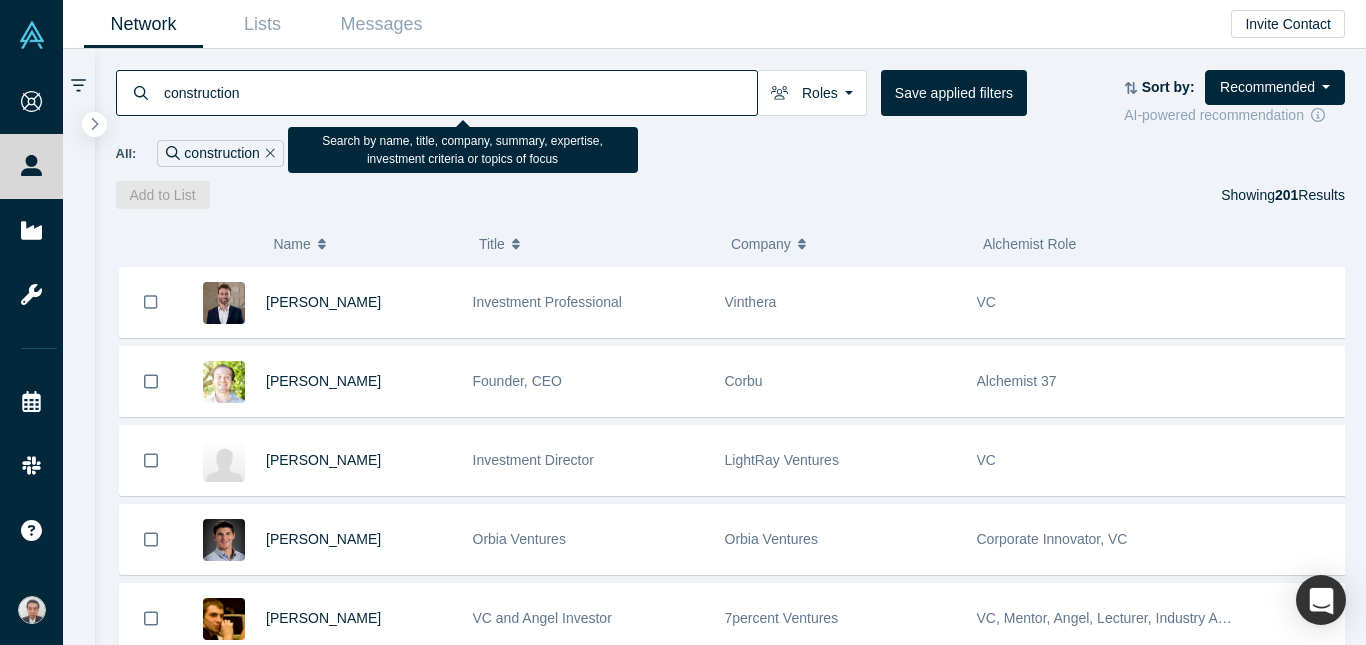 click on "construction" at bounding box center (459, 92) 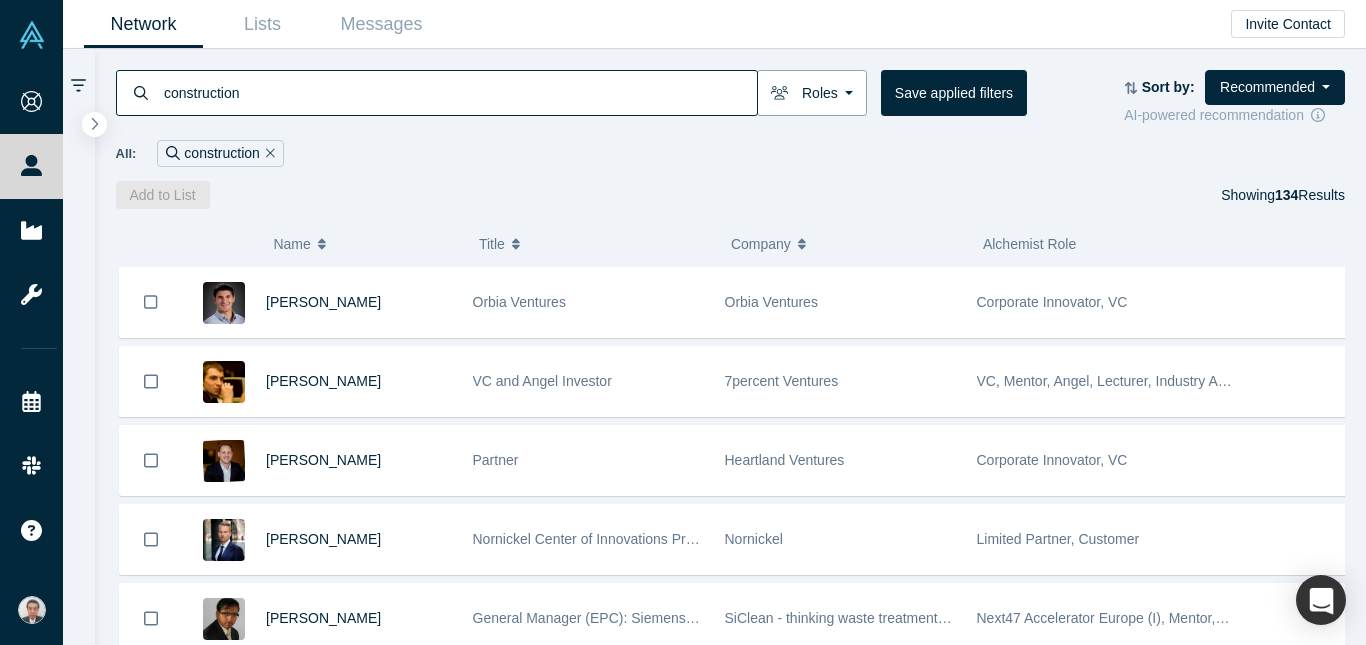 click on "Roles" at bounding box center (812, 93) 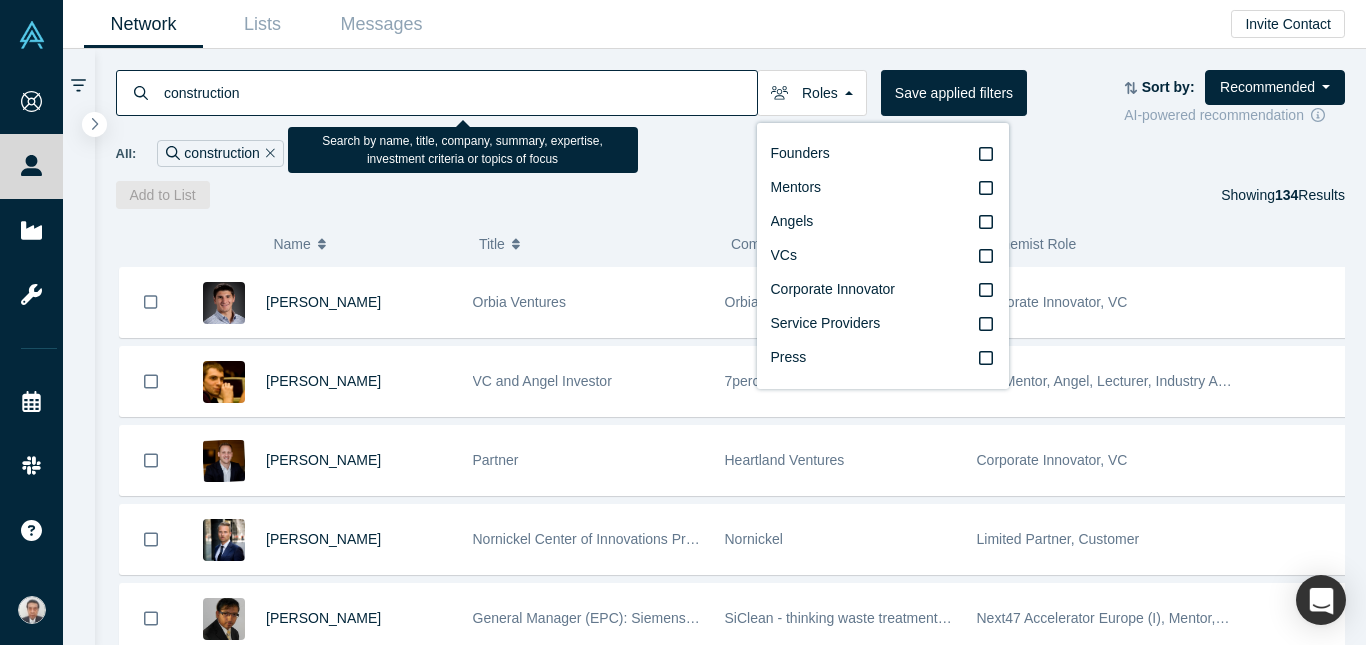 click on "construction" at bounding box center [459, 92] 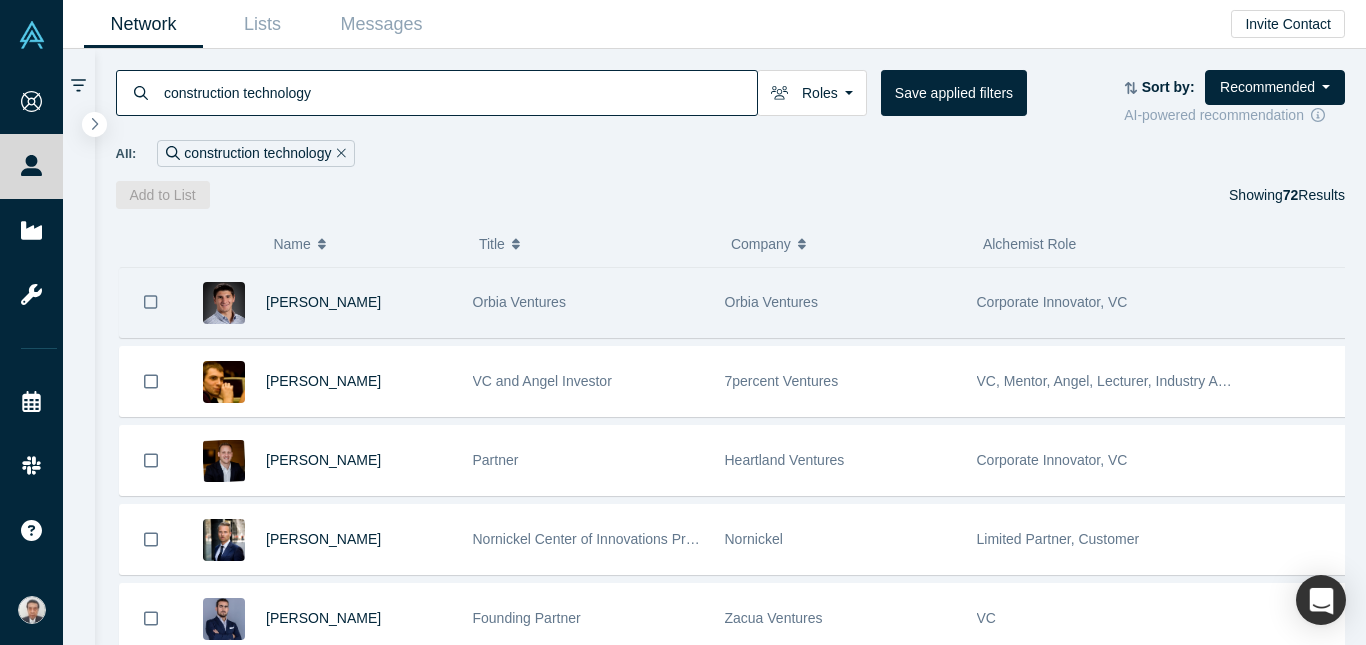 type on "construction technology" 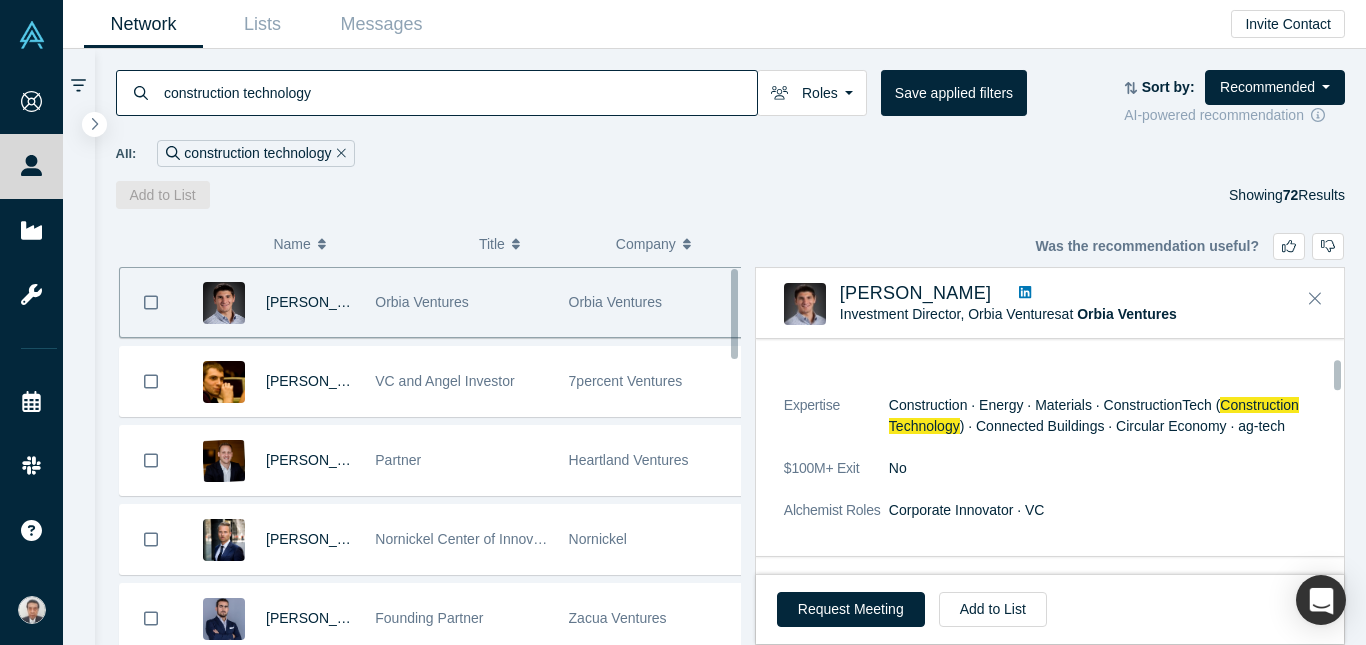 scroll, scrollTop: 200, scrollLeft: 0, axis: vertical 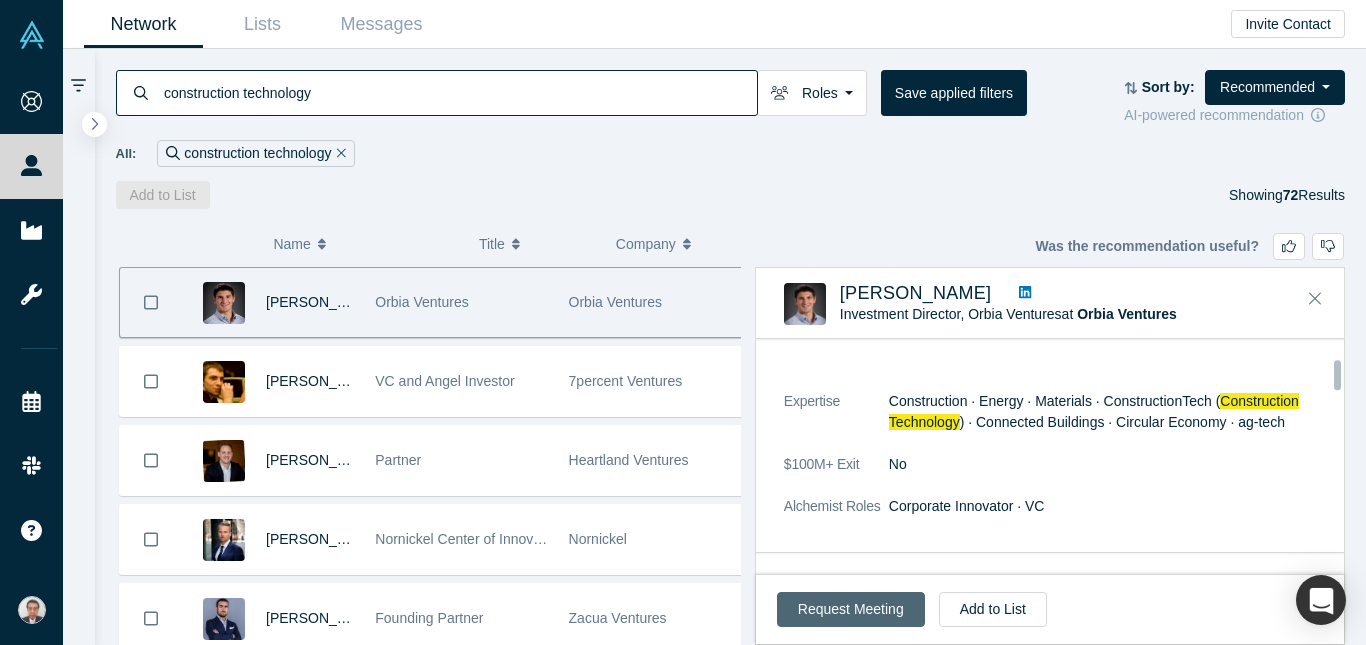 click on "Request Meeting" at bounding box center [851, 609] 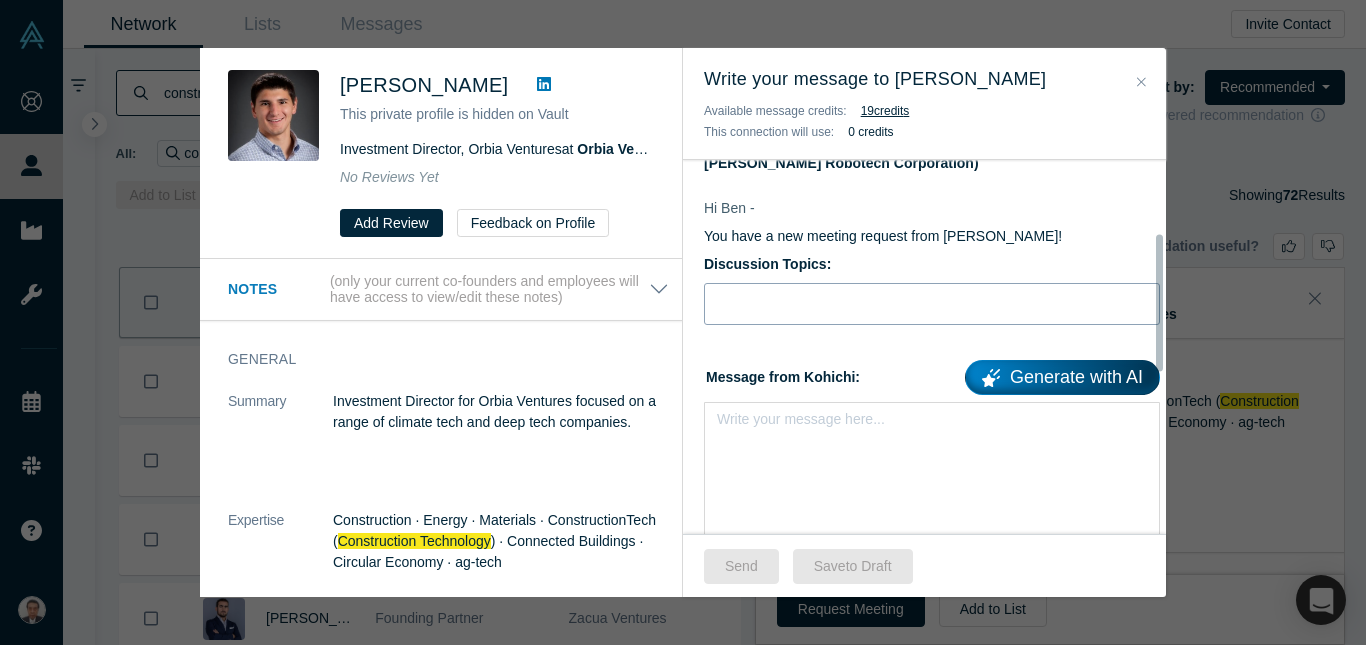 scroll, scrollTop: 200, scrollLeft: 0, axis: vertical 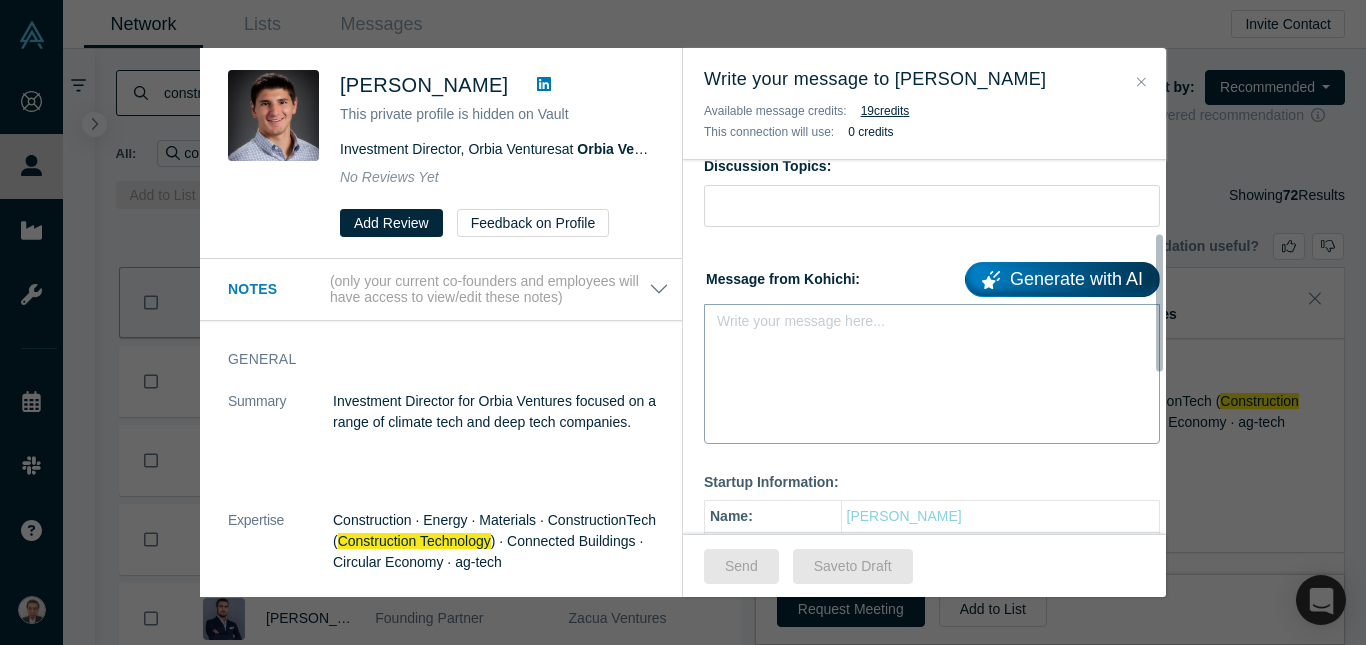 click at bounding box center [932, 327] 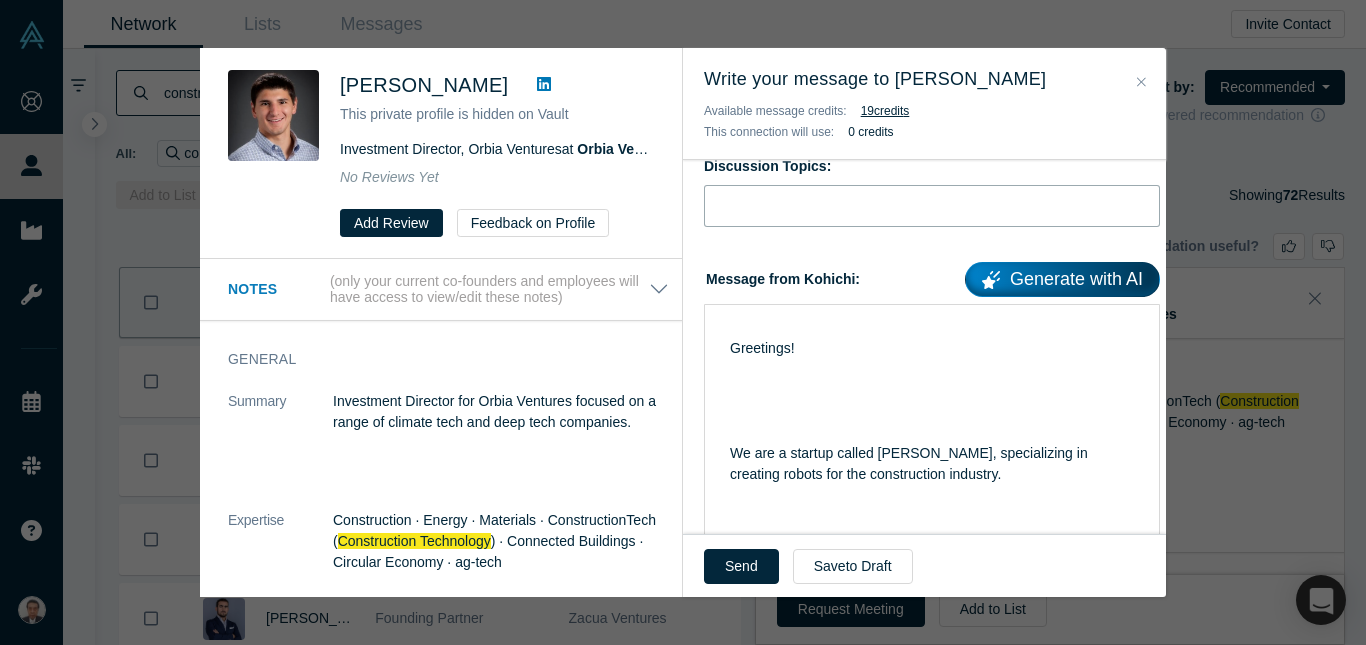 click at bounding box center (932, 206) 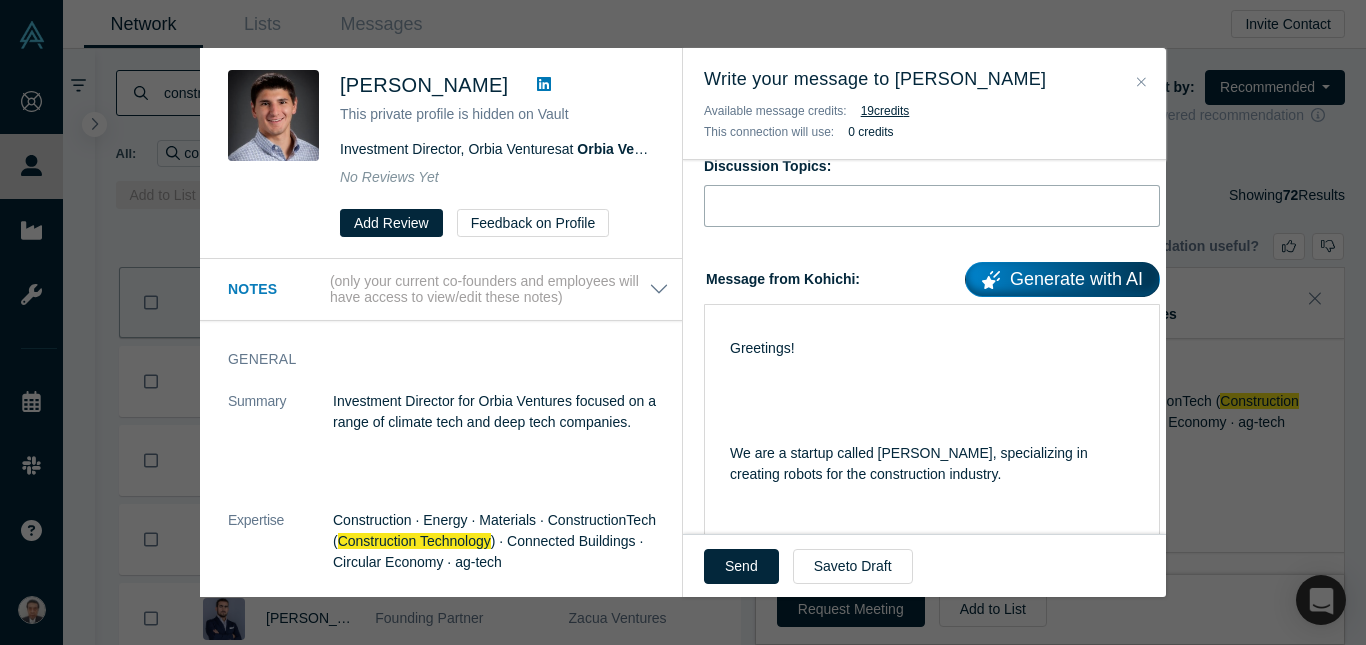 type on "f" 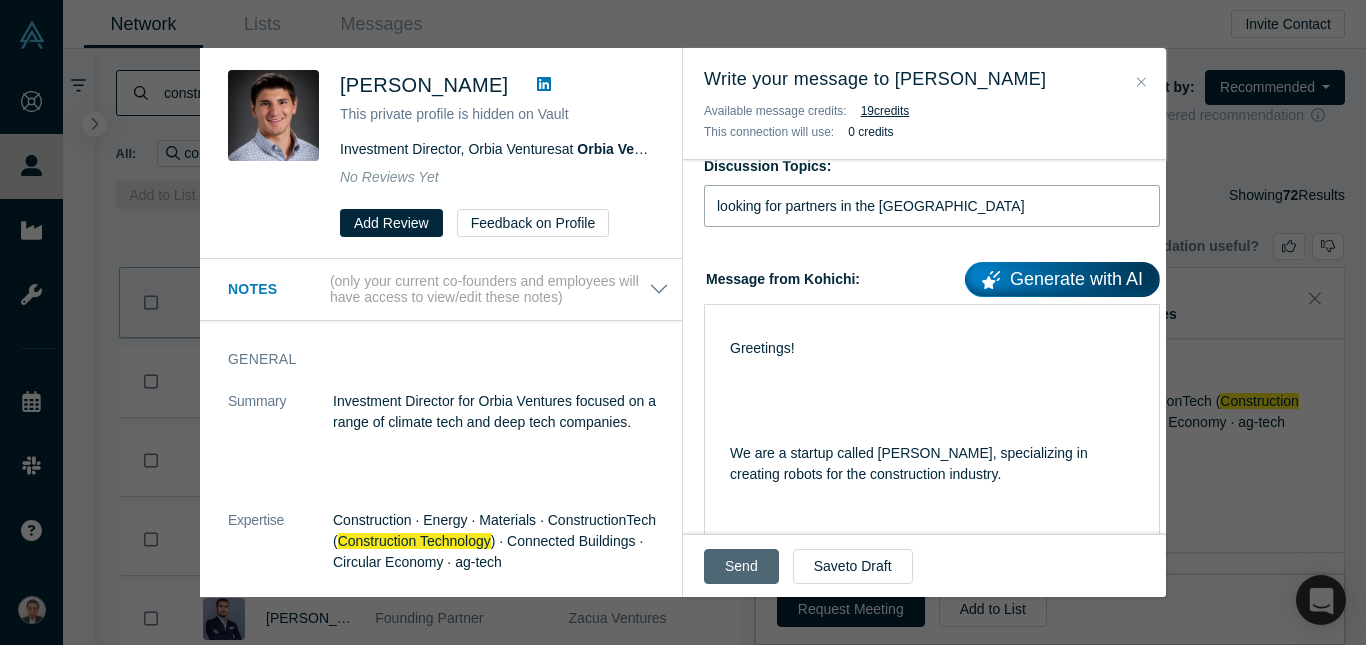 type on "looking for partners in the US" 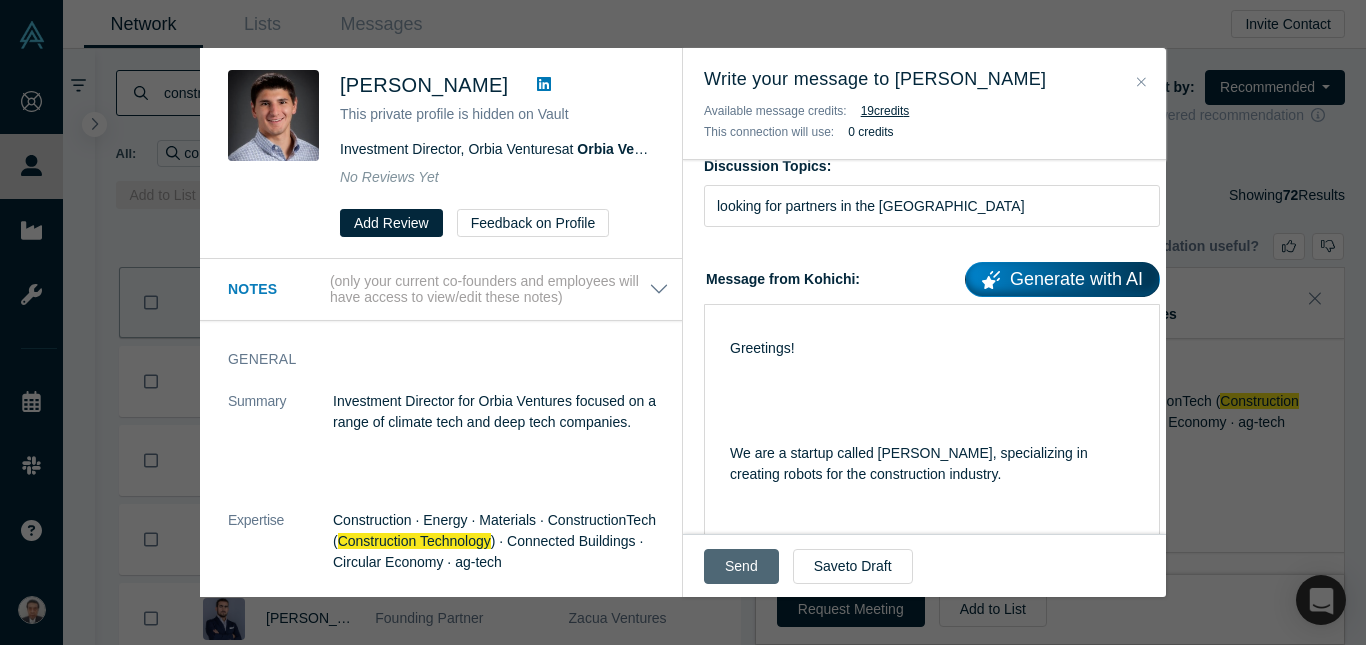 click on "Send" at bounding box center (741, 566) 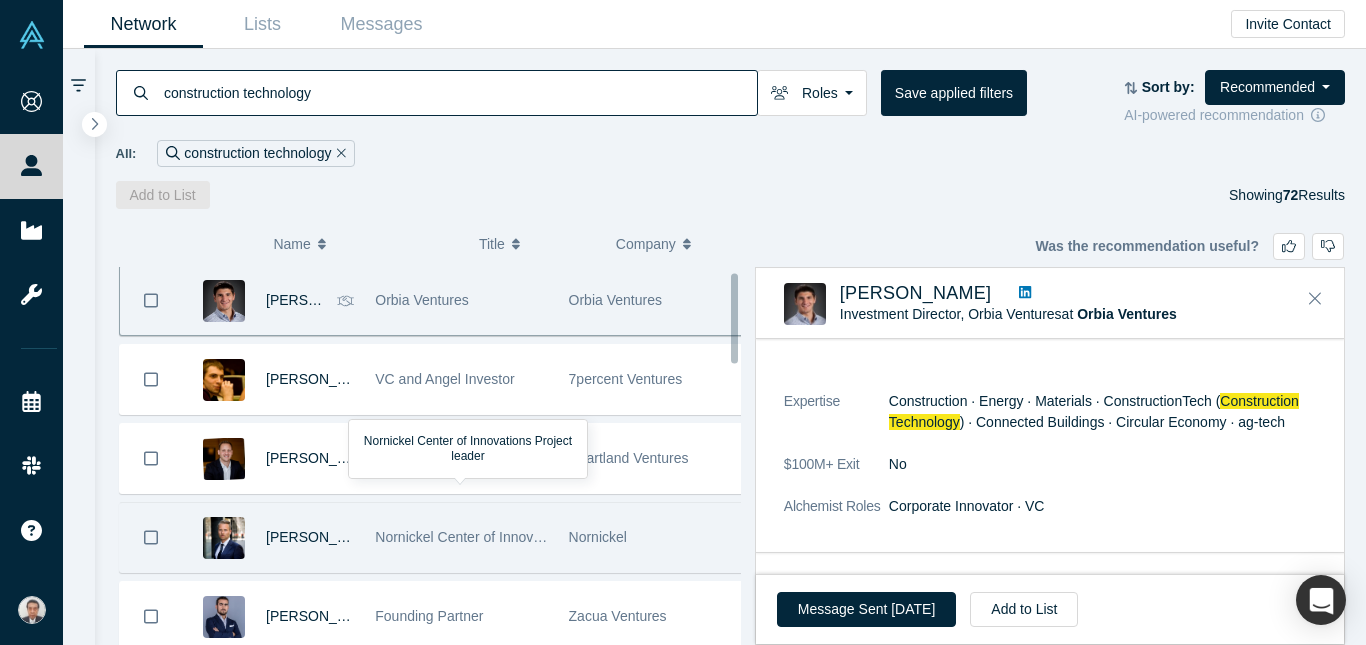 scroll, scrollTop: 0, scrollLeft: 0, axis: both 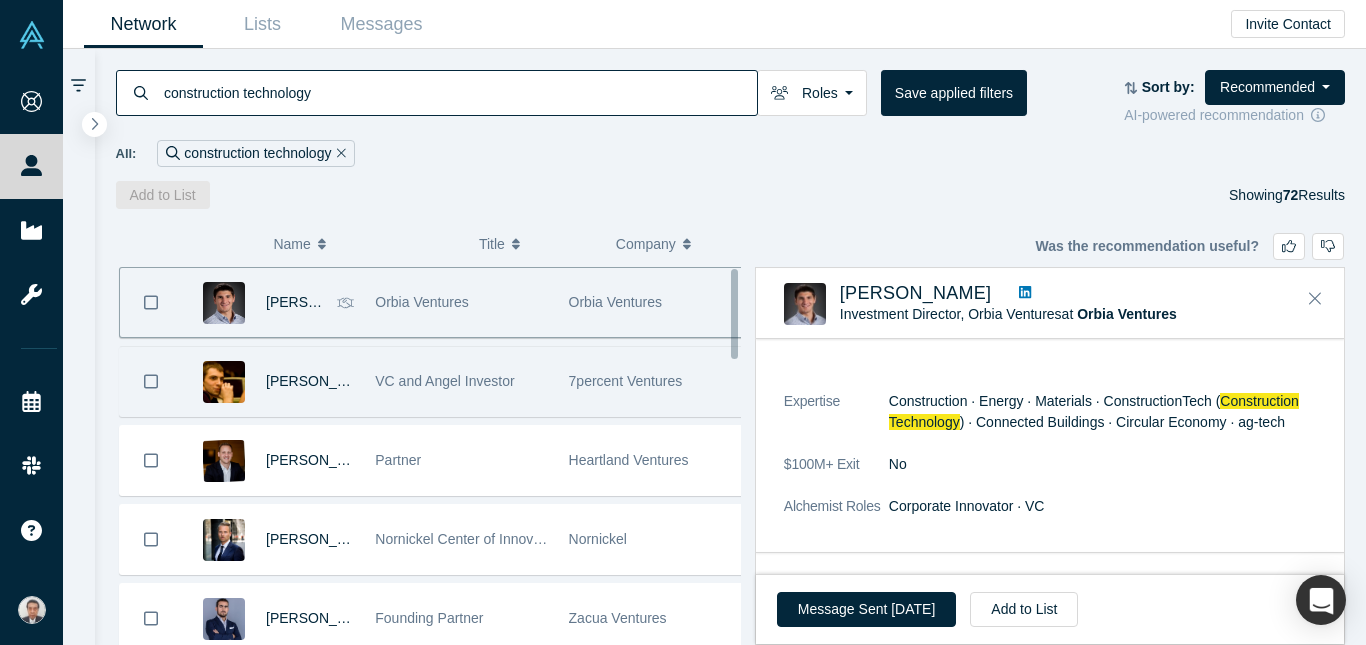 click on "VC and Angel Investor" at bounding box center [461, 381] 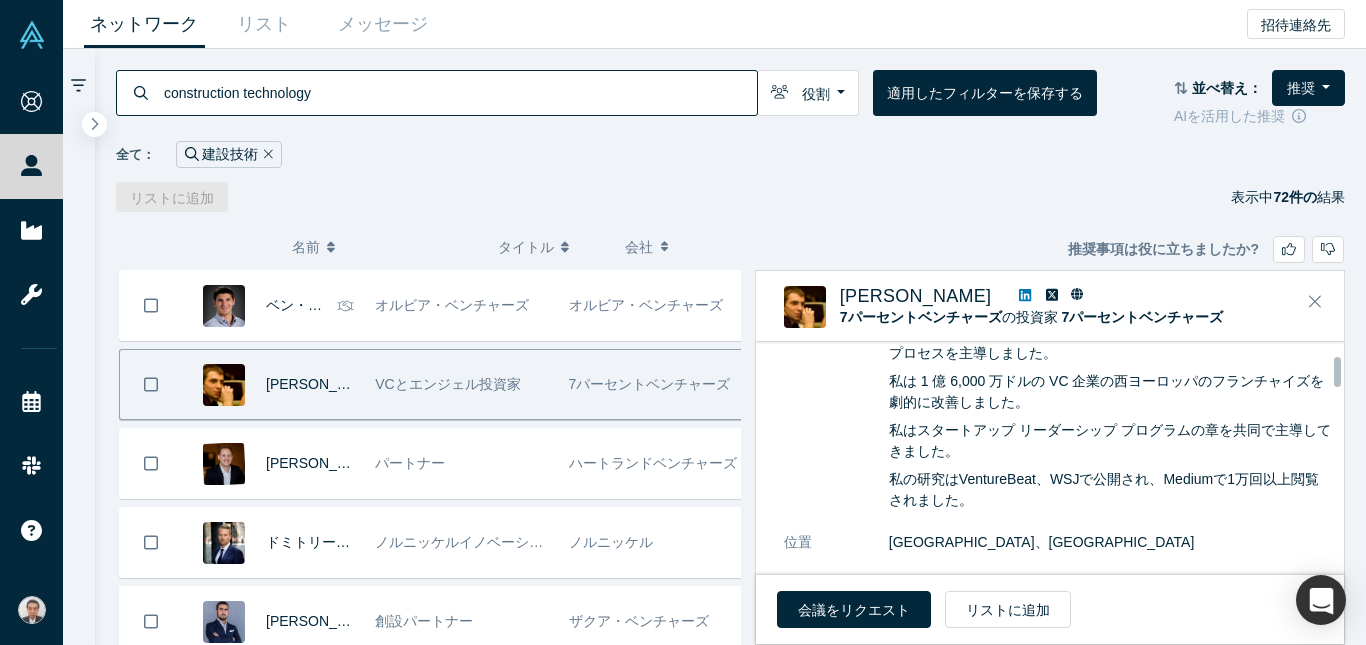scroll, scrollTop: 200, scrollLeft: 0, axis: vertical 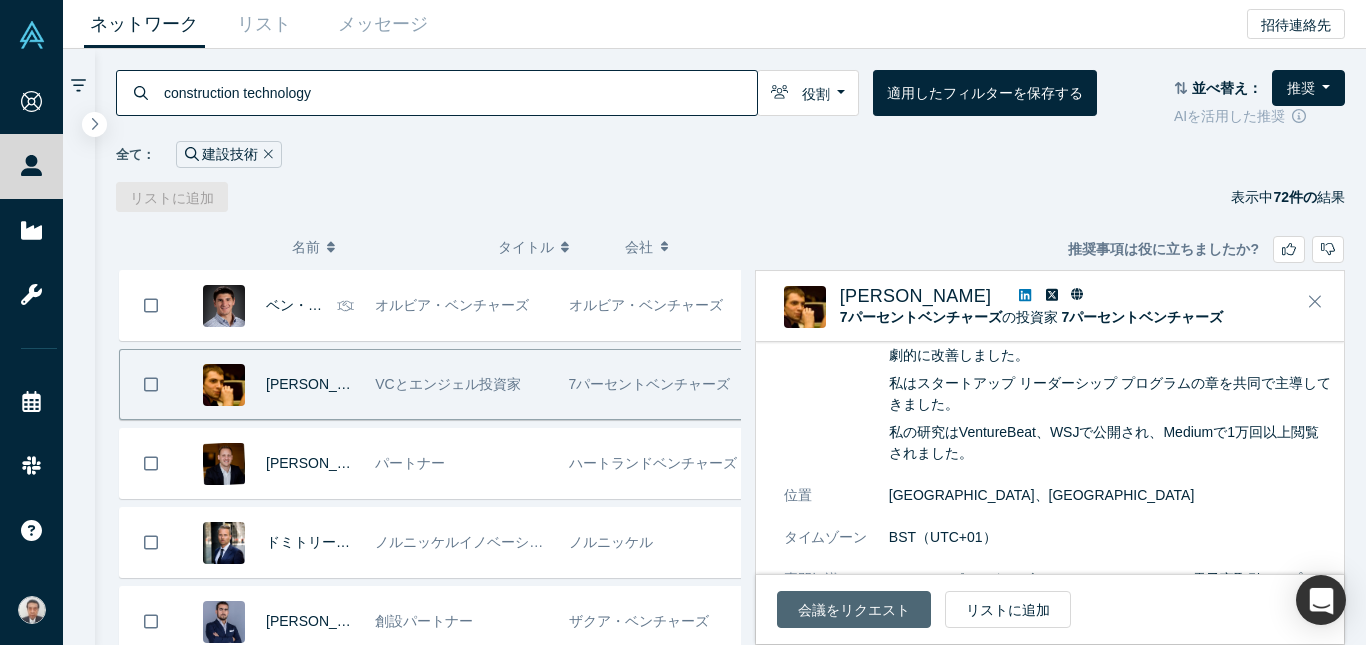 click on "会議をリクエスト" at bounding box center (854, 610) 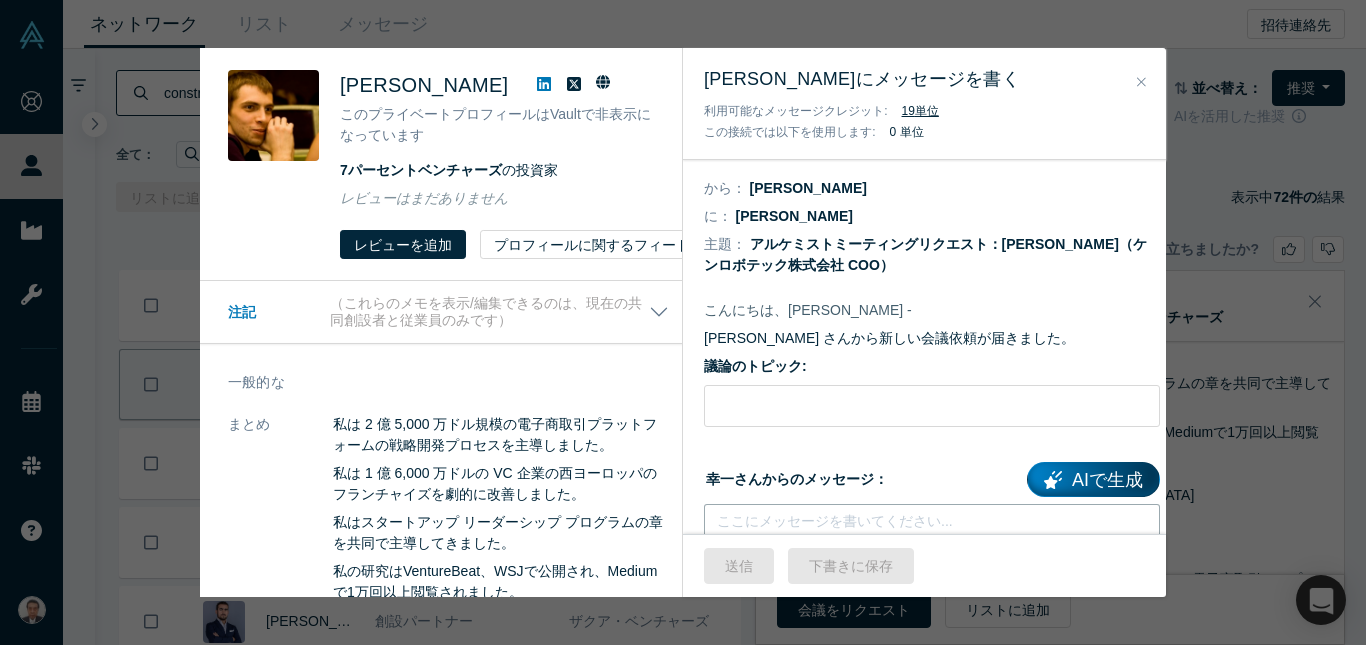 click at bounding box center (932, 527) 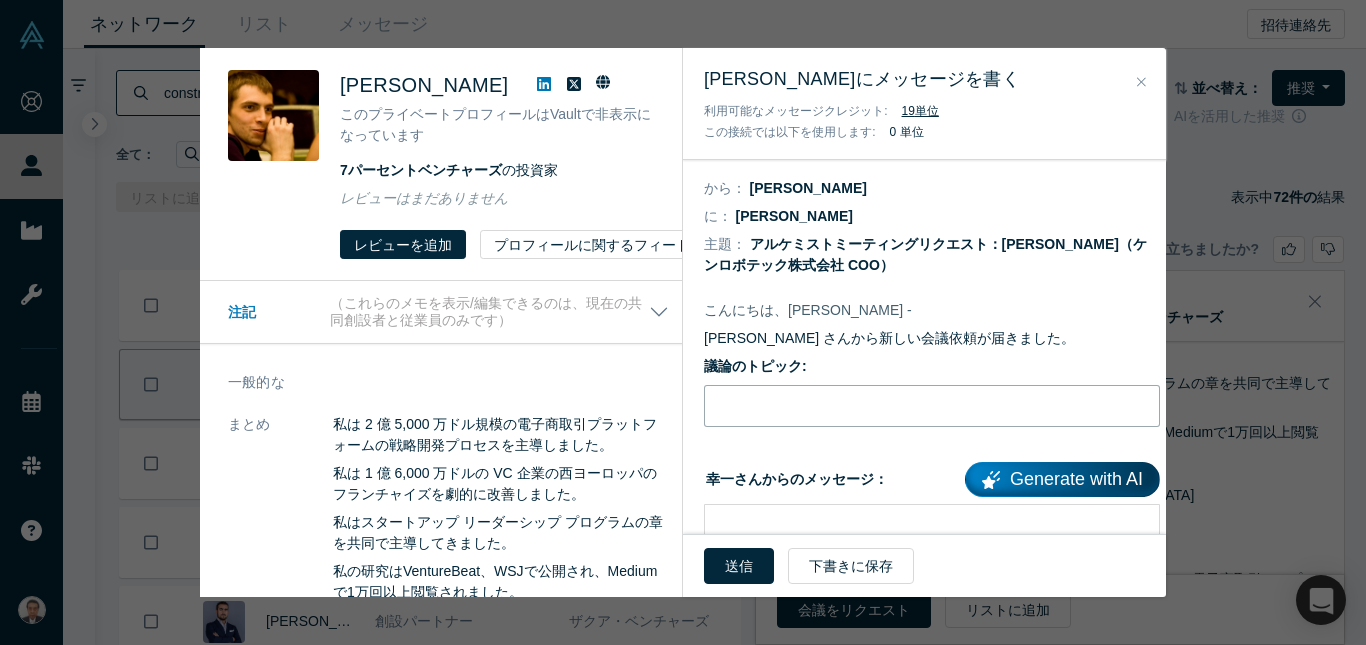 click at bounding box center [932, 406] 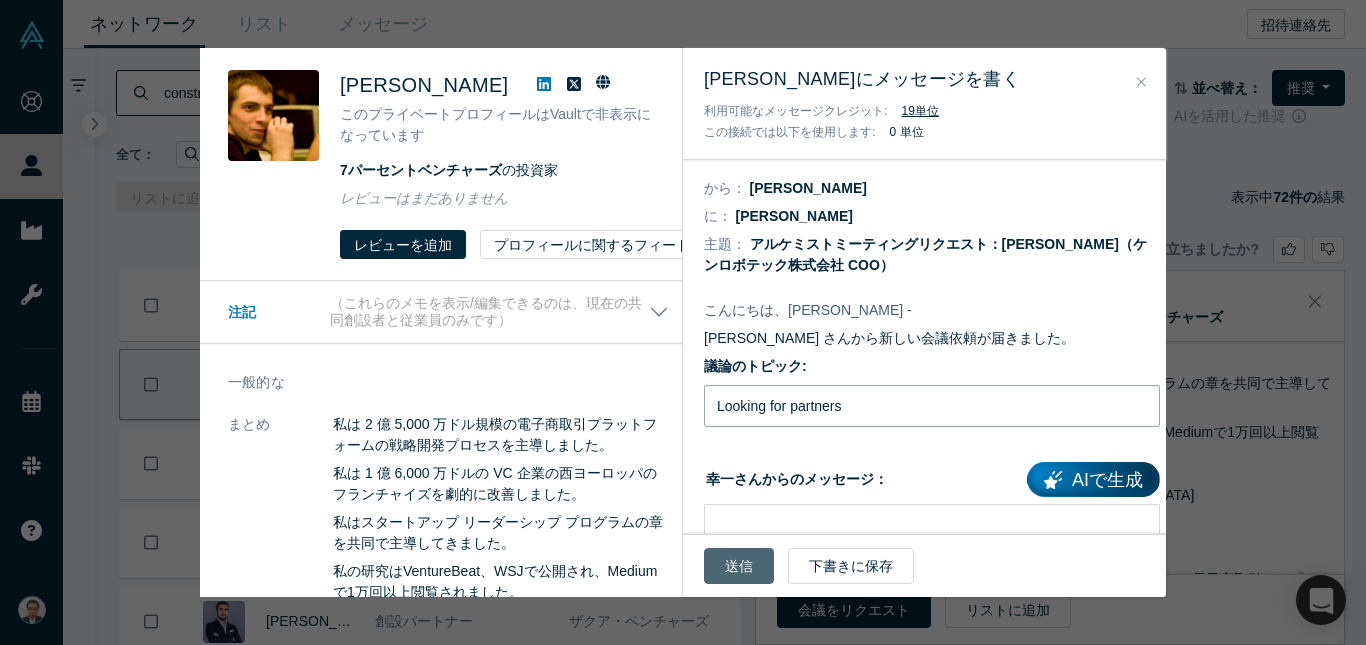 type on "Looking for partners" 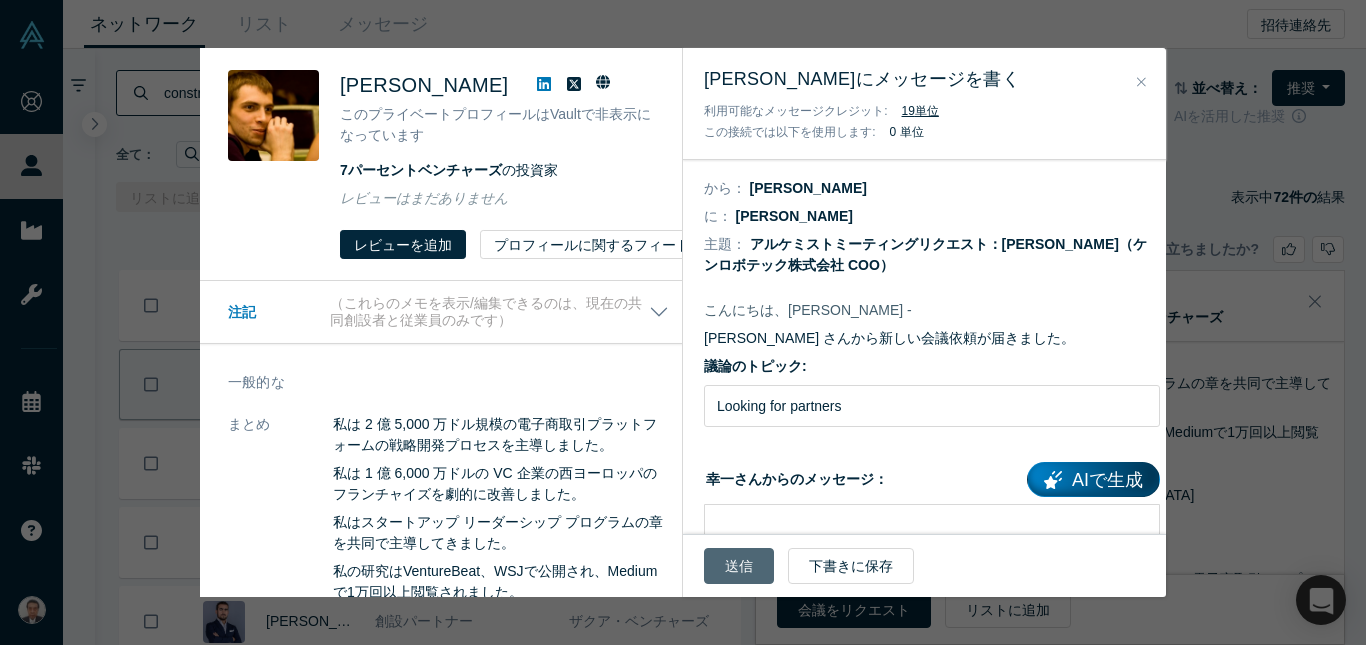 click on "送信" at bounding box center [739, 566] 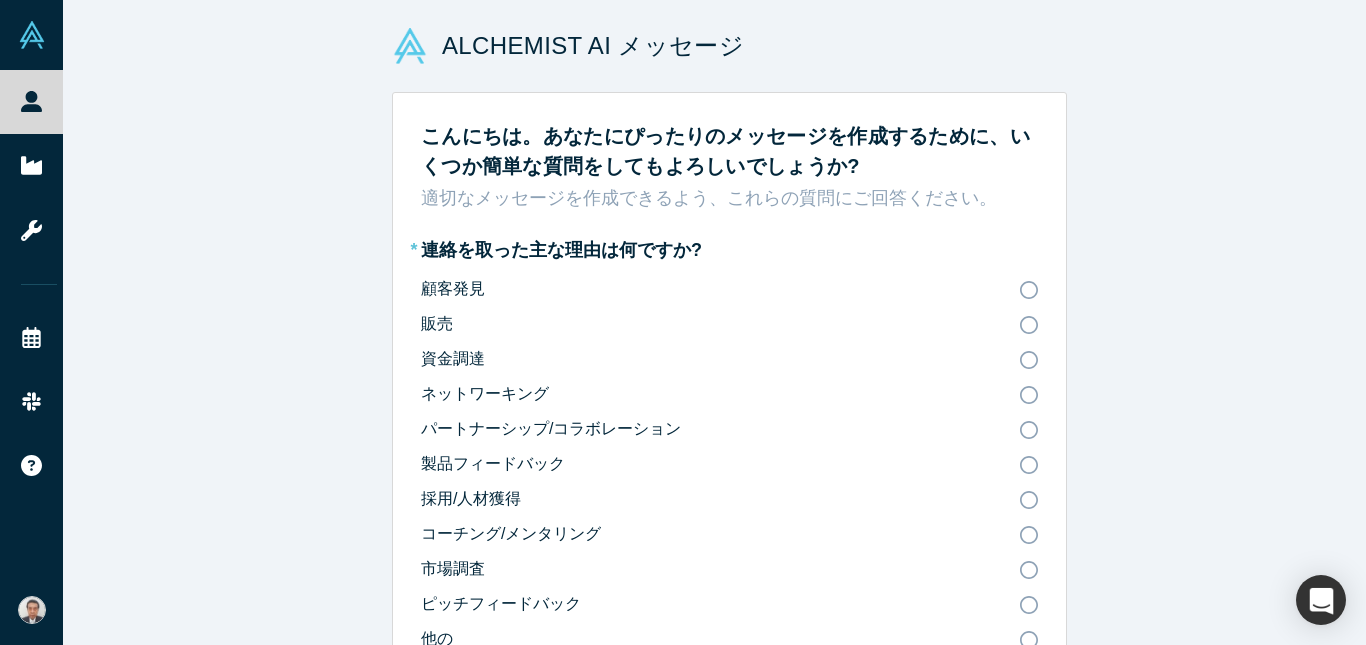 scroll, scrollTop: 0, scrollLeft: 0, axis: both 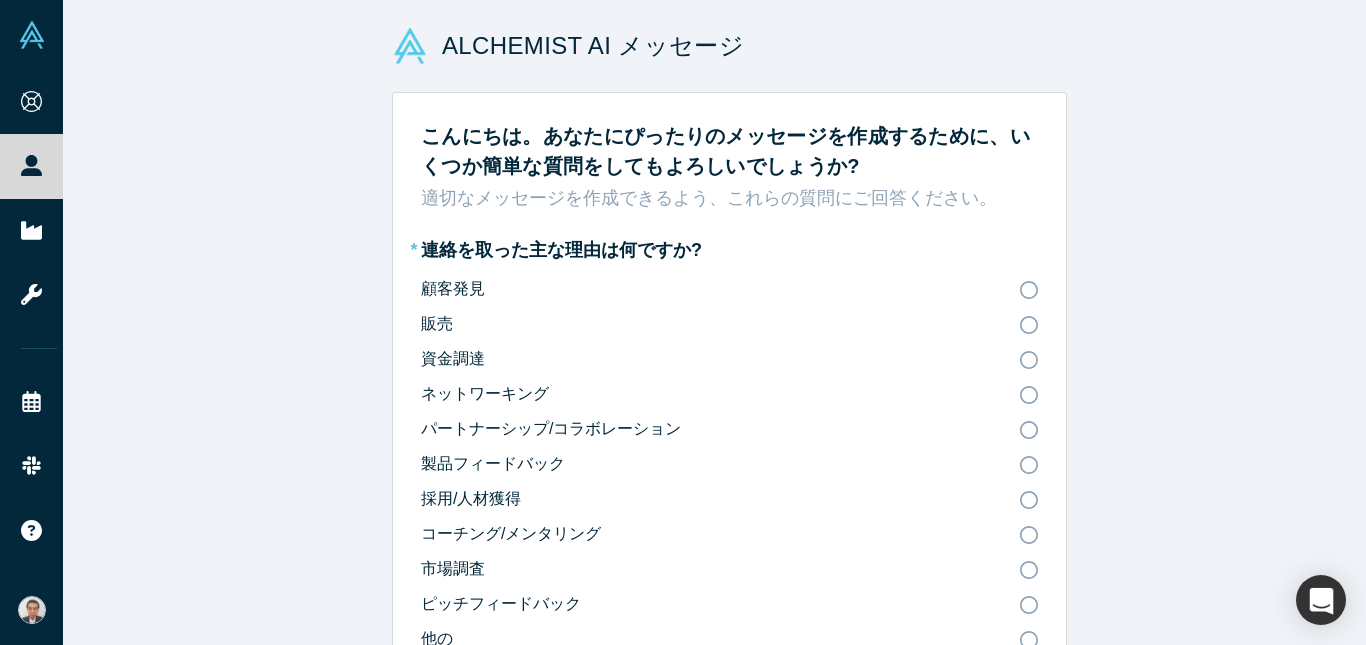 click on "顧客発見" at bounding box center (729, 289) 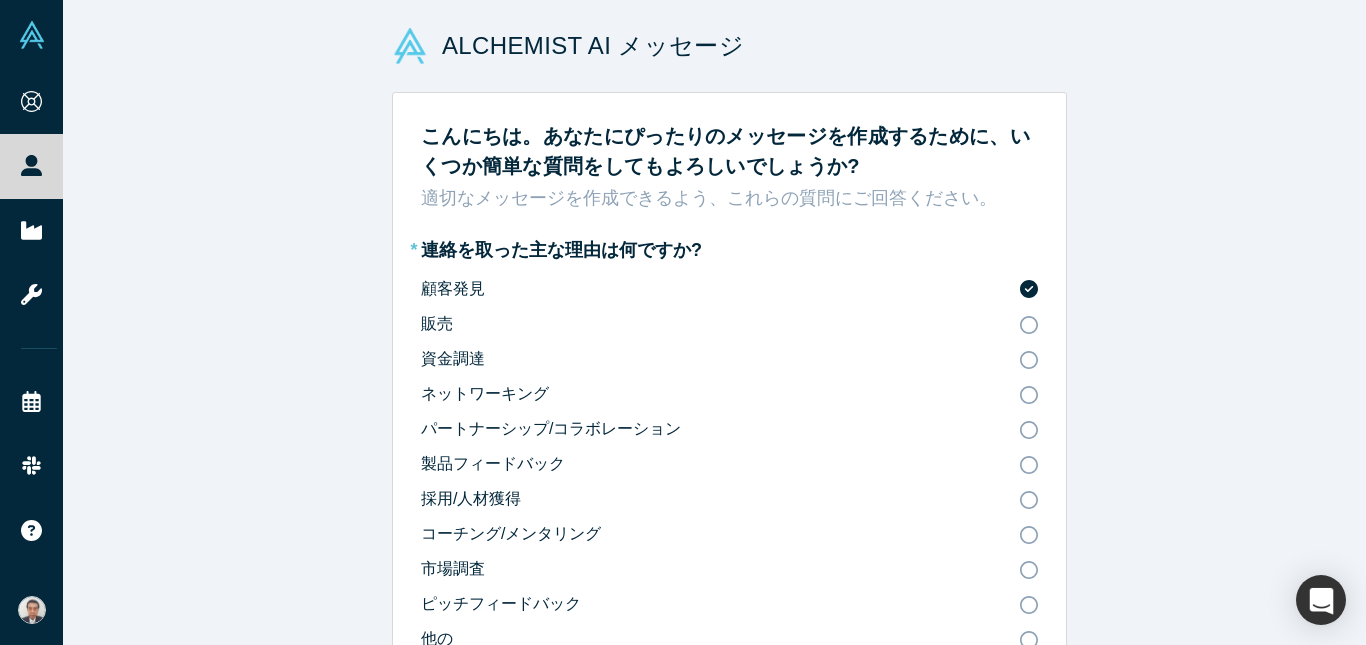 click 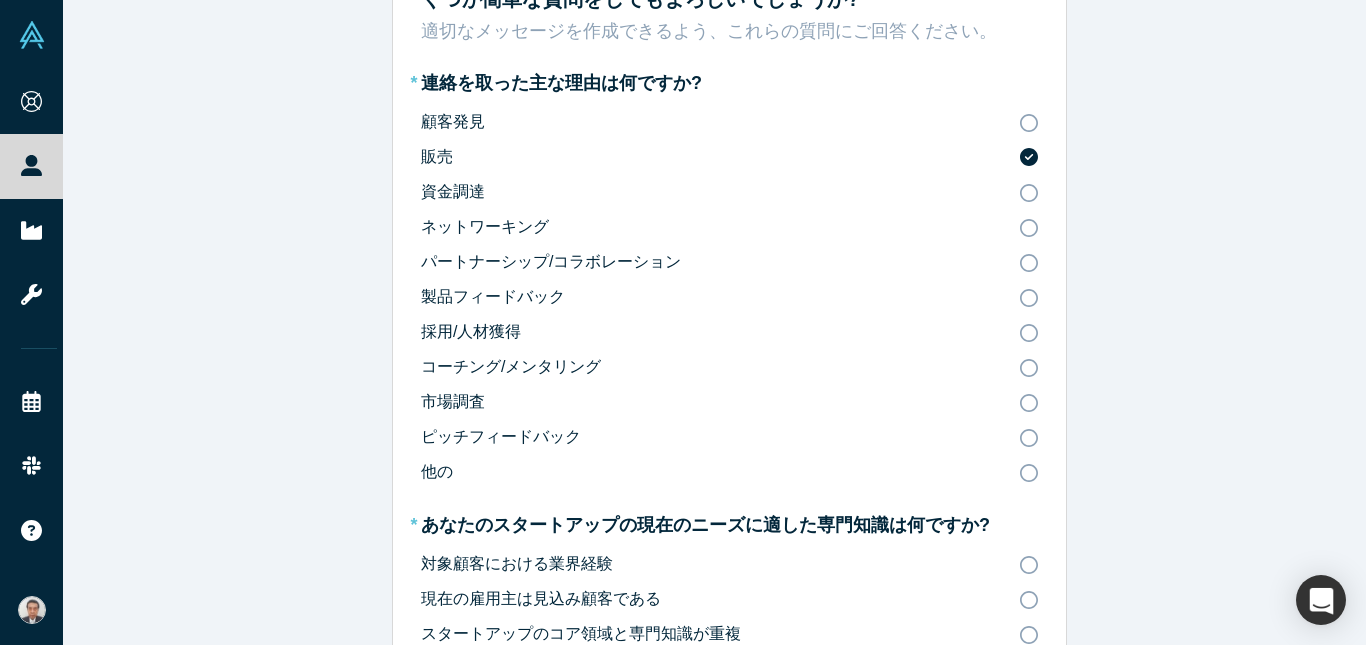 scroll, scrollTop: 200, scrollLeft: 0, axis: vertical 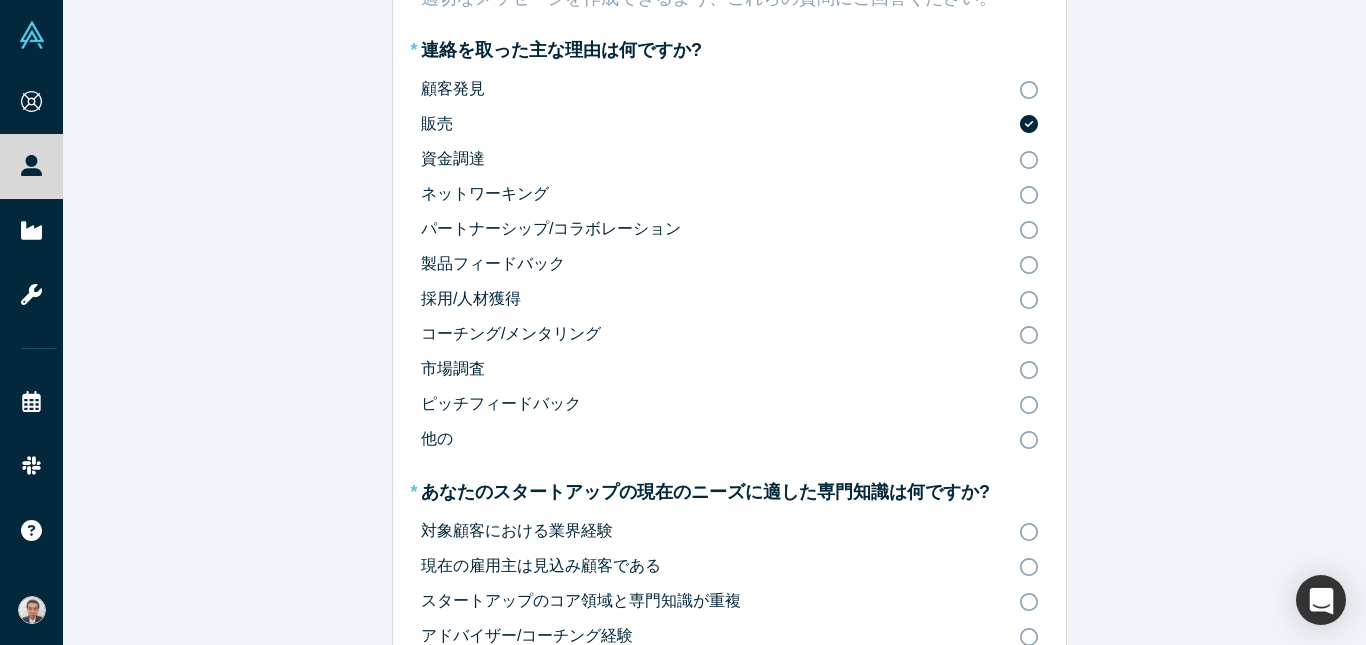 click 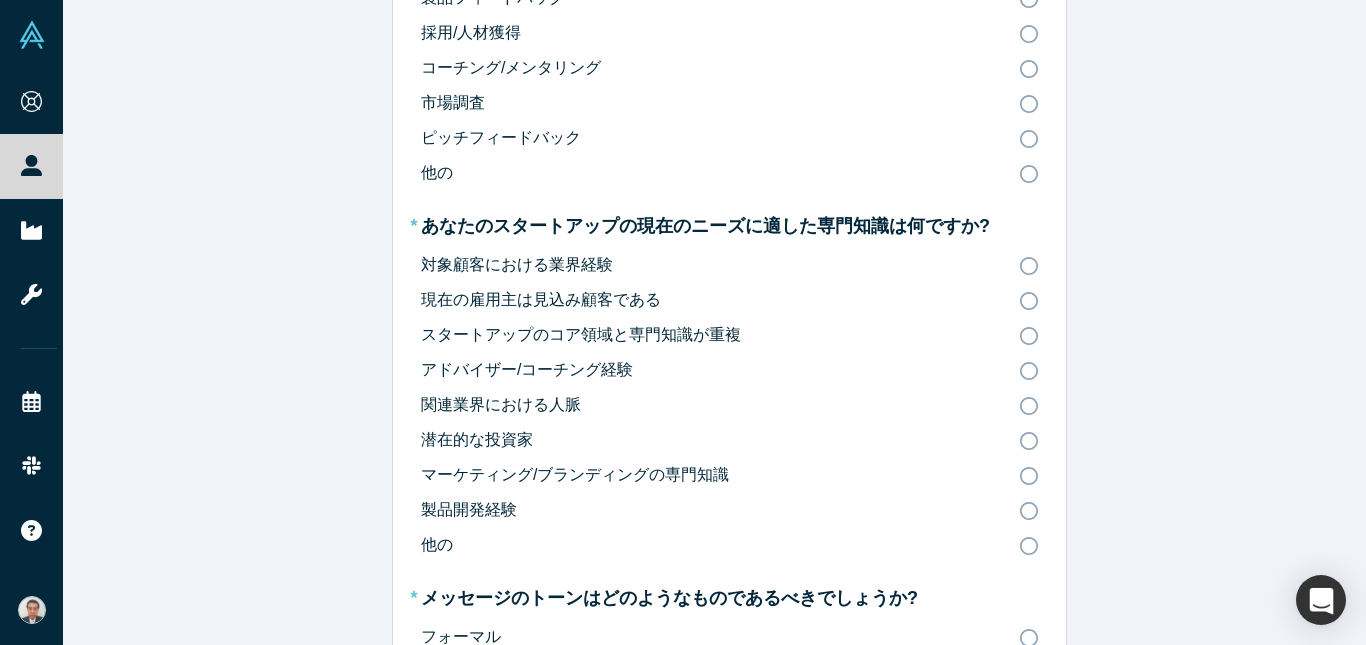 scroll, scrollTop: 500, scrollLeft: 0, axis: vertical 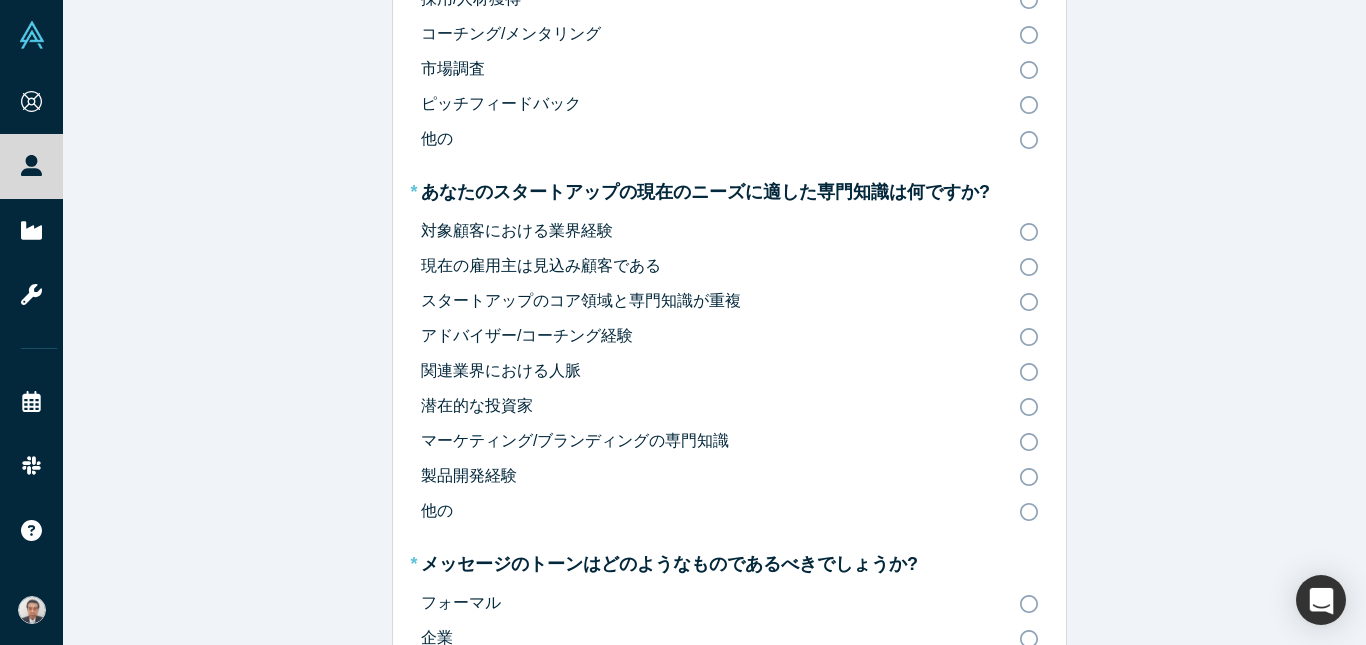 click 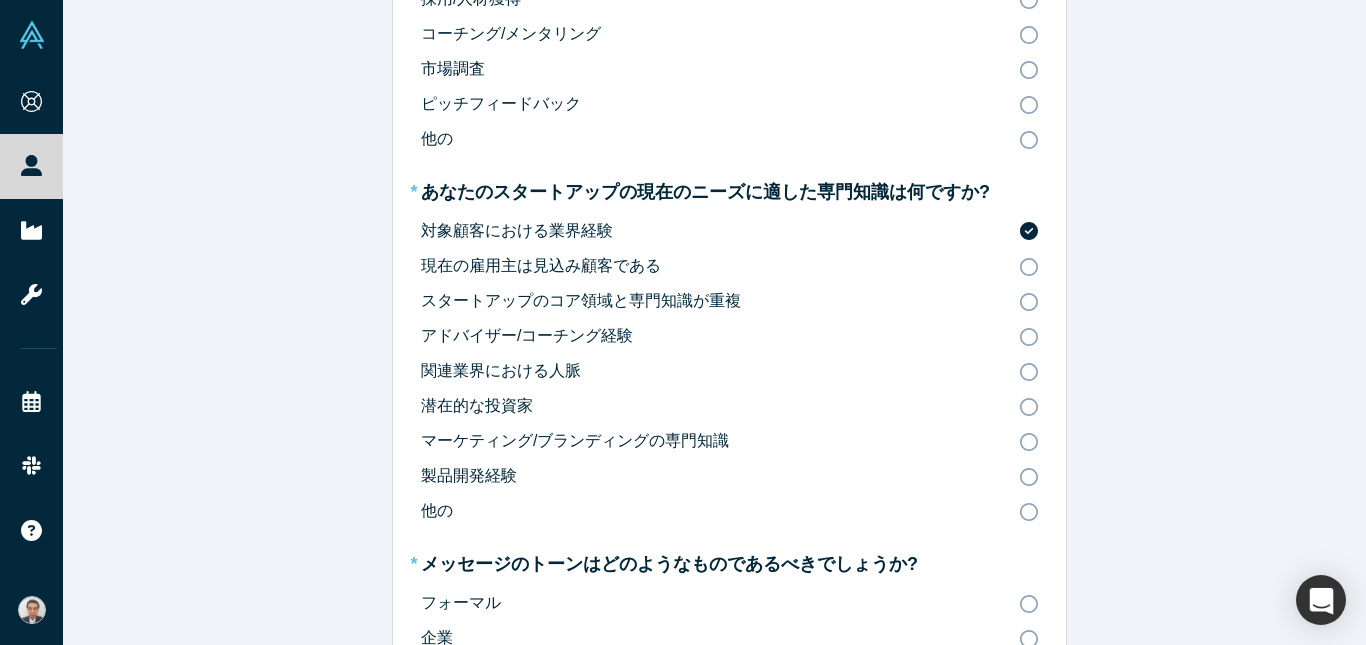 click 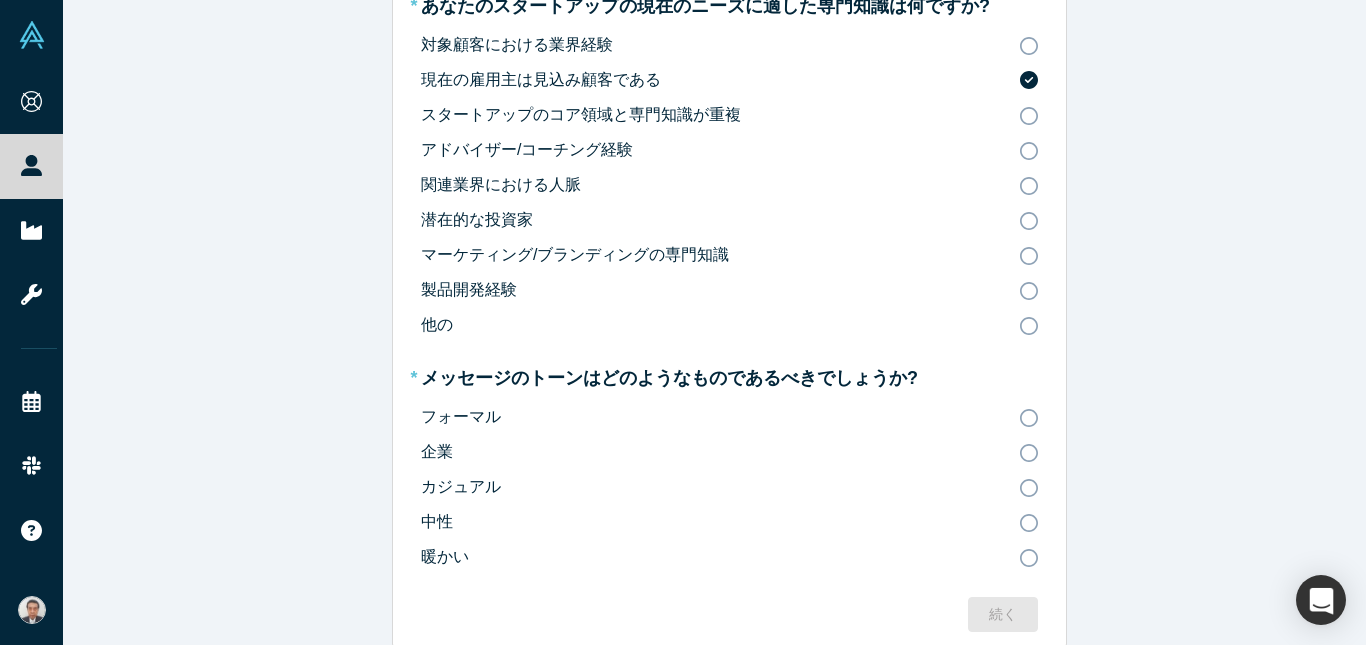 scroll, scrollTop: 716, scrollLeft: 0, axis: vertical 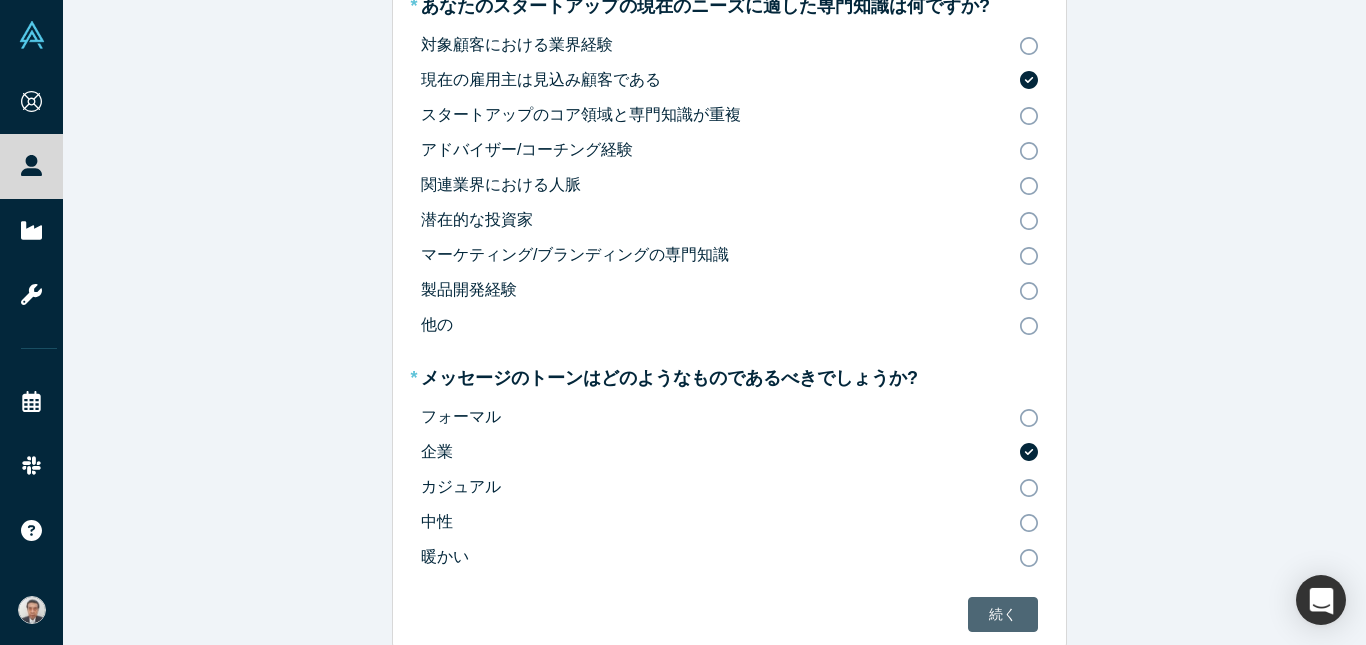 click on "続く" at bounding box center [1003, 614] 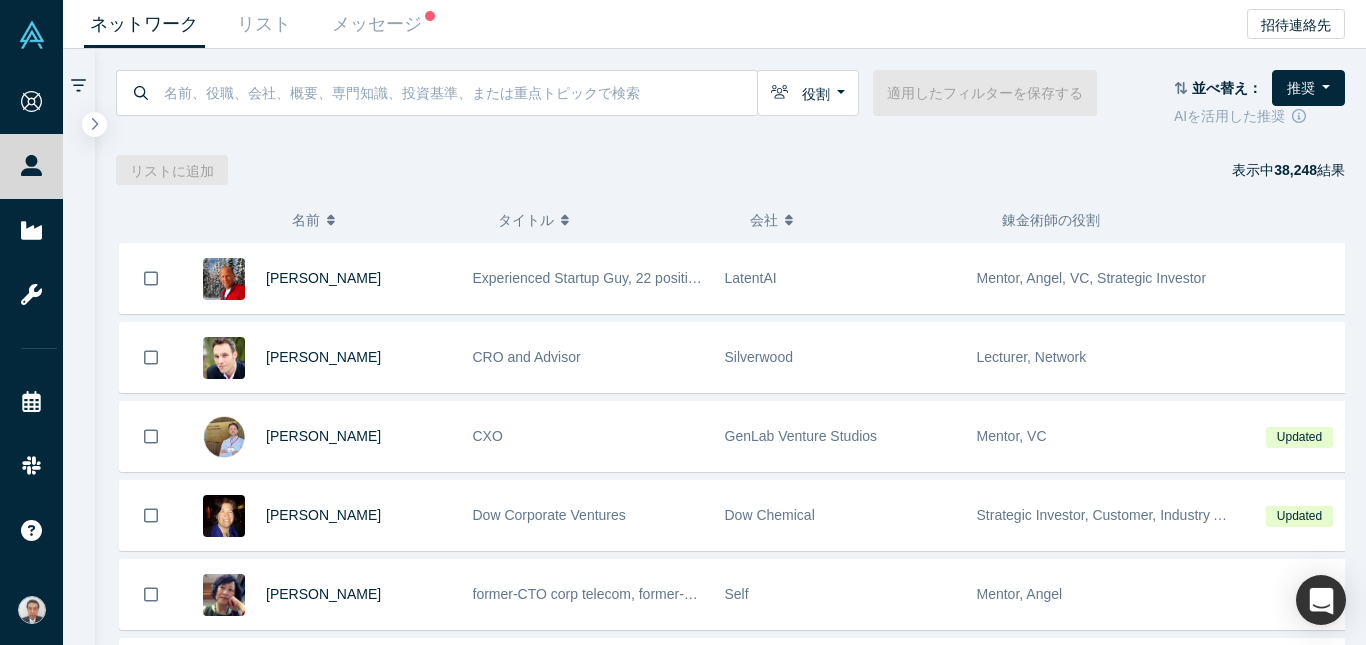 scroll, scrollTop: 0, scrollLeft: 0, axis: both 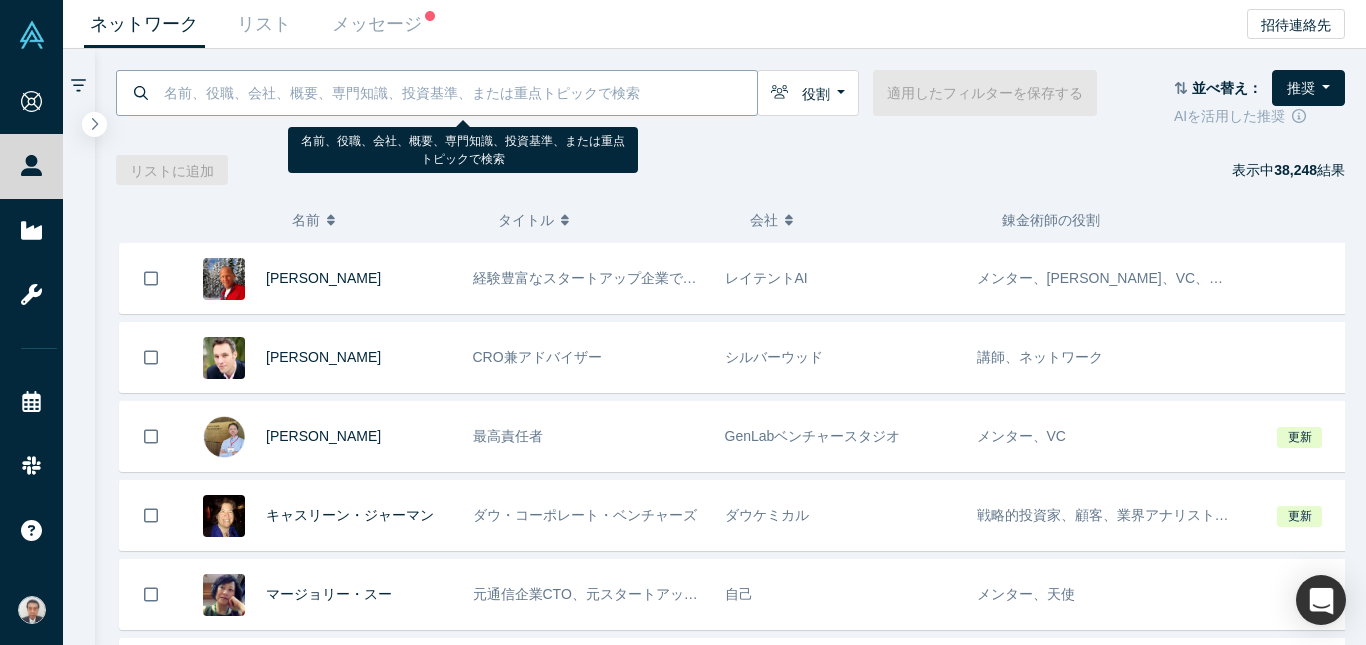 click at bounding box center [459, 92] 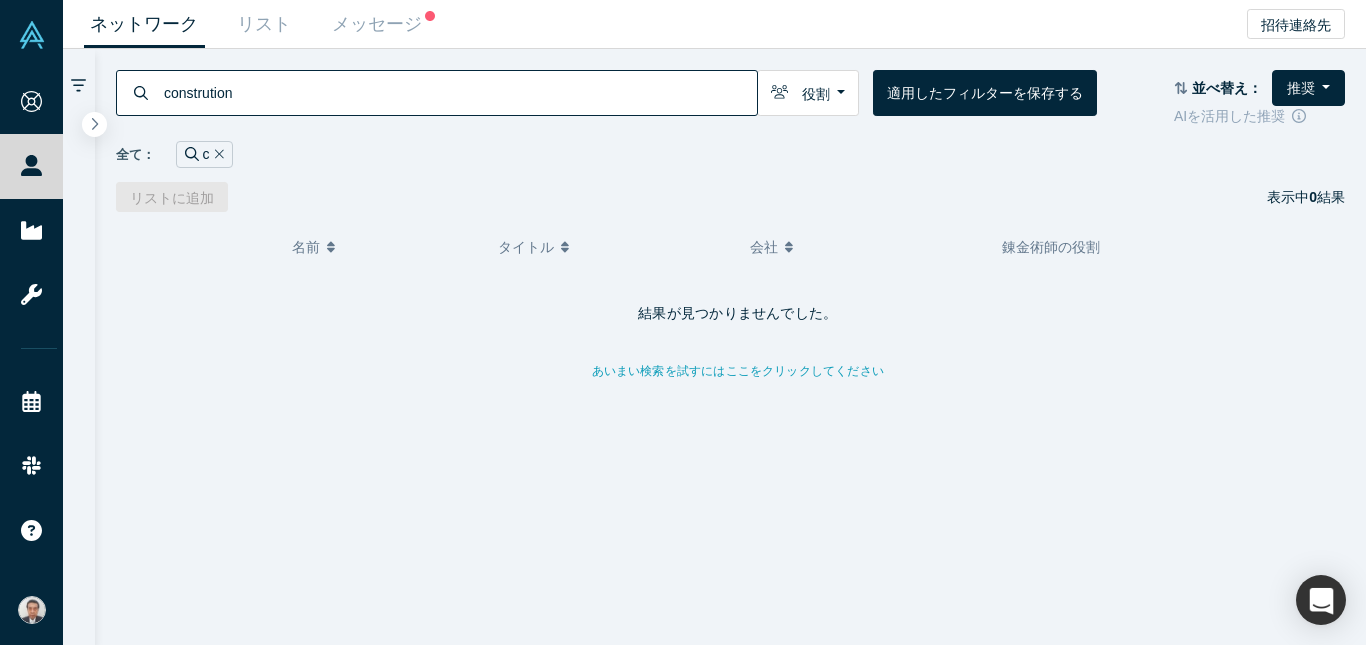 click on "c" at bounding box center (205, 154) 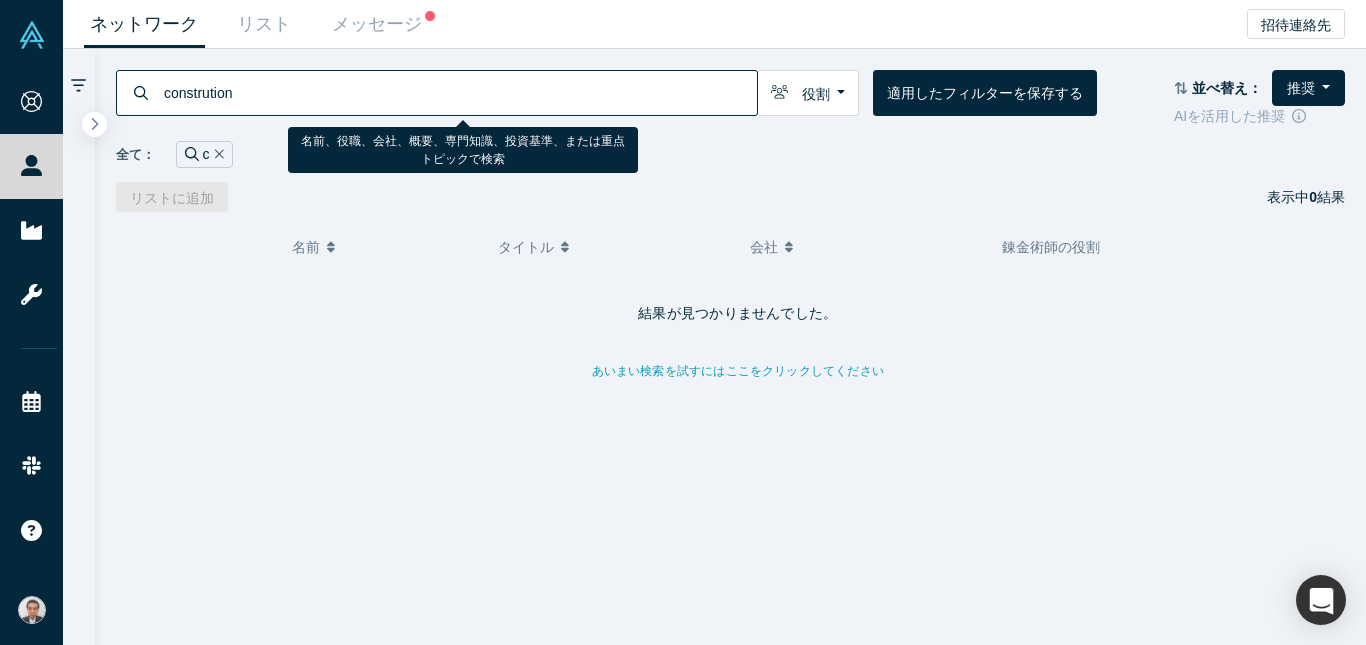 click on "constrution" at bounding box center [459, 92] 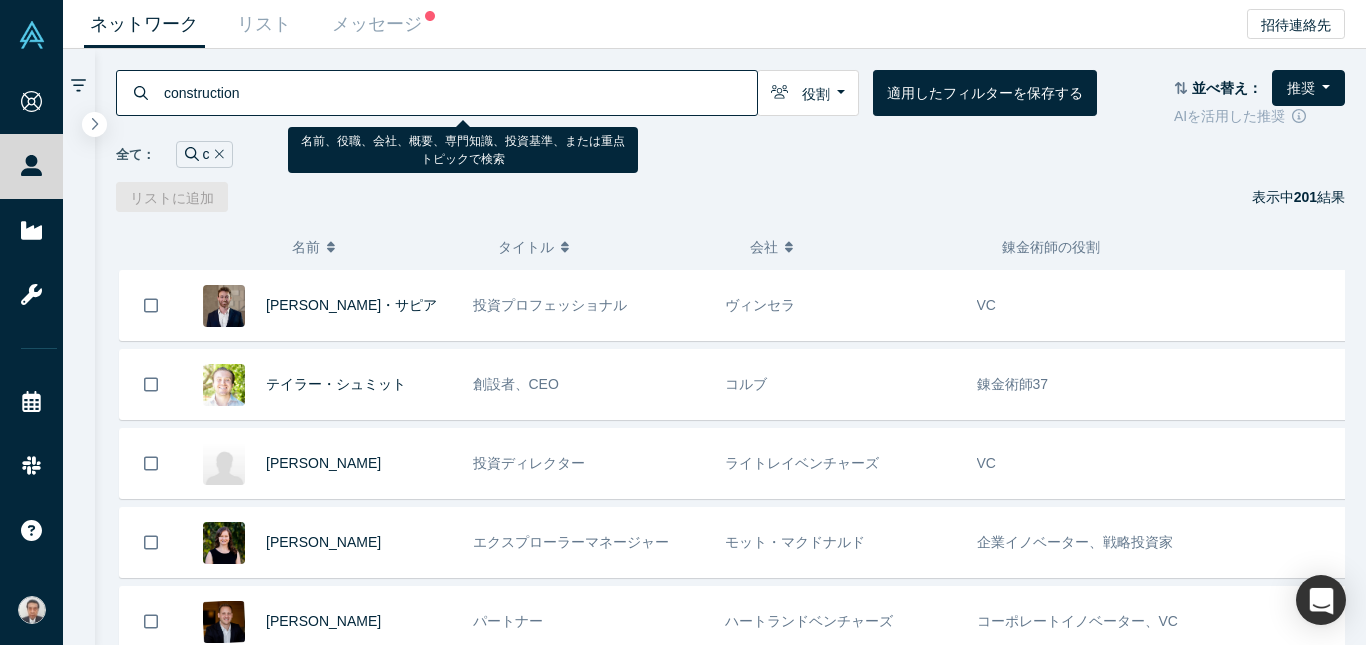 click on "construction" at bounding box center (459, 92) 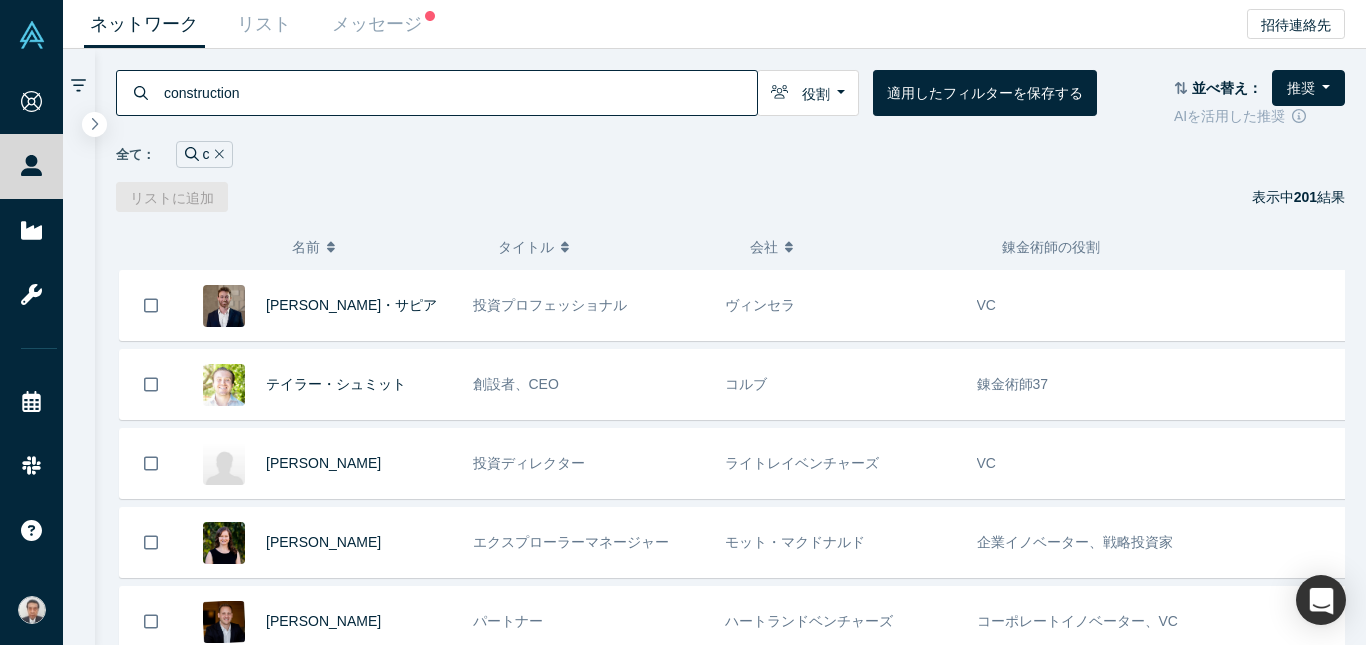 click on "c" at bounding box center [205, 154] 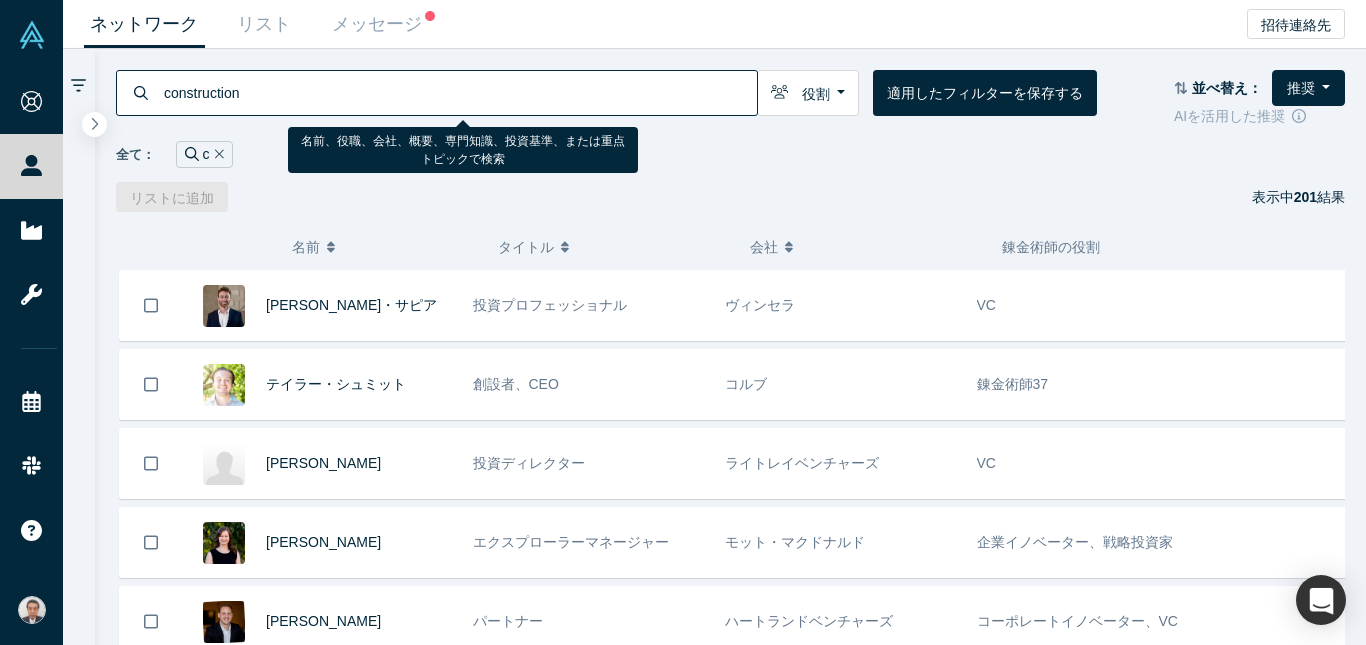 click on "construction" at bounding box center [459, 92] 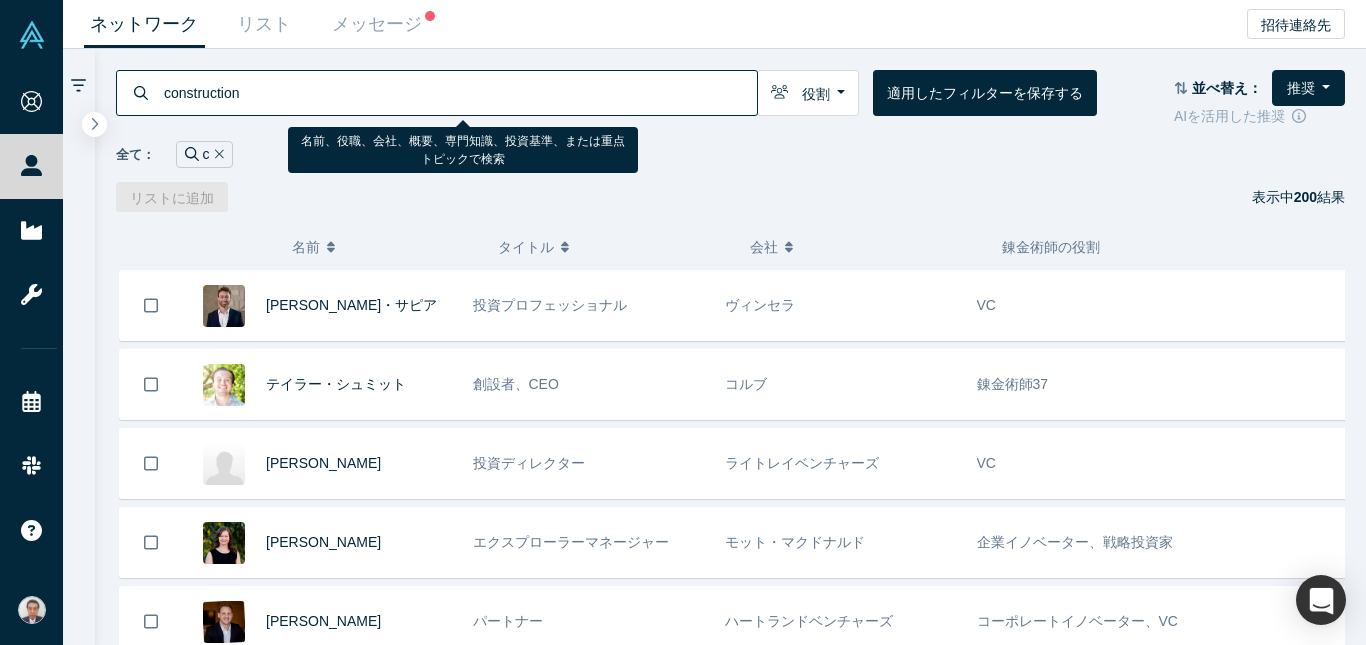 type on "construction" 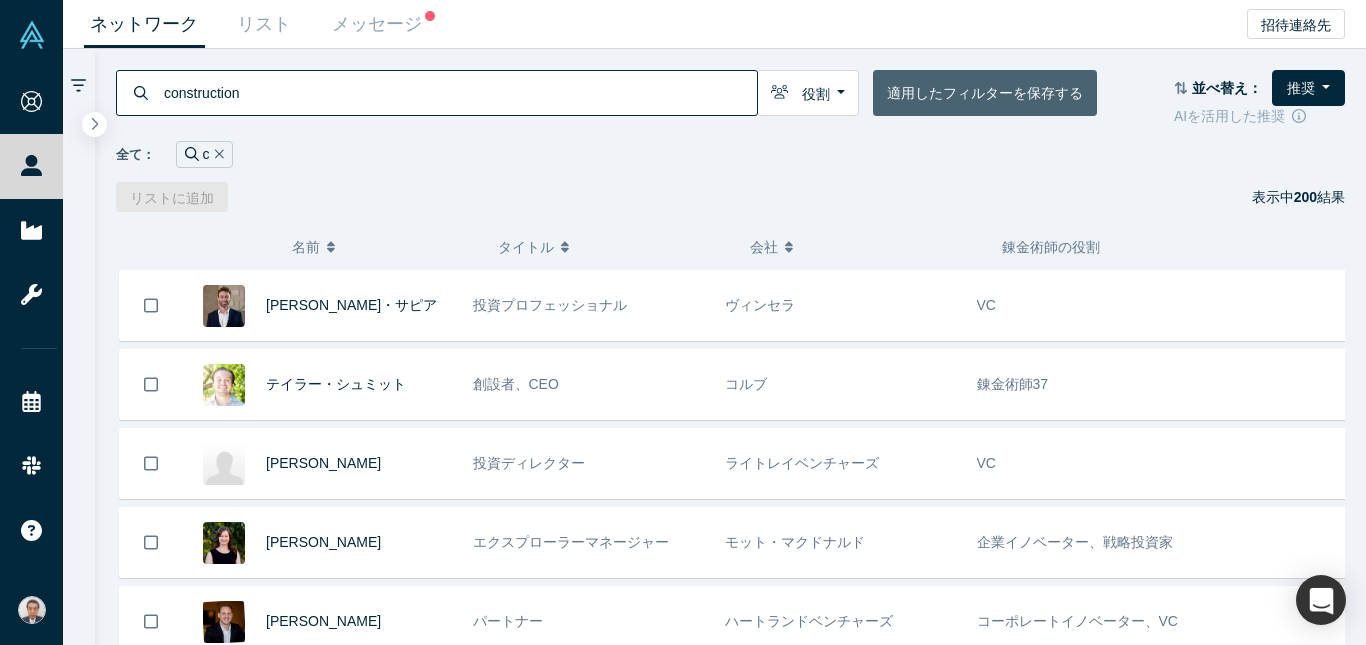 click on "適用したフィルターを保存する" at bounding box center [985, 94] 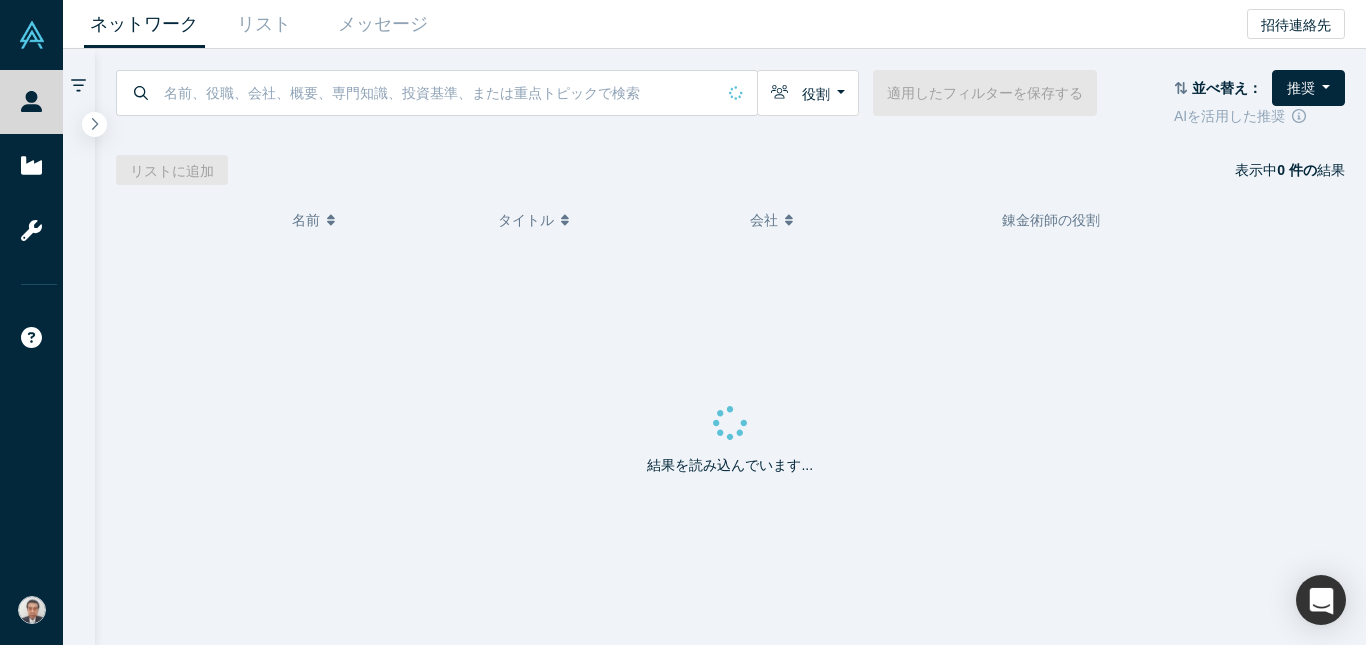 scroll, scrollTop: 0, scrollLeft: 0, axis: both 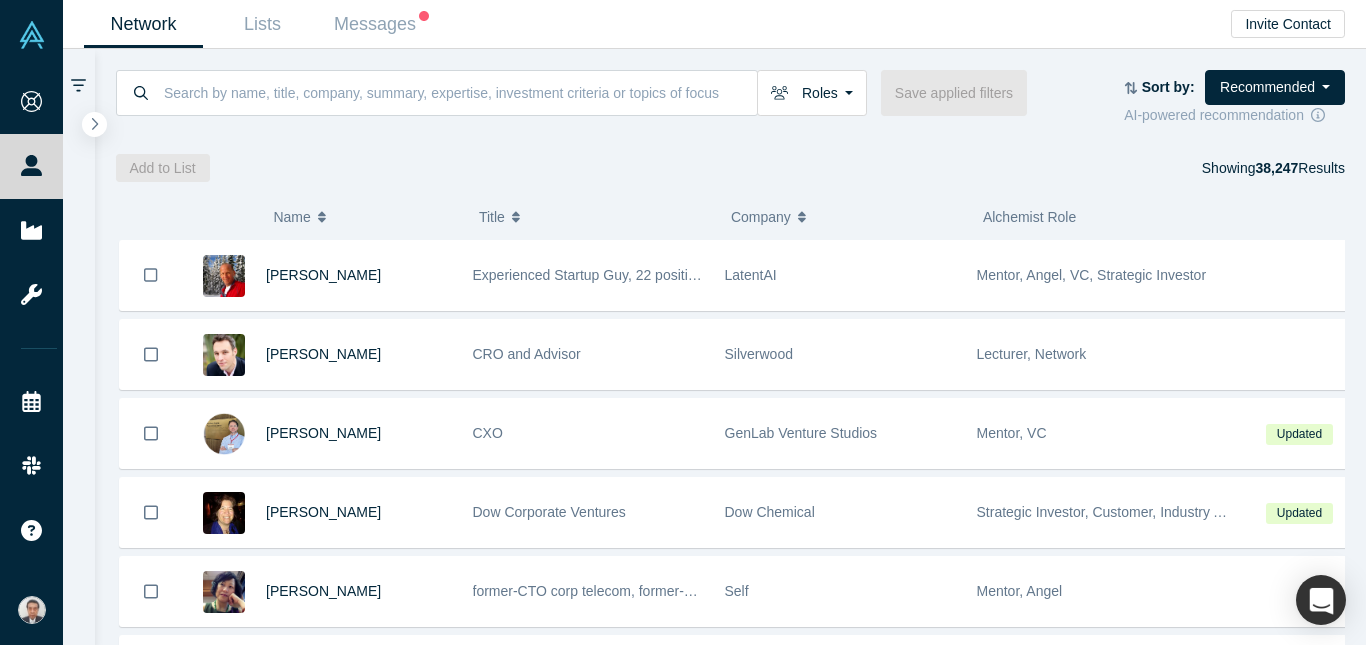 click on "( 0 ) Name   Title   Company   Alchemist Role [PERSON_NAME] Experienced Startup Guy, 22 positive exits to date LatentAI Mentor, Angel, VC, Strategic Investor [PERSON_NAME] CRO and Advisor Silverwood Lecturer, Network [PERSON_NAME] CXO GenLab Venture Studios Mentor, VC   Updated [PERSON_NAME] Corporate Ventures Dow Chemical Strategic Investor, Customer, Industry Analyst, Corporate Innovator   Updated [PERSON_NAME] former-CTO corp telecom, former-CRO startup, board member and advisor, strategic technical business leader, EEng, cyber Self Mentor, [PERSON_NAME] Friends and Family/Pre-seed/Seed Angel and VC Investor 1Flourish Capital Mentor, [PERSON_NAME], VC [PERSON_NAME] Head of Strategy & intelligence Comau (spin off of Stellantis) Comau Corporate Innovator, Mentor, Strategic Investor, Freelancer / Consultant [PERSON_NAME] Coach / Enterprise SaaS & Ai Subscription Model Thought Leader Growth Process Group Mentor, Service Provider, Angel, Channel Partner, Lecturer, Freelancer / Consultant VC" at bounding box center (731, 413) 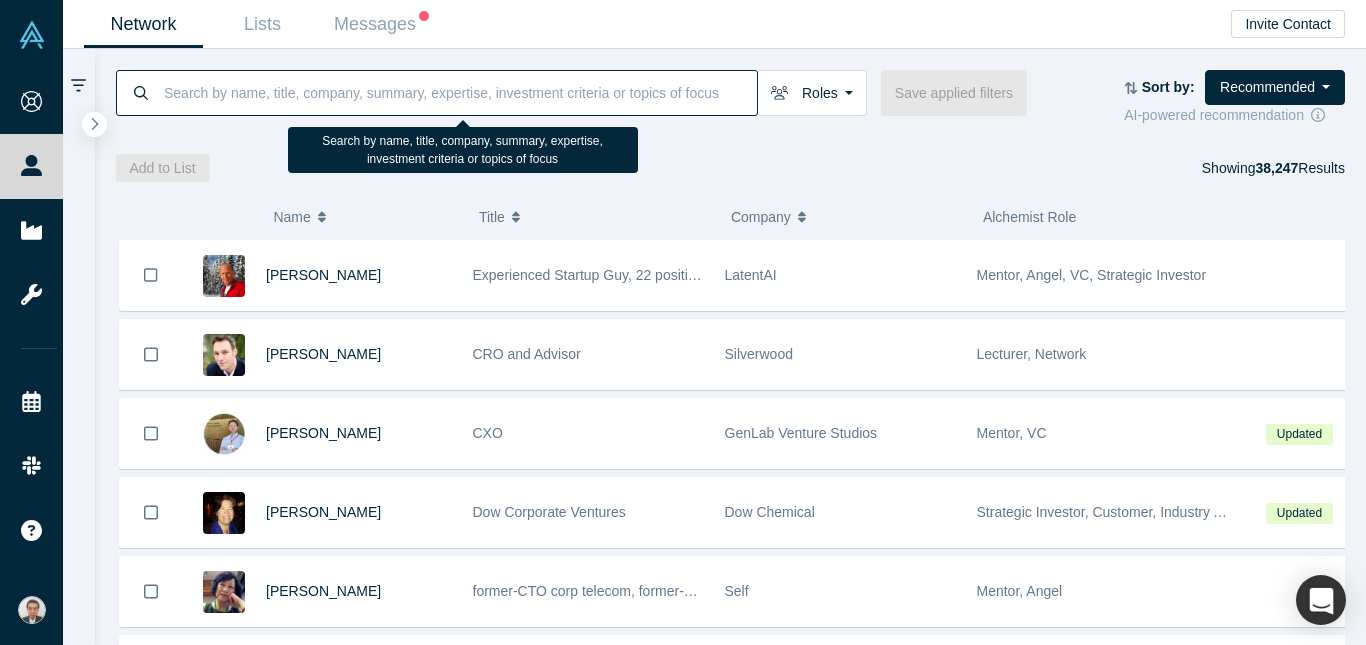 click at bounding box center [459, 92] 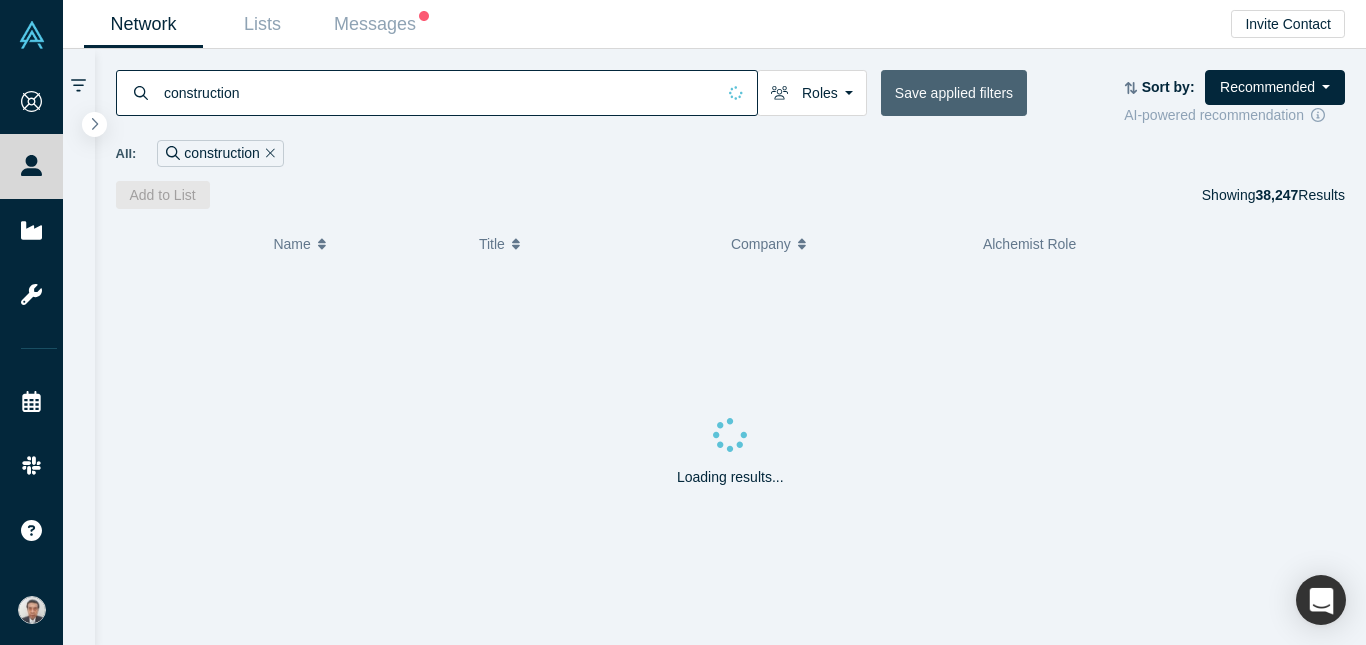 click on "Save applied filters" at bounding box center [954, 93] 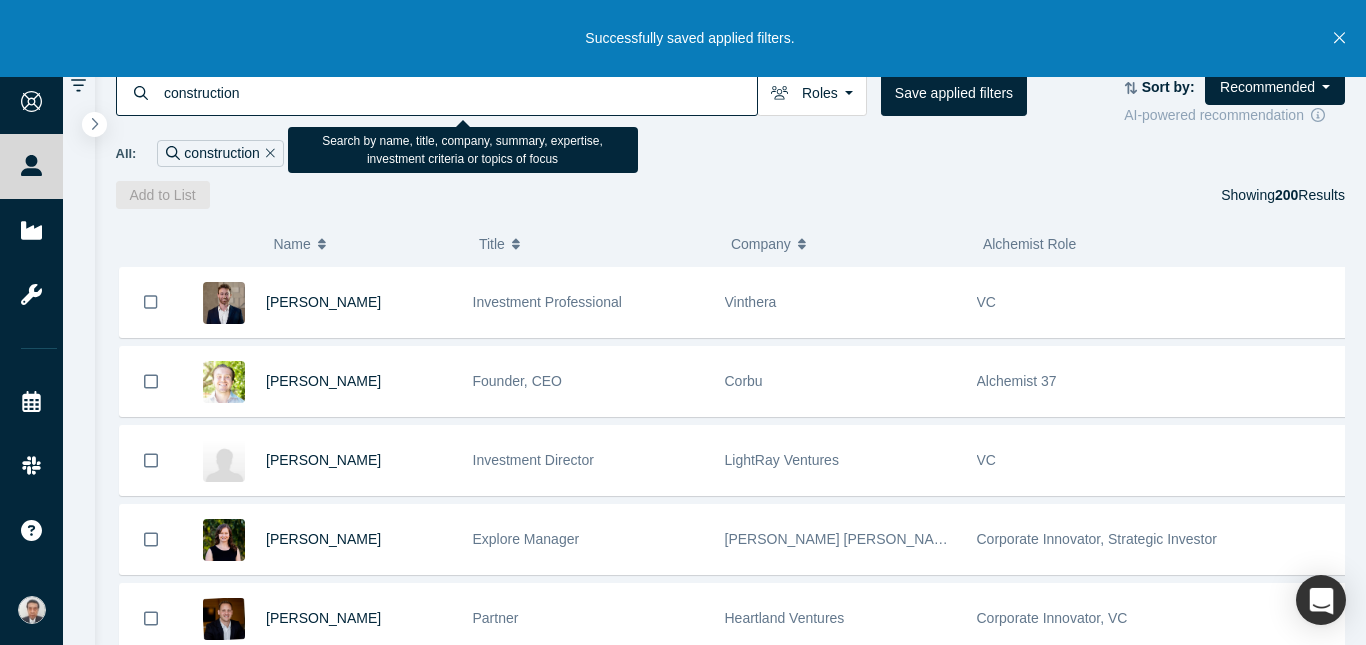click on "construction" at bounding box center (459, 92) 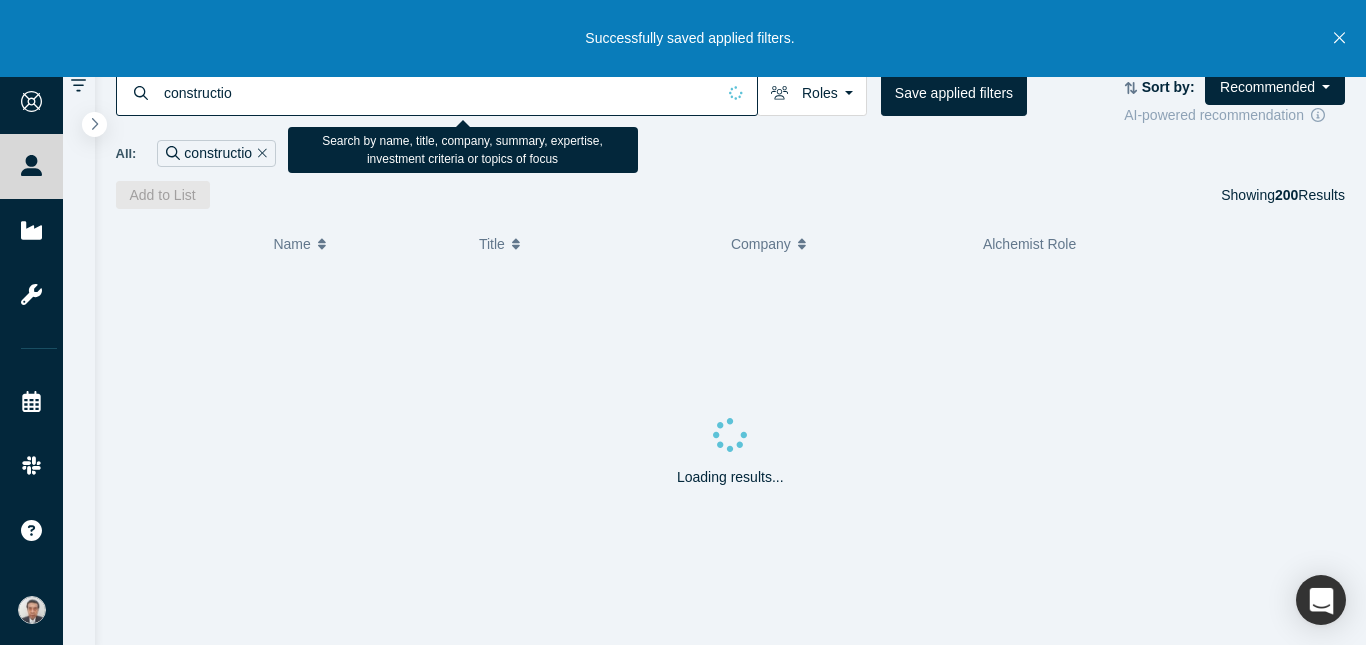 type on "construction" 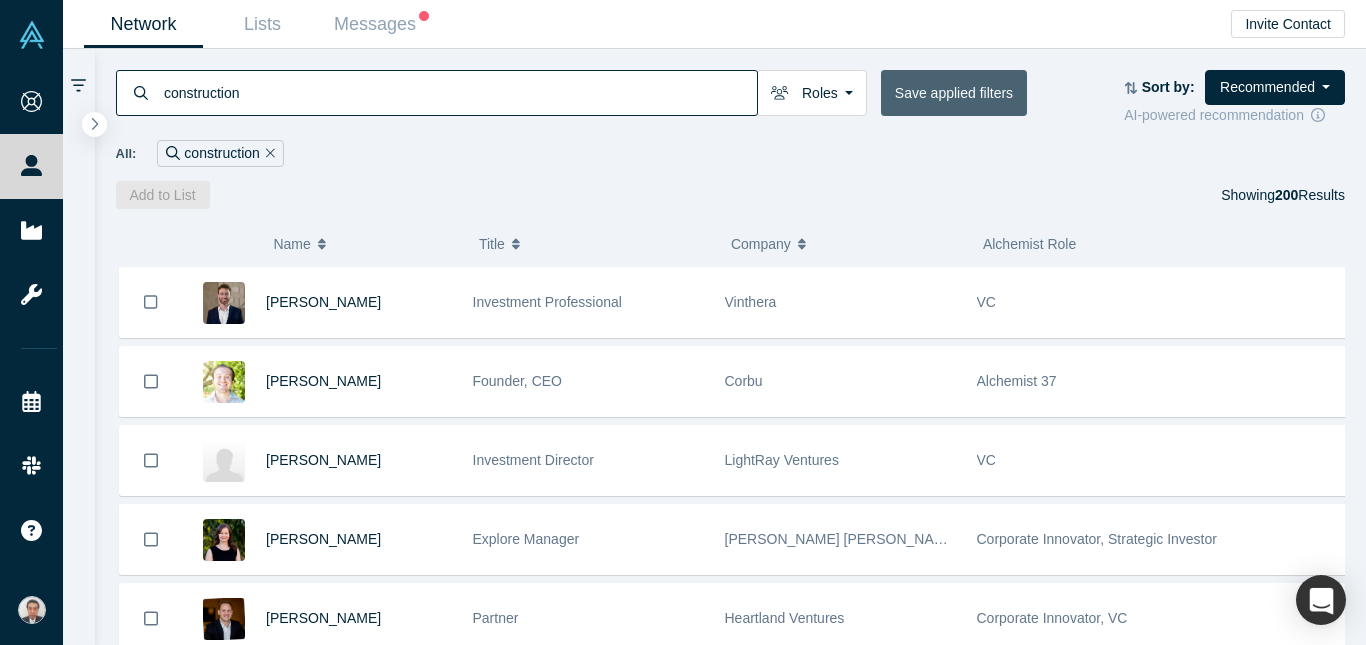 click on "Save applied filters" at bounding box center (954, 93) 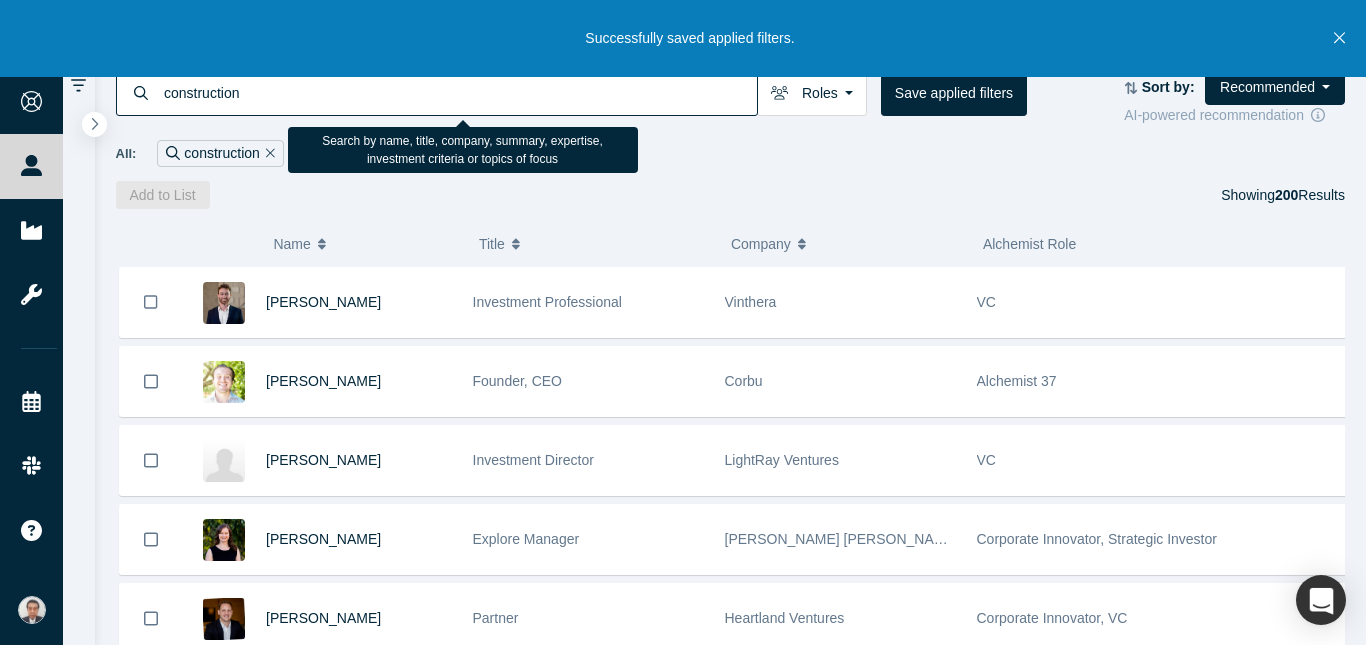 click on "construction" at bounding box center (459, 92) 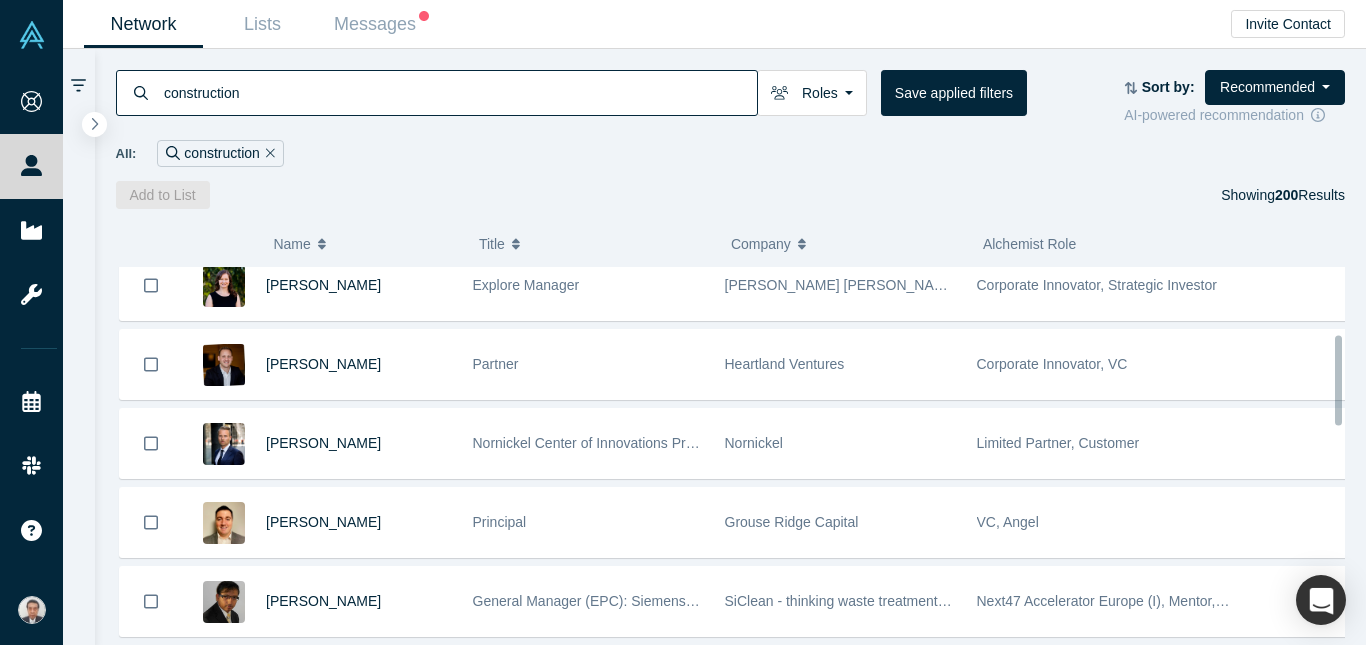 scroll, scrollTop: 300, scrollLeft: 0, axis: vertical 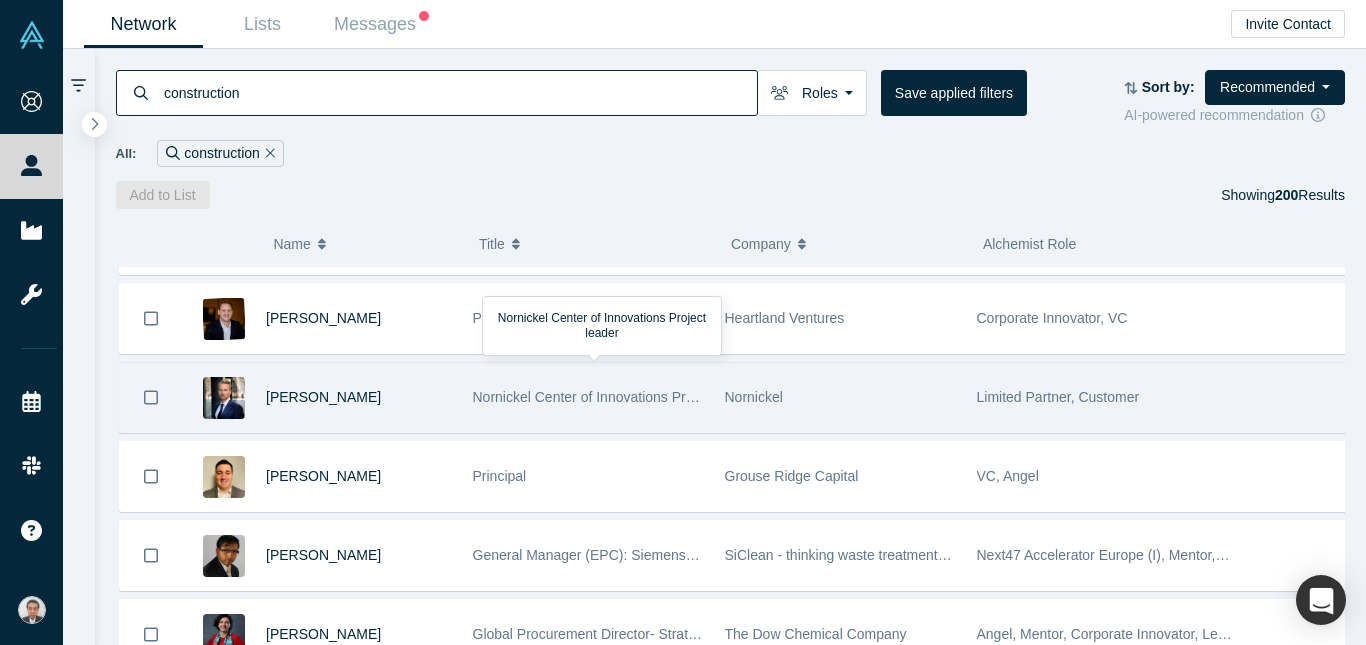 click on "Nornickel Center of Innovations Project leader" at bounding box center (616, 397) 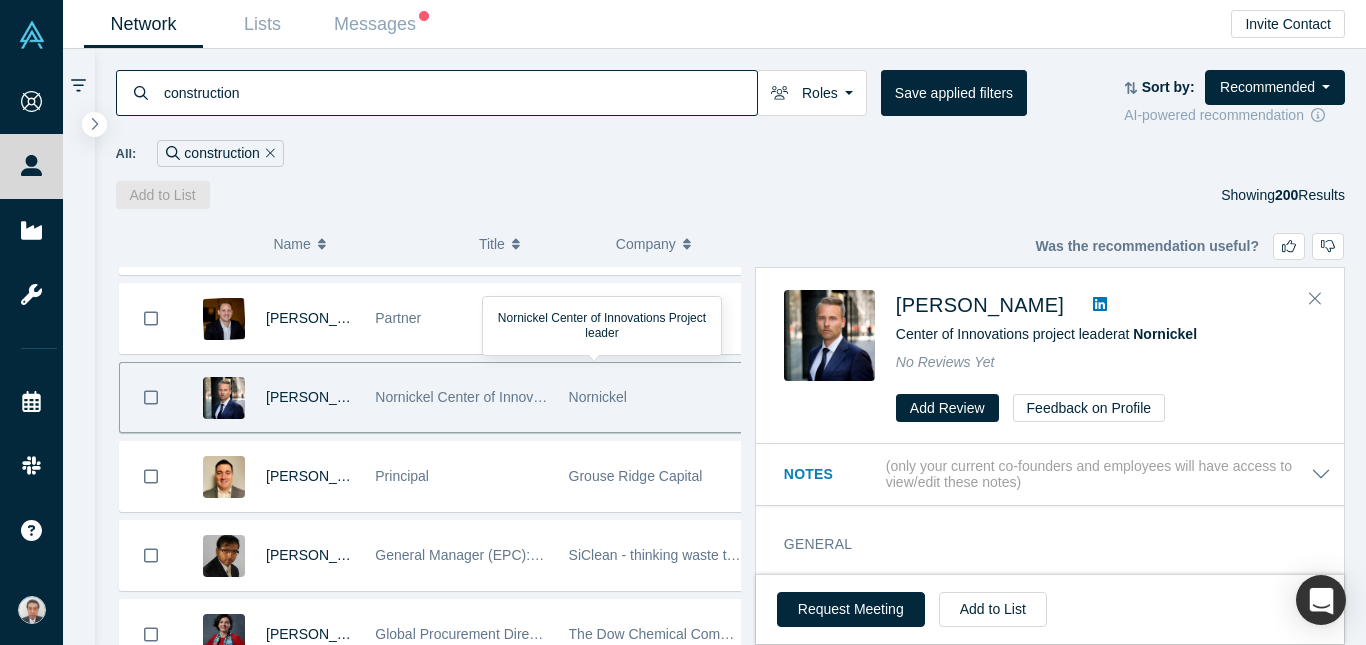 click on "General   Summary Was one of the youngest global industry sector leader in Deloitte Developed 40+ financial models, managed the development of 60+ financial models of businesses in different industries Achieved 90%+ client recurrency for the last 5 years working in conculting  Location [GEOGRAPHIC_DATA], [GEOGRAPHIC_DATA], [GEOGRAPHIC_DATA] Timezone MSK (UTC+03) Expertise Project Management · Business Strategy · Market Research · Mining ·  Construction Tech ( Construction  Technology) · Startup Evaluation · Metal Alchemist Roles Limited Partner · Customer" at bounding box center (1057, 751) 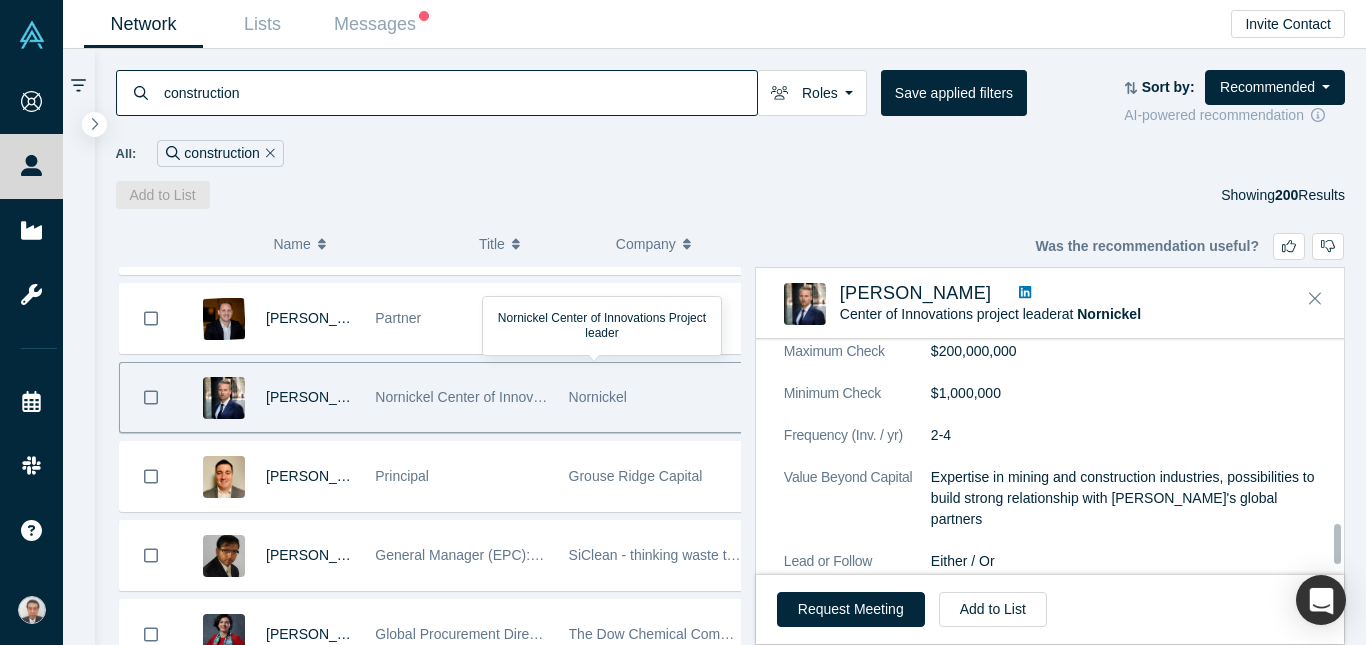 scroll, scrollTop: 1148, scrollLeft: 0, axis: vertical 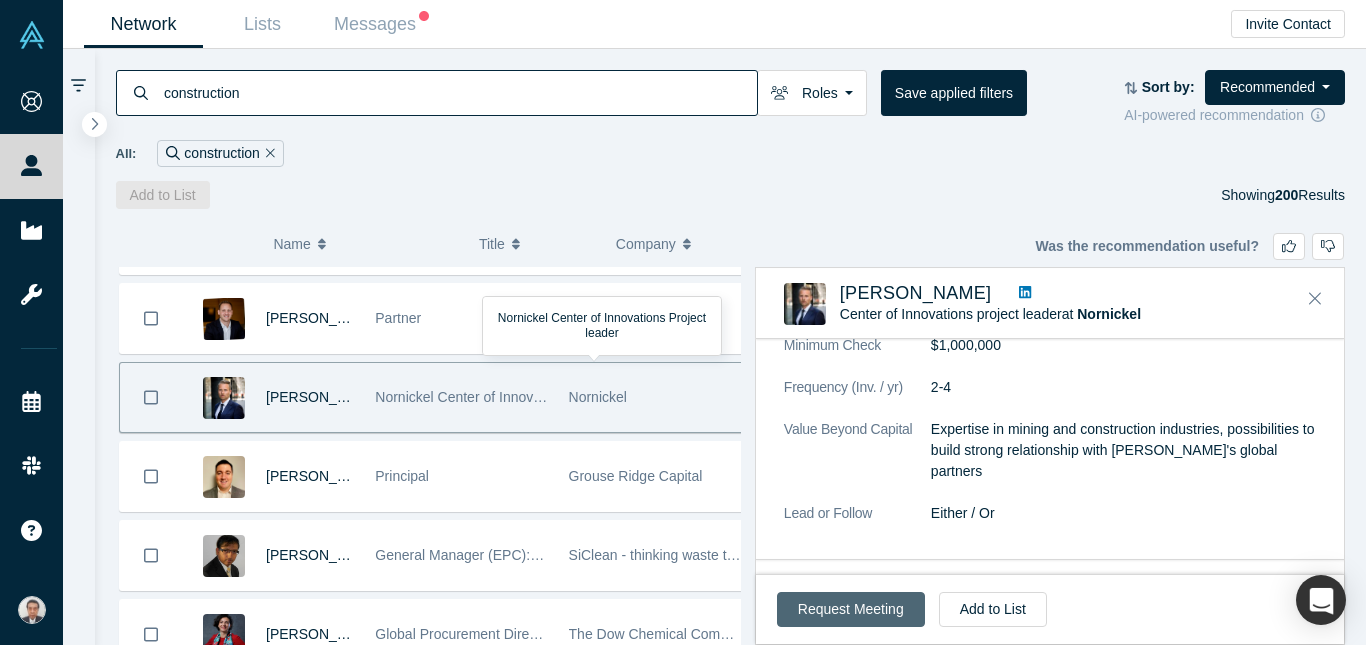 click on "Request Meeting" at bounding box center (851, 609) 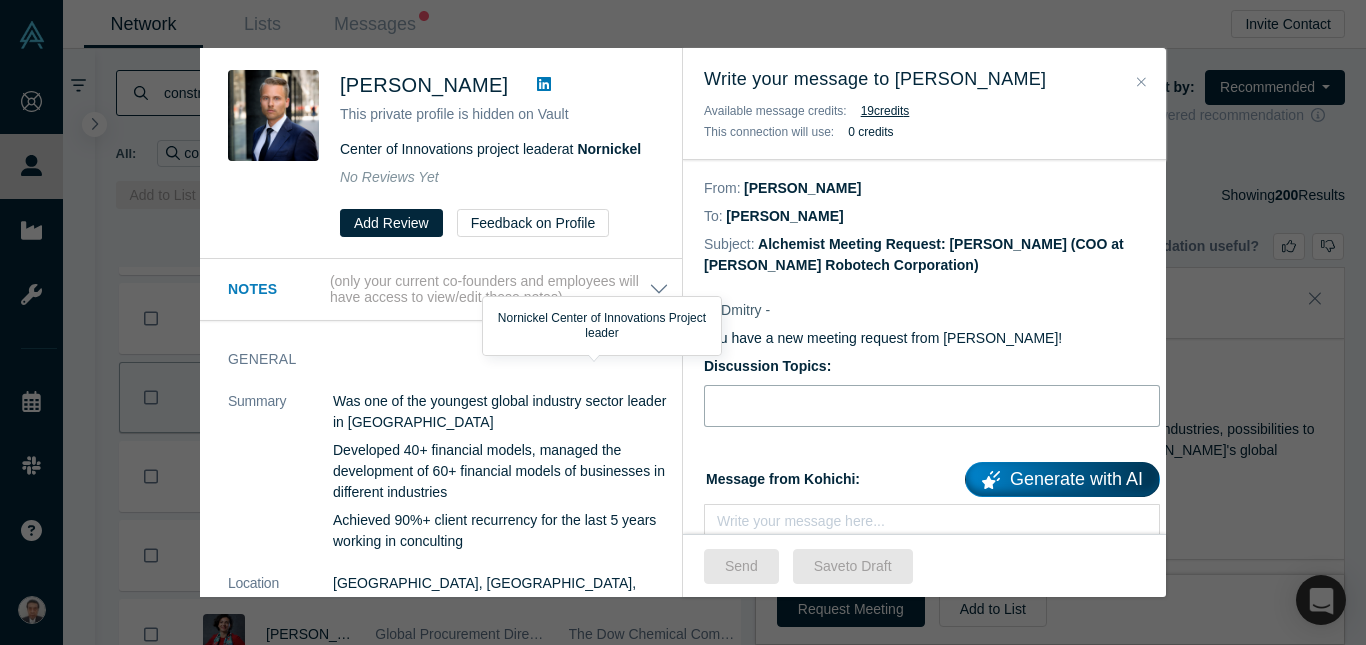 click at bounding box center [932, 406] 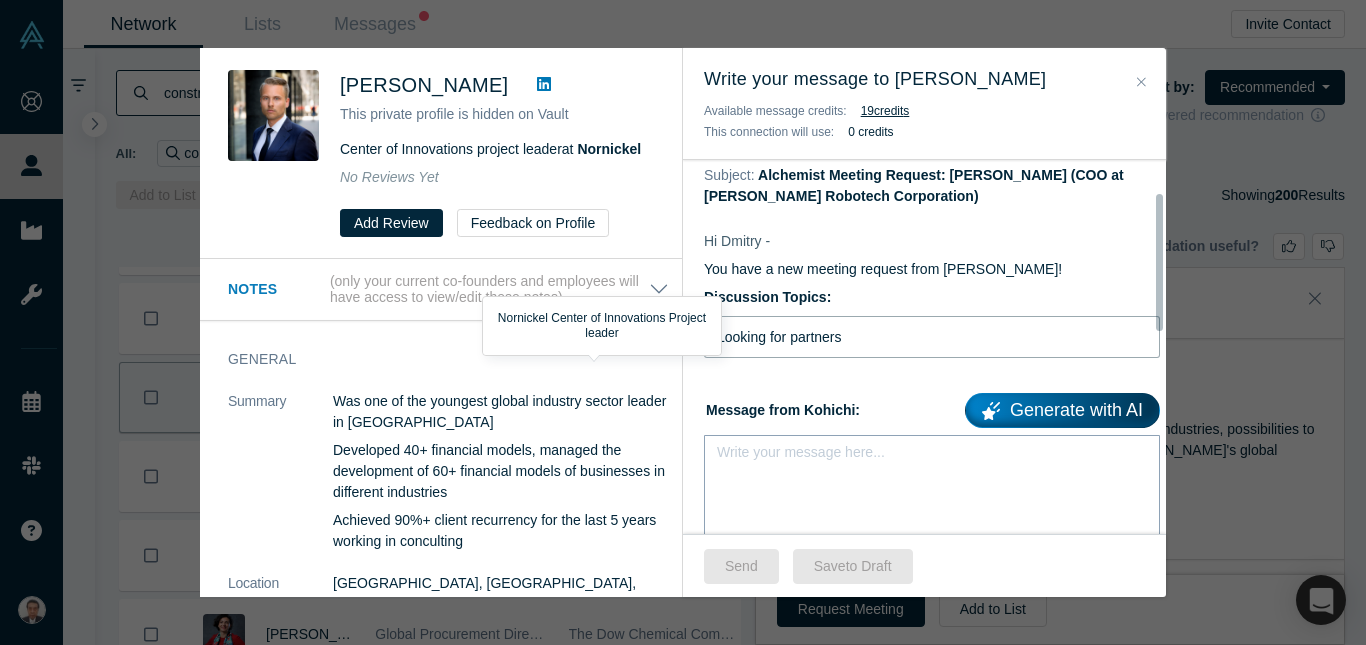 scroll, scrollTop: 200, scrollLeft: 0, axis: vertical 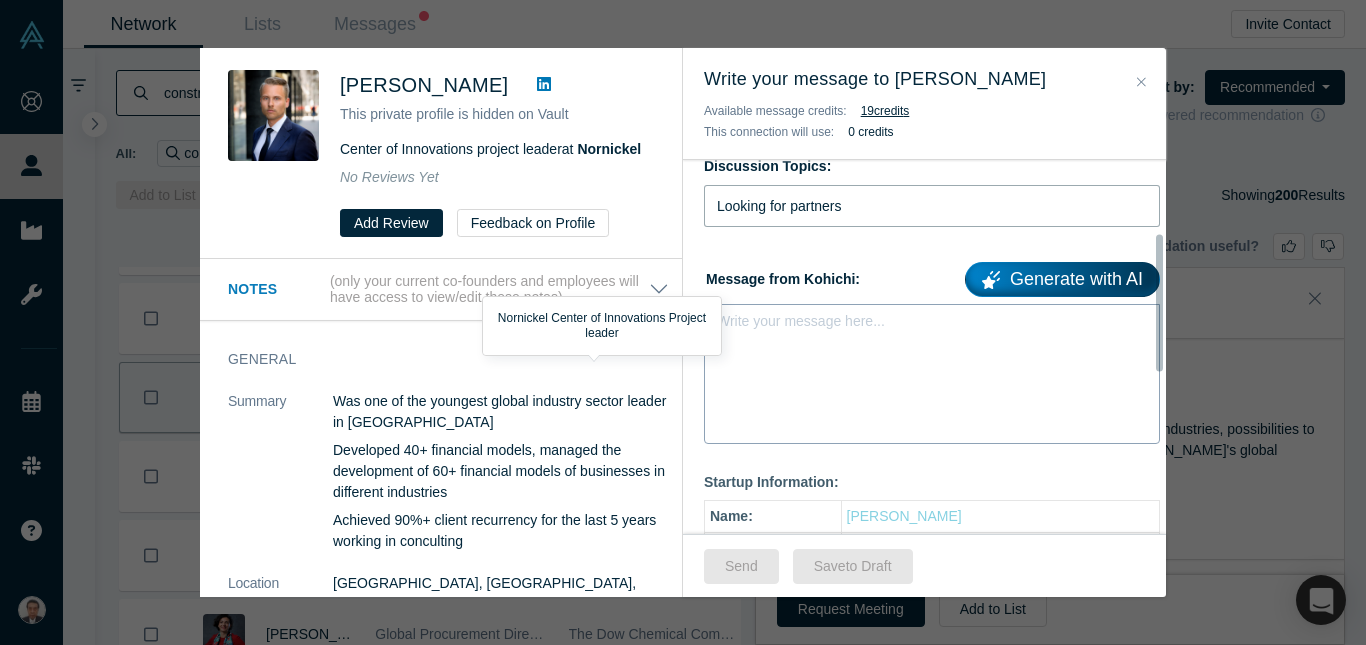 type on "Looking for partners" 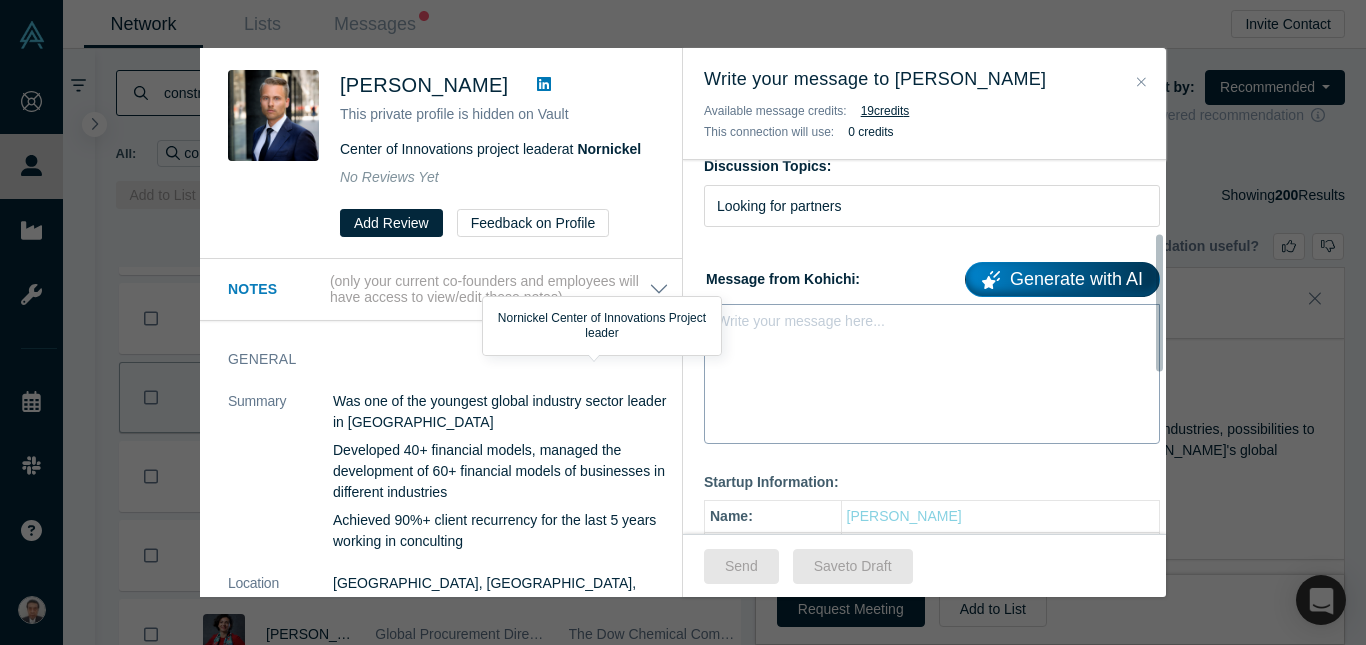 click at bounding box center [932, 327] 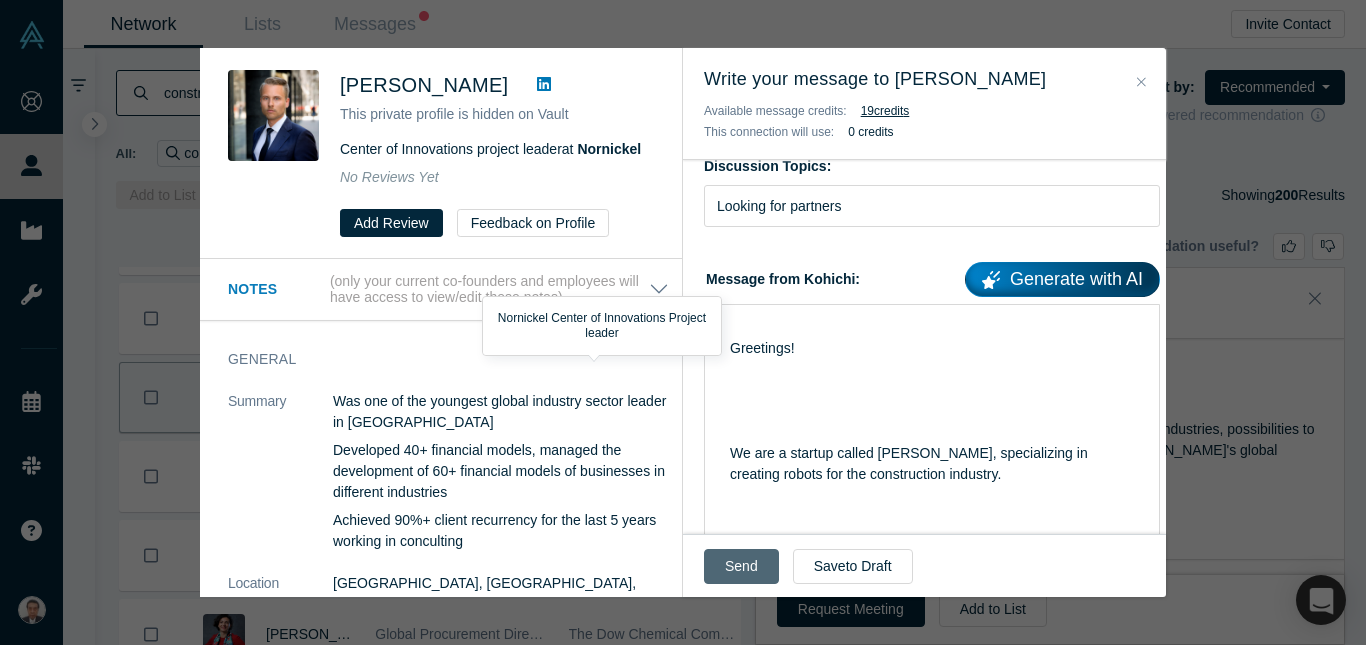 click on "Send" at bounding box center (741, 566) 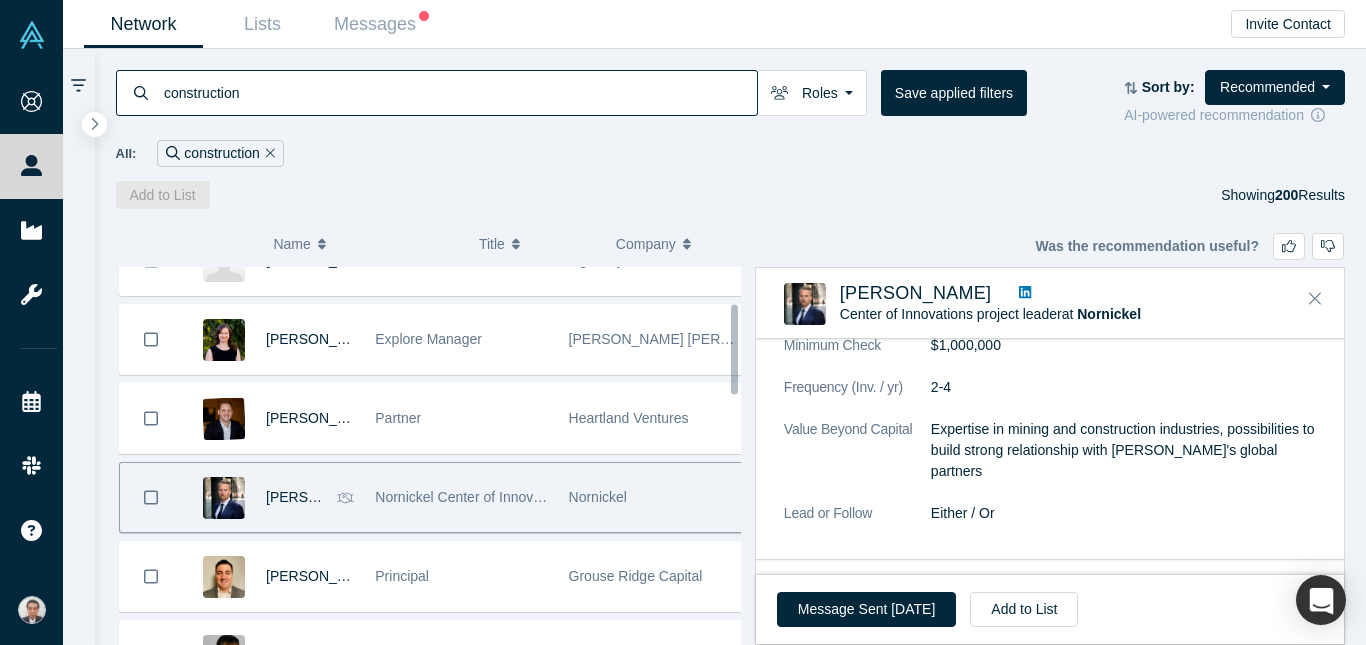 scroll, scrollTop: 100, scrollLeft: 0, axis: vertical 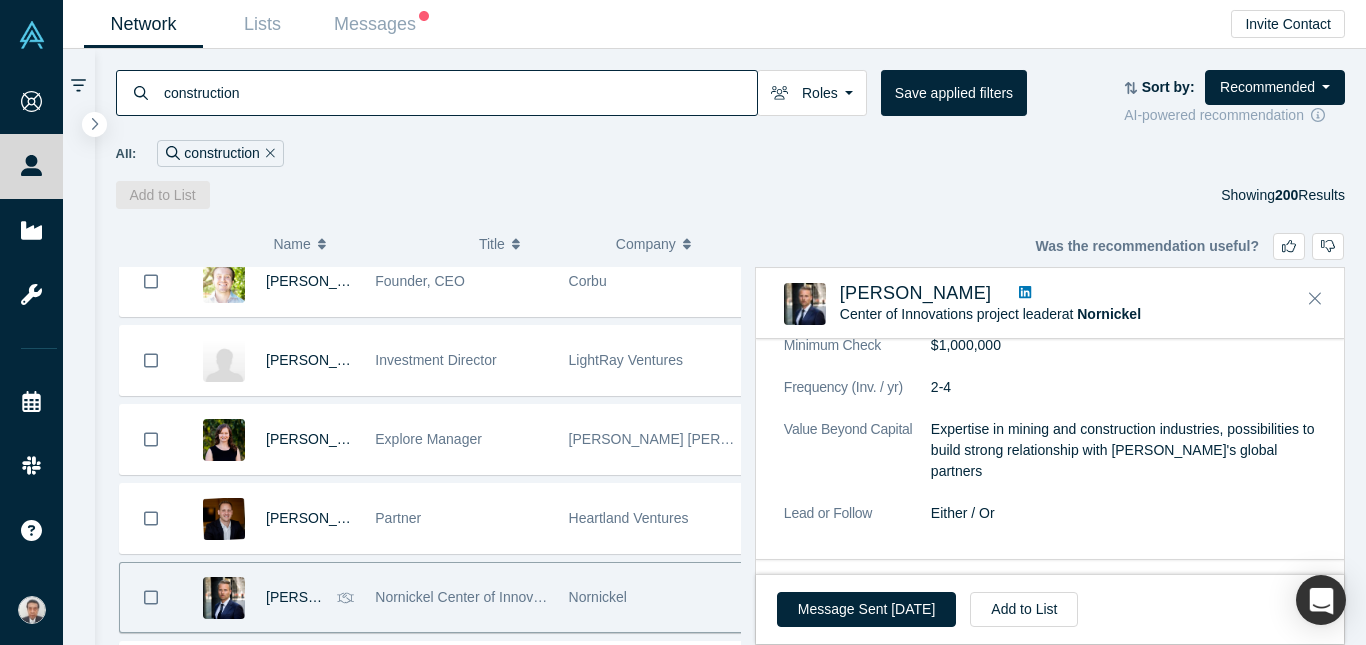 click on "[PERSON_NAME] Center of Innovations project leader  at   Nornickel No Reviews Yet" at bounding box center [1050, 304] 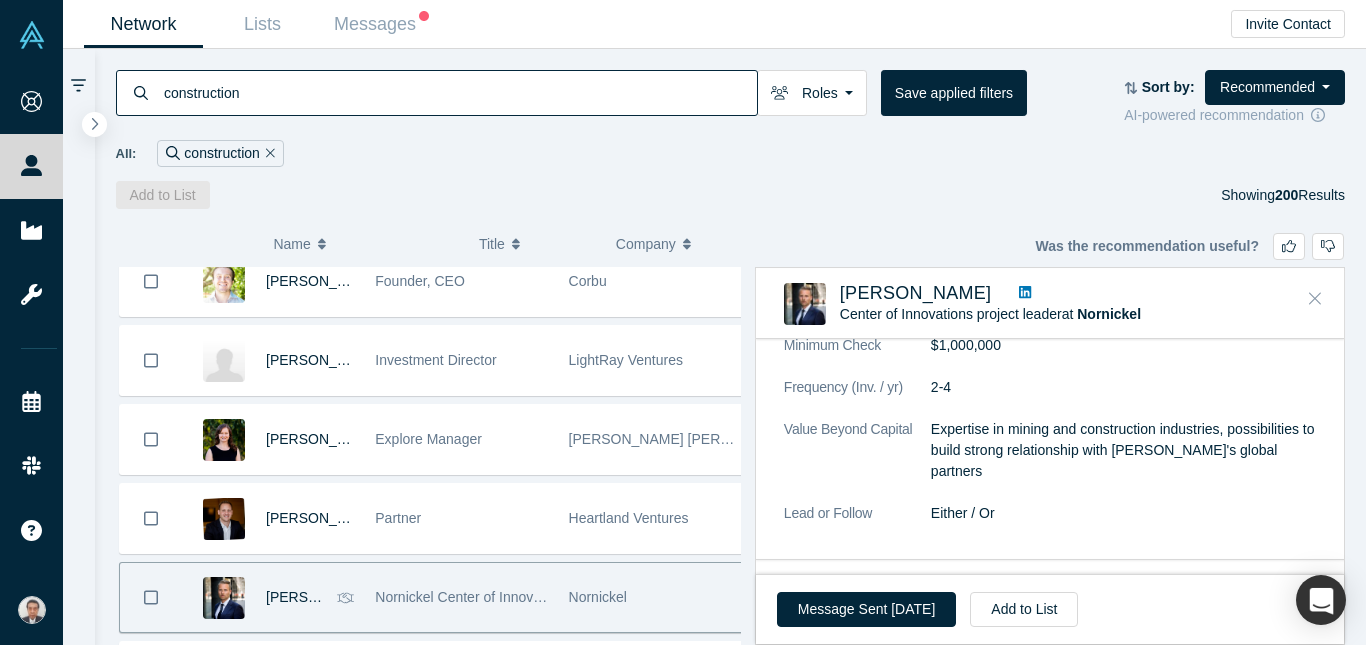 click at bounding box center (1315, 299) 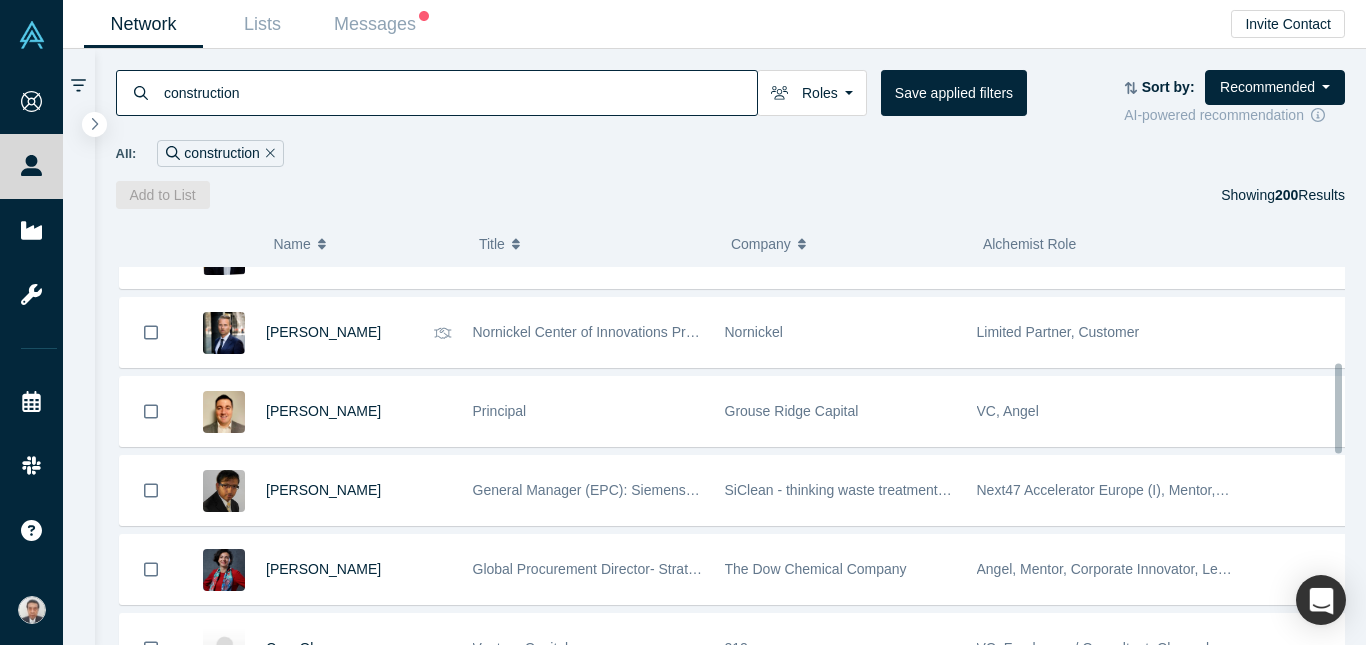 scroll, scrollTop: 400, scrollLeft: 0, axis: vertical 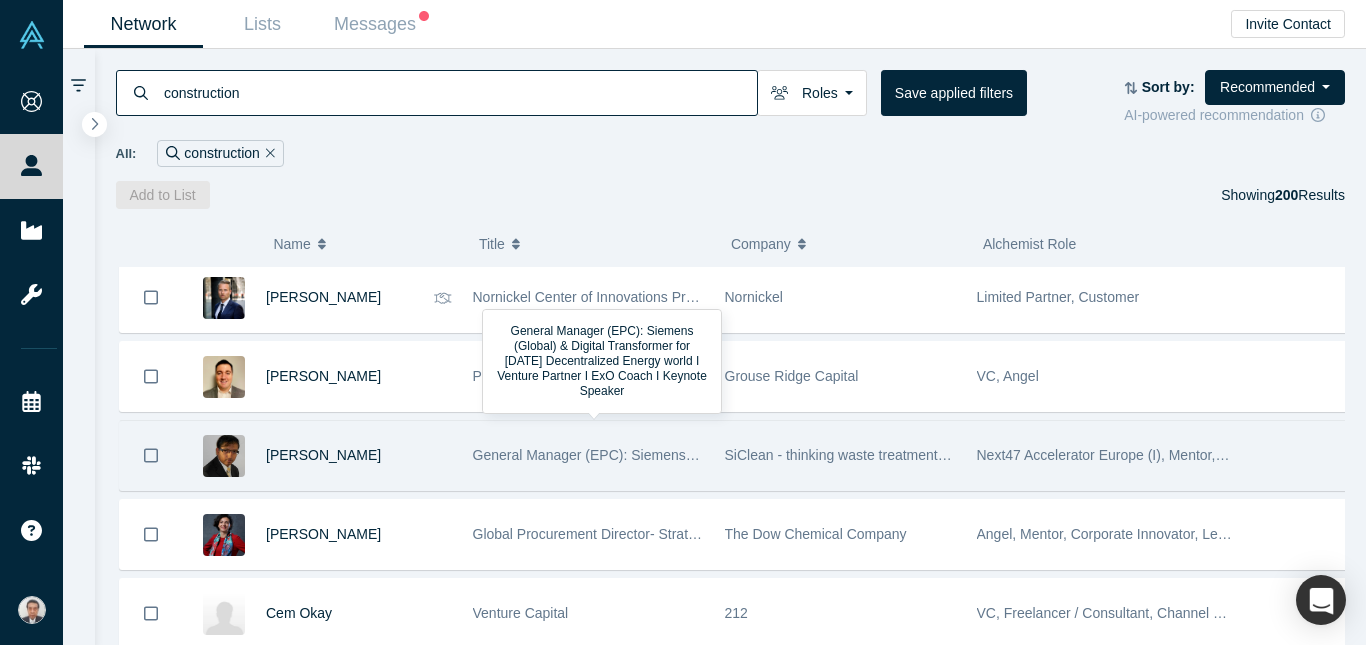 click on "General Manager (EPC): Siemens (Global) & Digital Transformer for [DATE] Decentralized Energy world I Venture Partner I ExO Coach I Keynote Speaker" at bounding box center (952, 455) 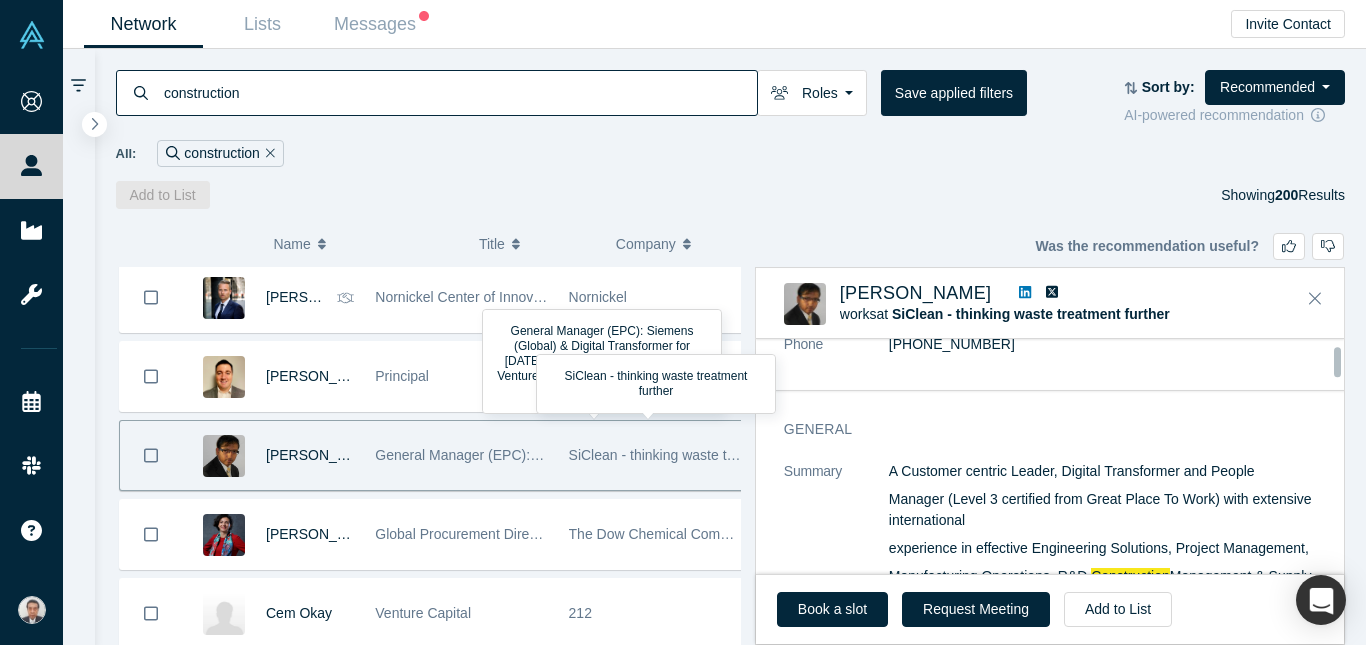 scroll, scrollTop: 200, scrollLeft: 0, axis: vertical 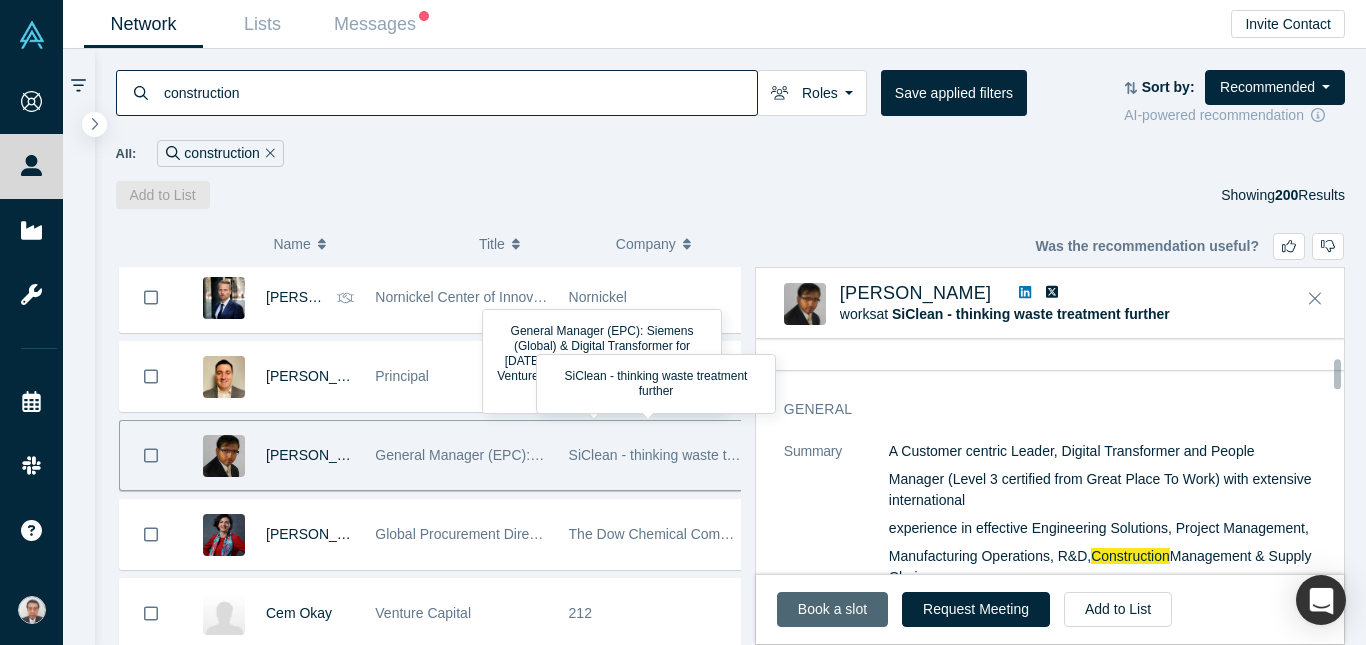 click on "Book a slot" at bounding box center [832, 609] 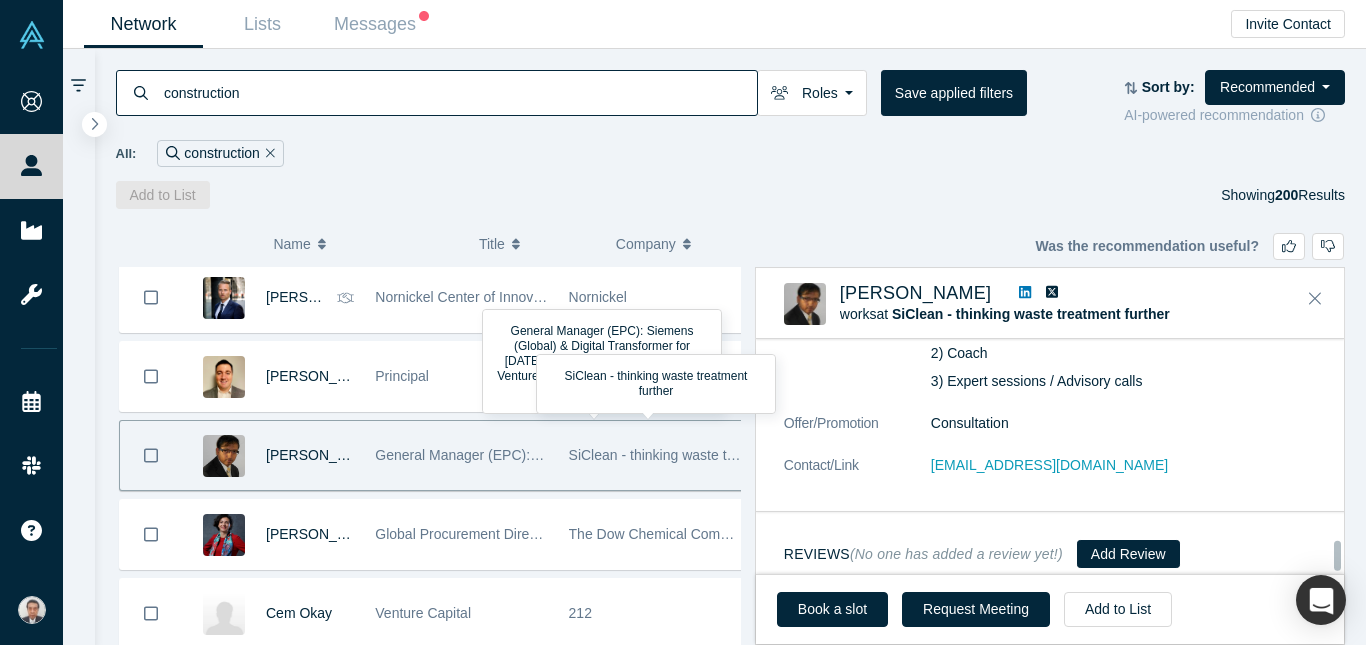 scroll, scrollTop: 2215, scrollLeft: 0, axis: vertical 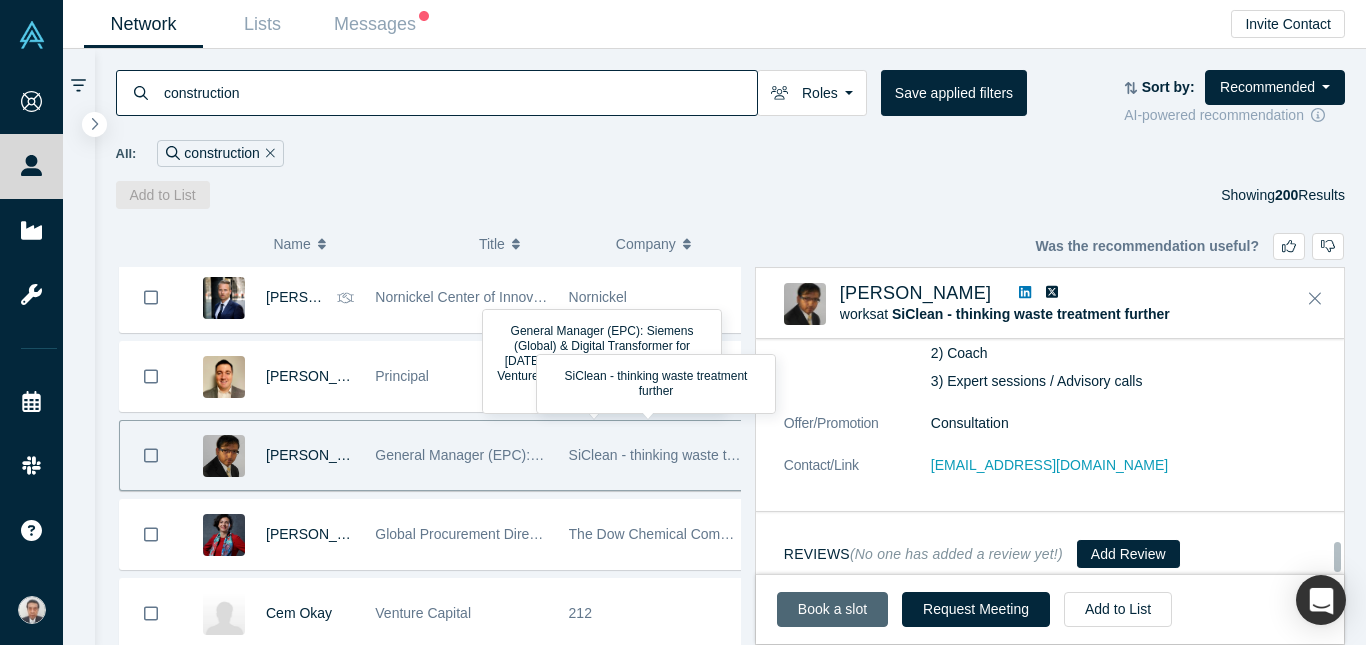 click on "Book a slot" at bounding box center (832, 609) 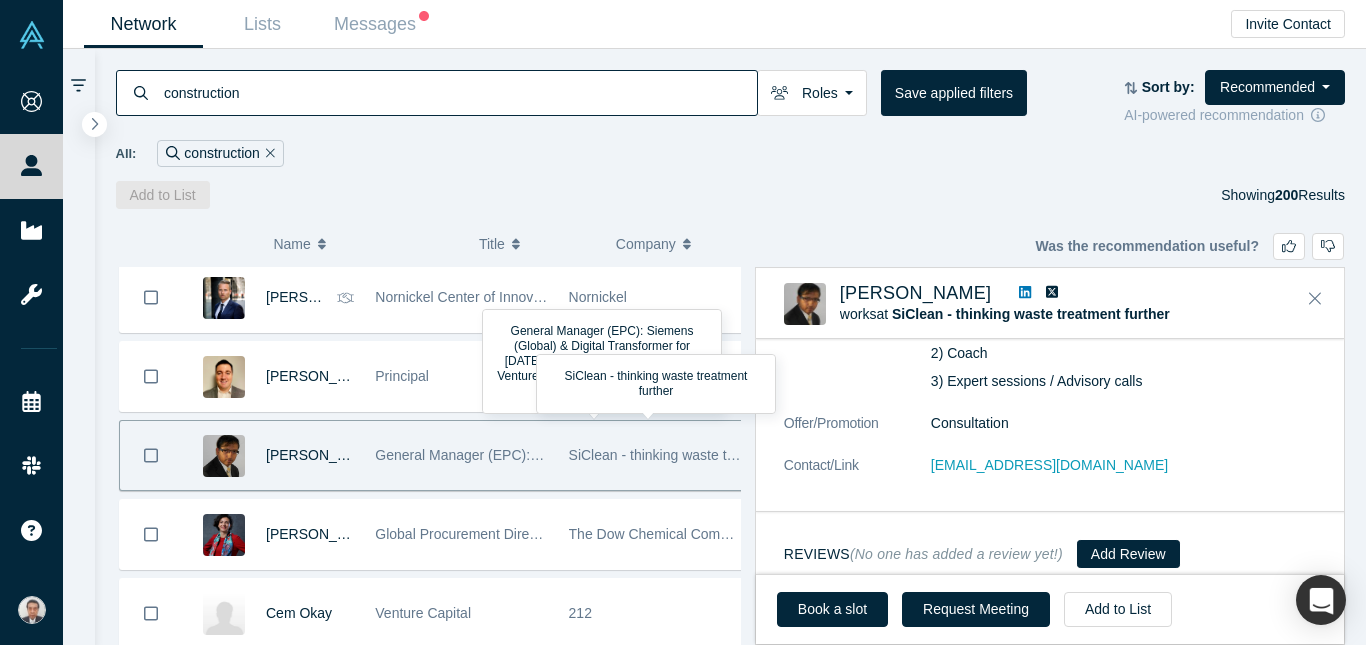 click on "Add to List Showing  200  Results" at bounding box center (731, 195) 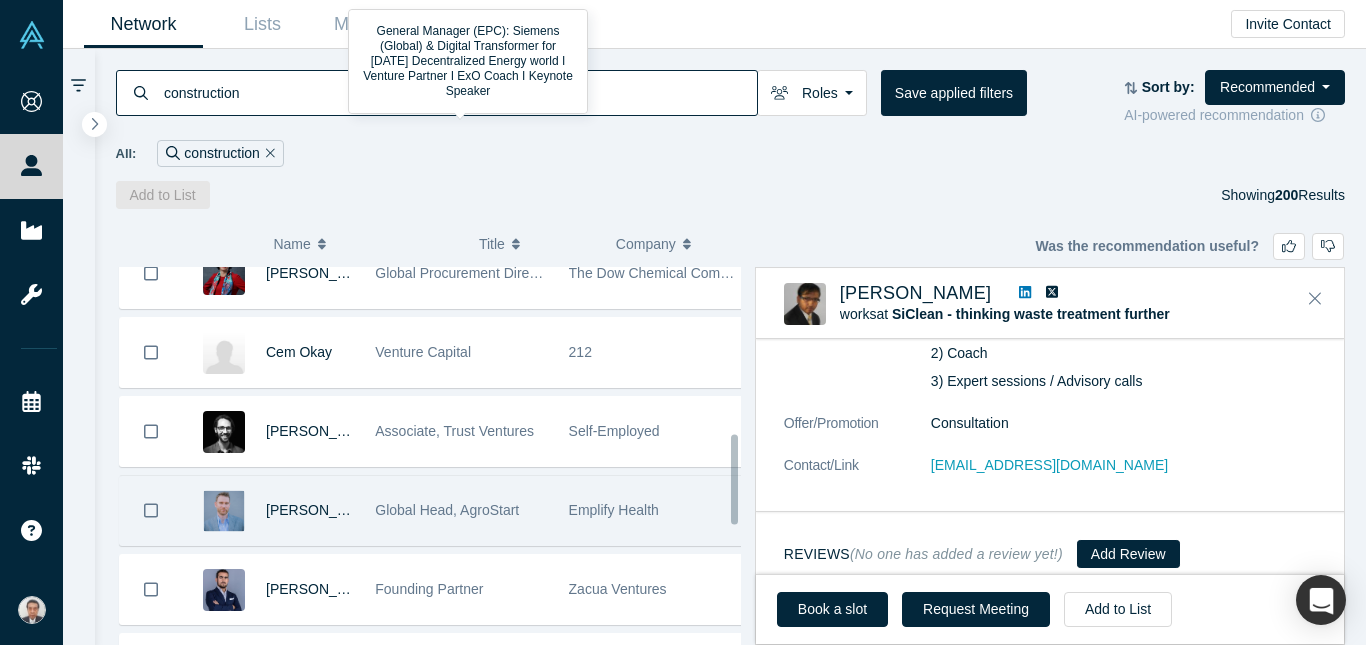 scroll, scrollTop: 700, scrollLeft: 0, axis: vertical 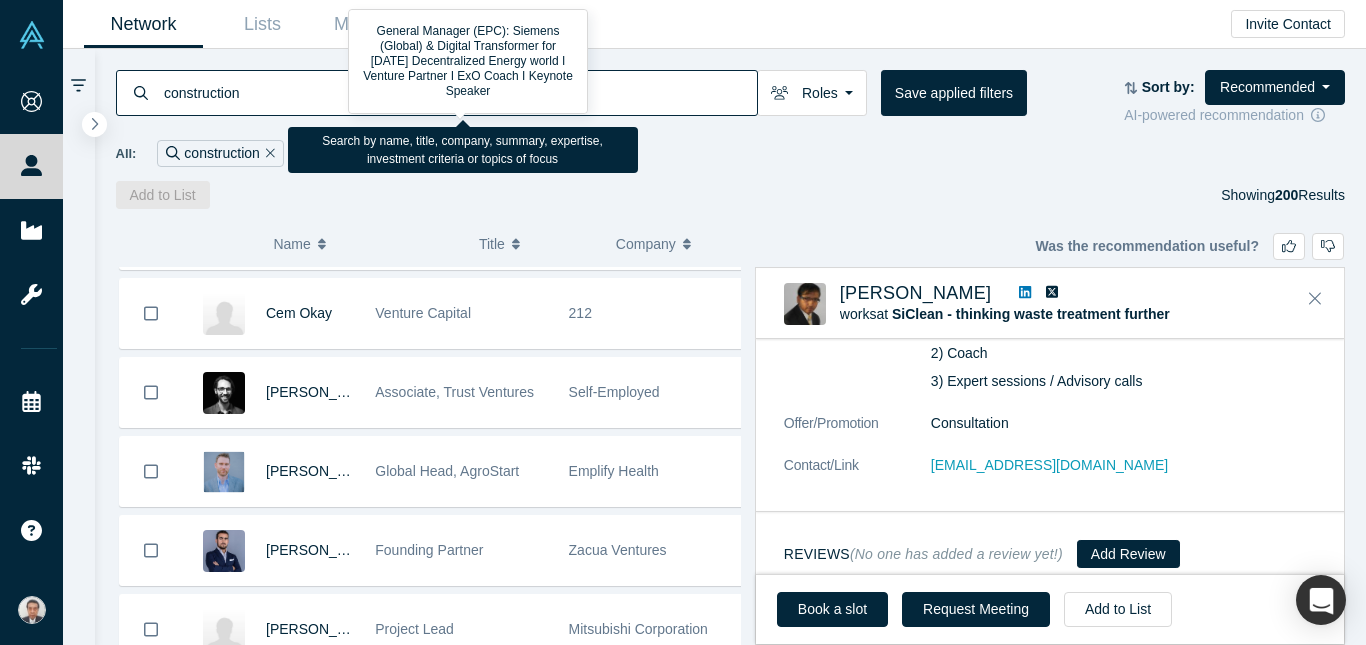 click on "construction" at bounding box center [459, 92] 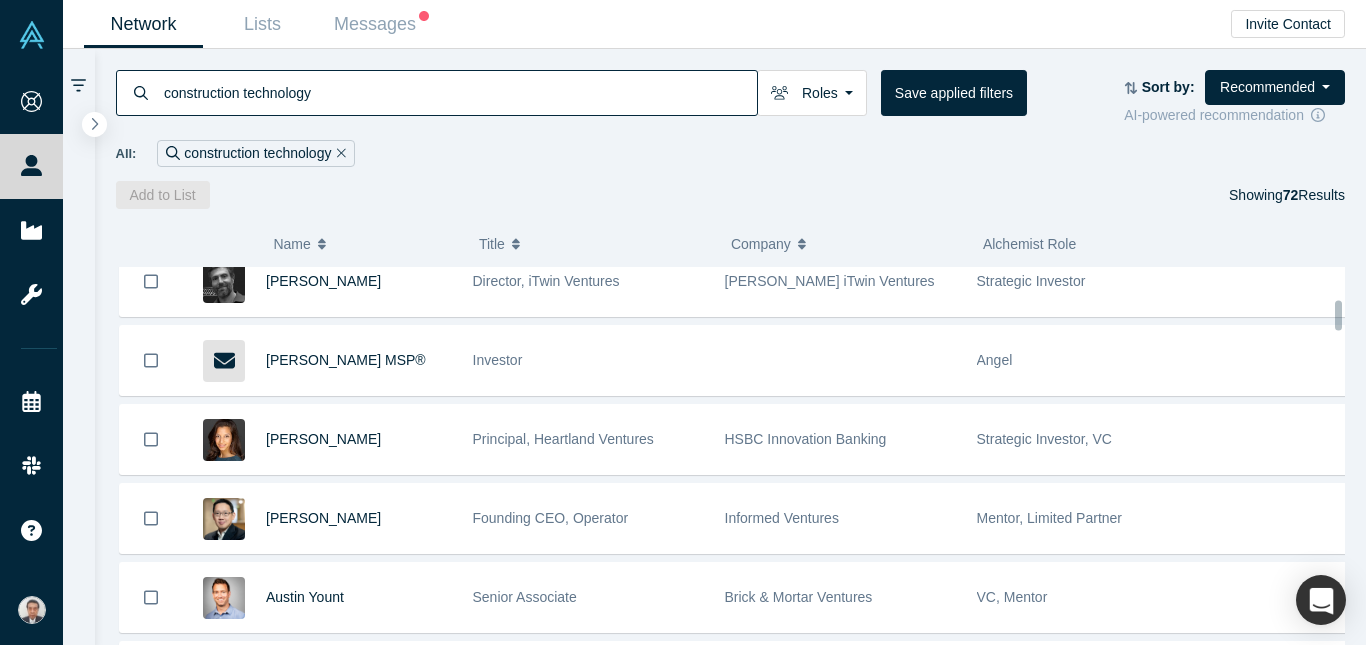scroll, scrollTop: 0, scrollLeft: 0, axis: both 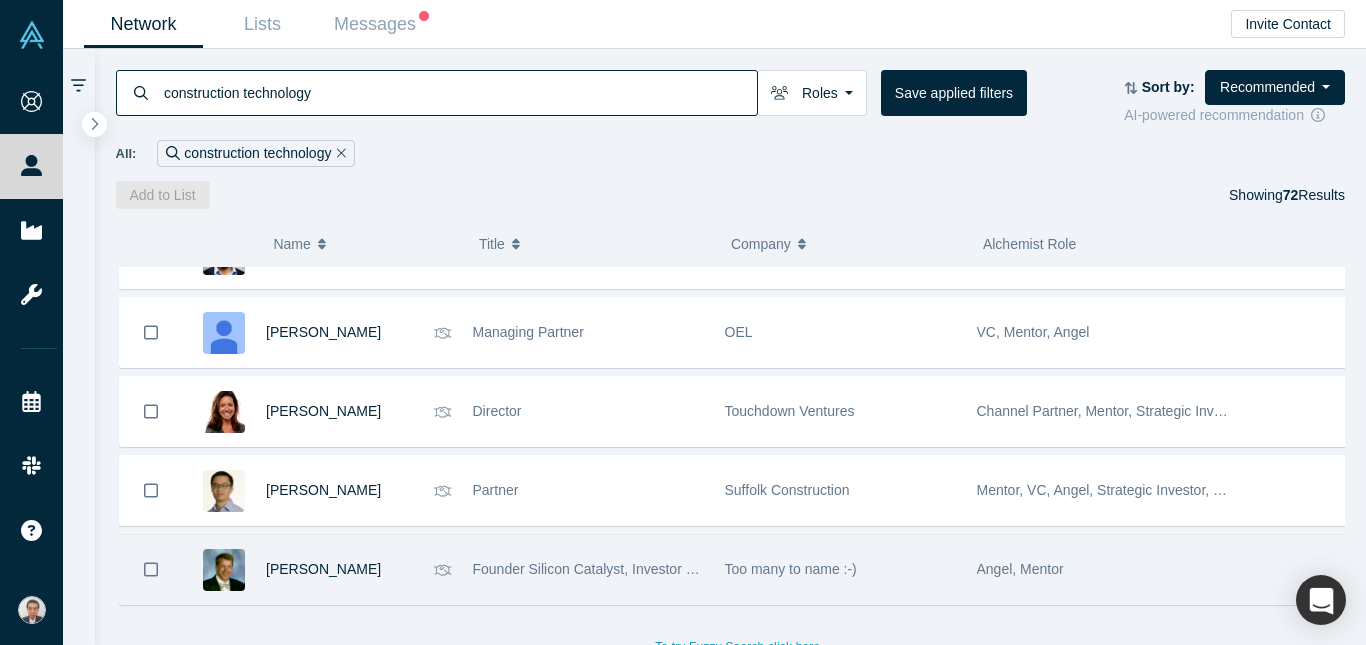 type on "construction technology" 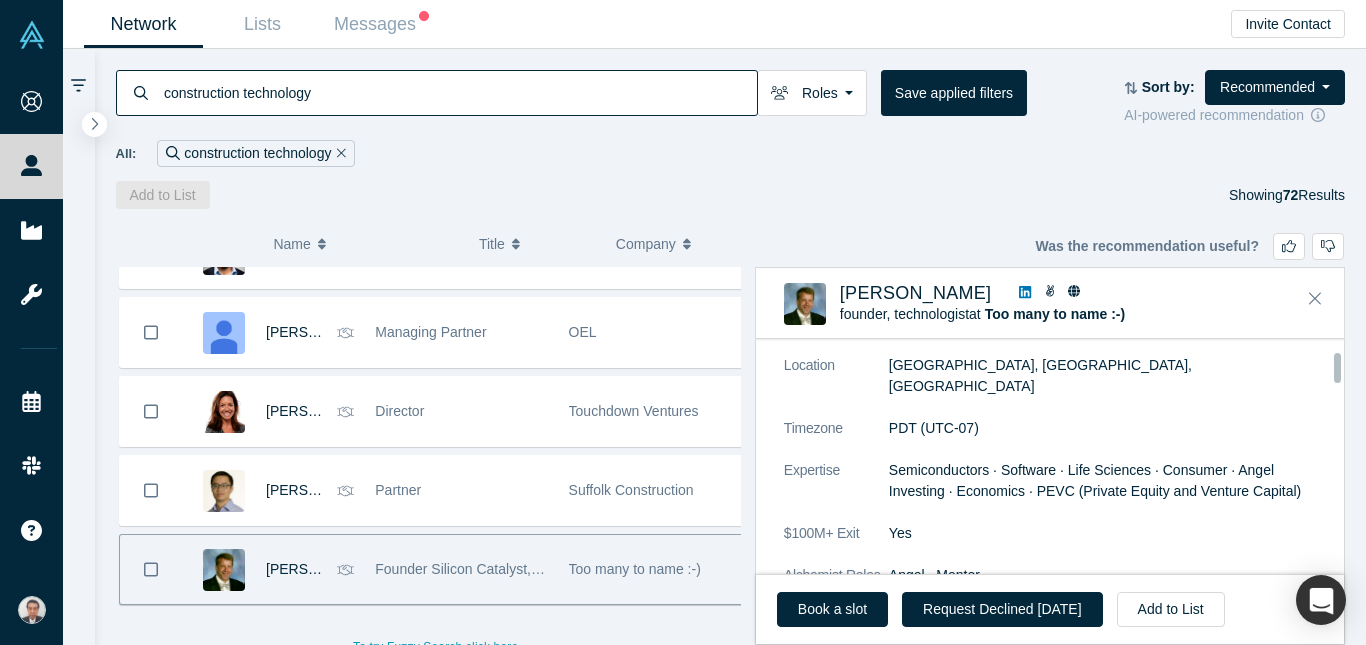 scroll, scrollTop: 200, scrollLeft: 0, axis: vertical 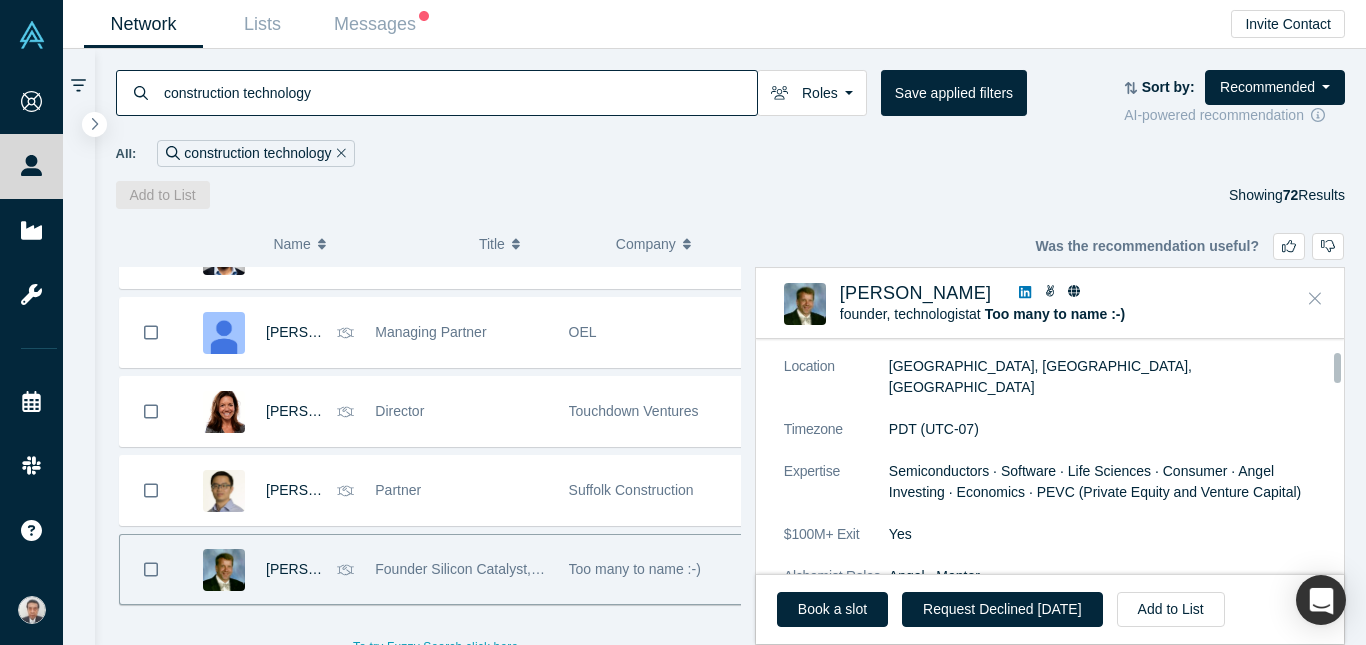 click at bounding box center (1315, 299) 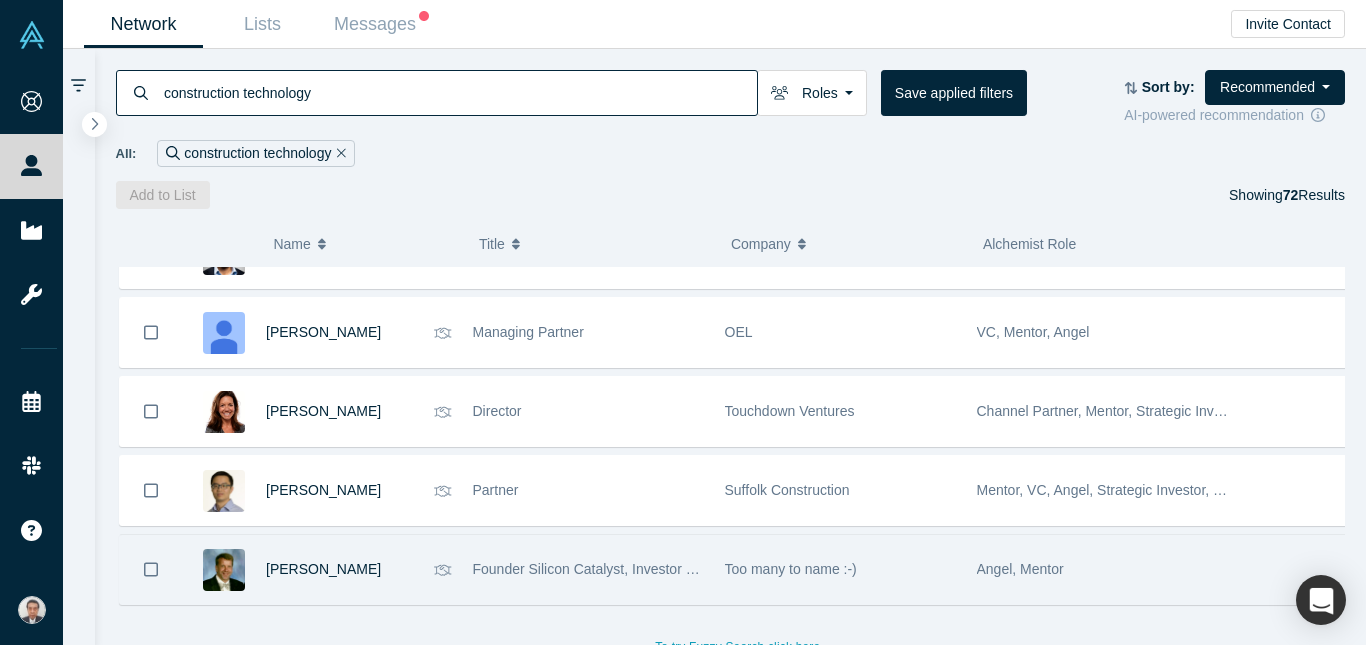 drag, startPoint x: 1326, startPoint y: 2, endPoint x: 957, endPoint y: 33, distance: 370.29987 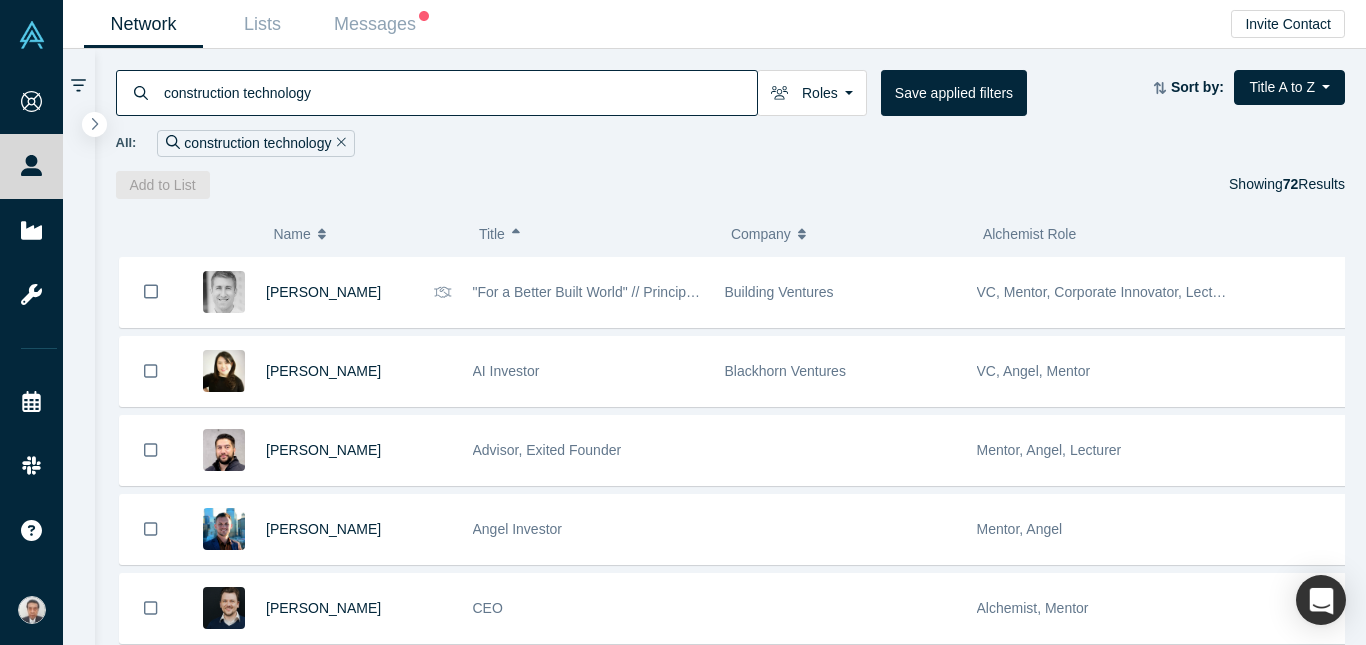 click on "All:   construction technology" at bounding box center (731, 143) 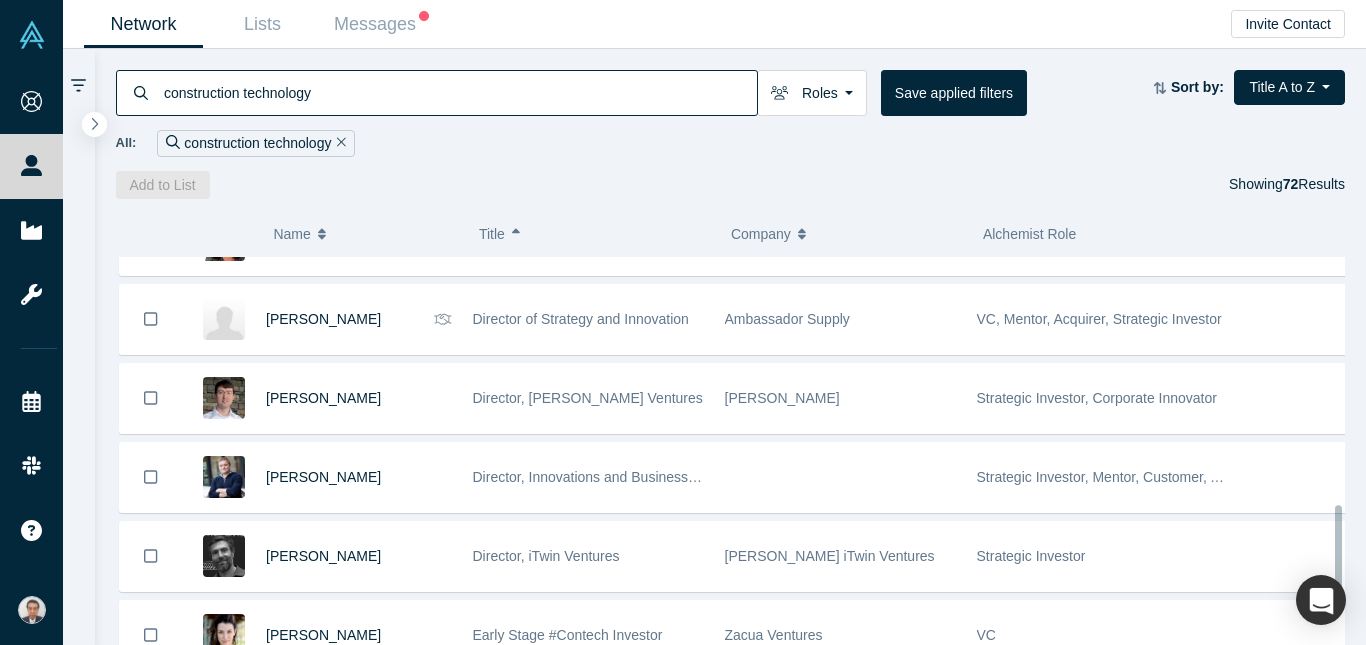 scroll, scrollTop: 1225, scrollLeft: 0, axis: vertical 